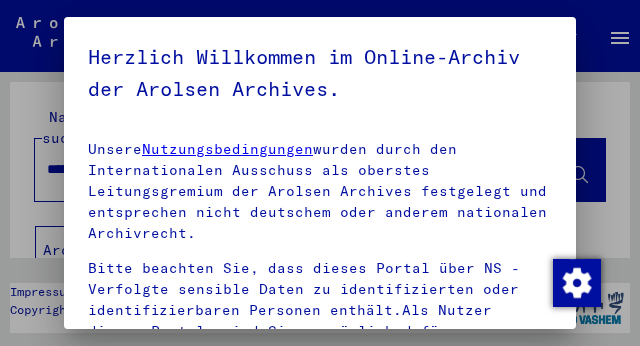 scroll, scrollTop: 0, scrollLeft: 0, axis: both 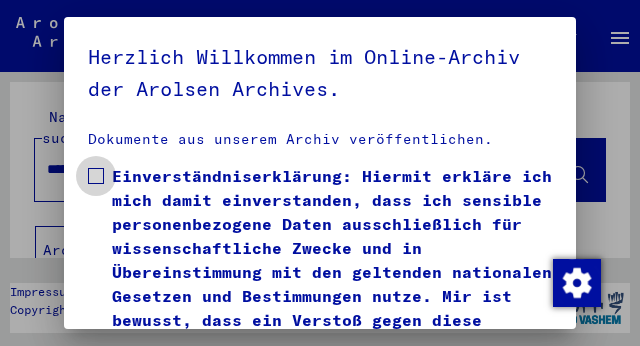 click at bounding box center [96, 176] 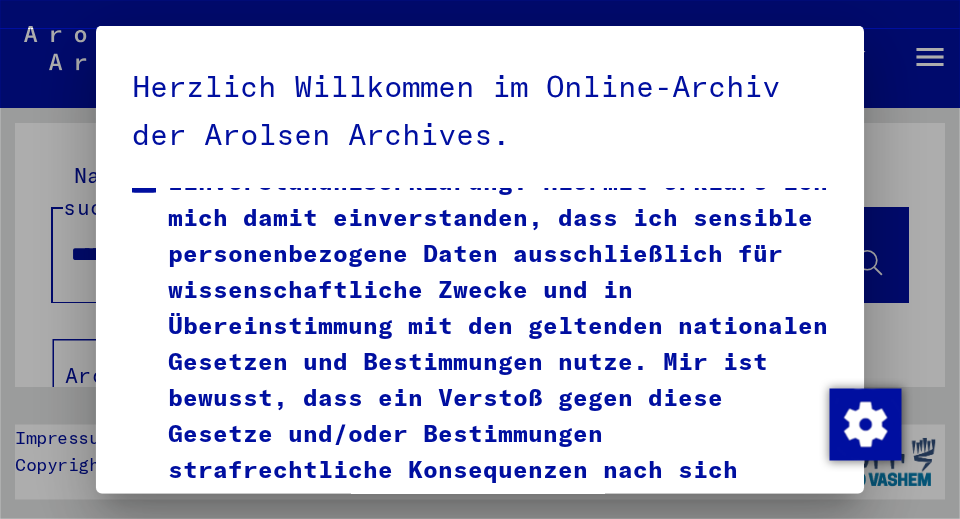 scroll, scrollTop: 724, scrollLeft: 0, axis: vertical 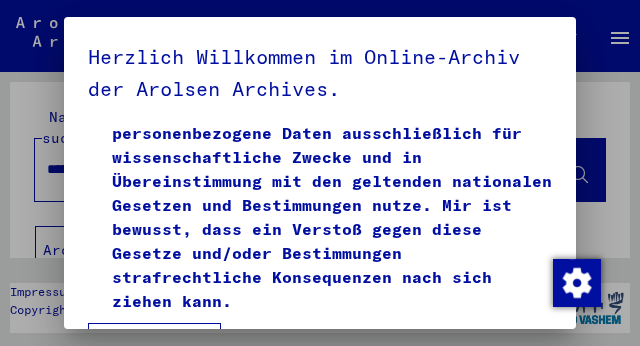 click on "Ich stimme zu" at bounding box center (154, 347) 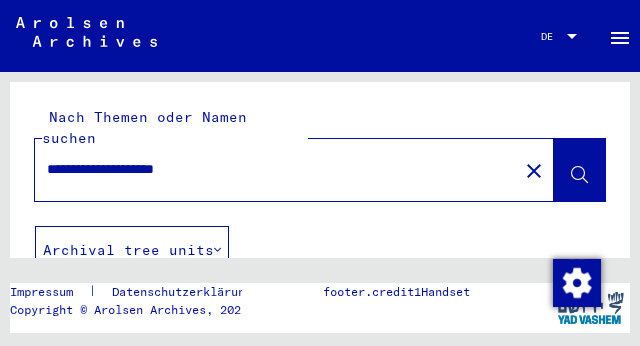 drag, startPoint x: 210, startPoint y: 146, endPoint x: 42, endPoint y: 162, distance: 168.76018 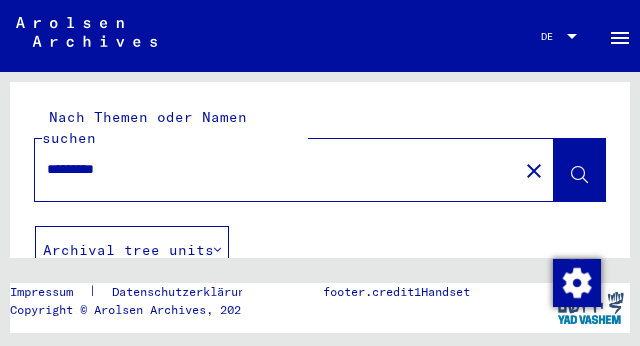 type on "********" 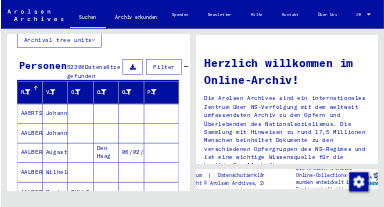 scroll, scrollTop: 150, scrollLeft: 0, axis: vertical 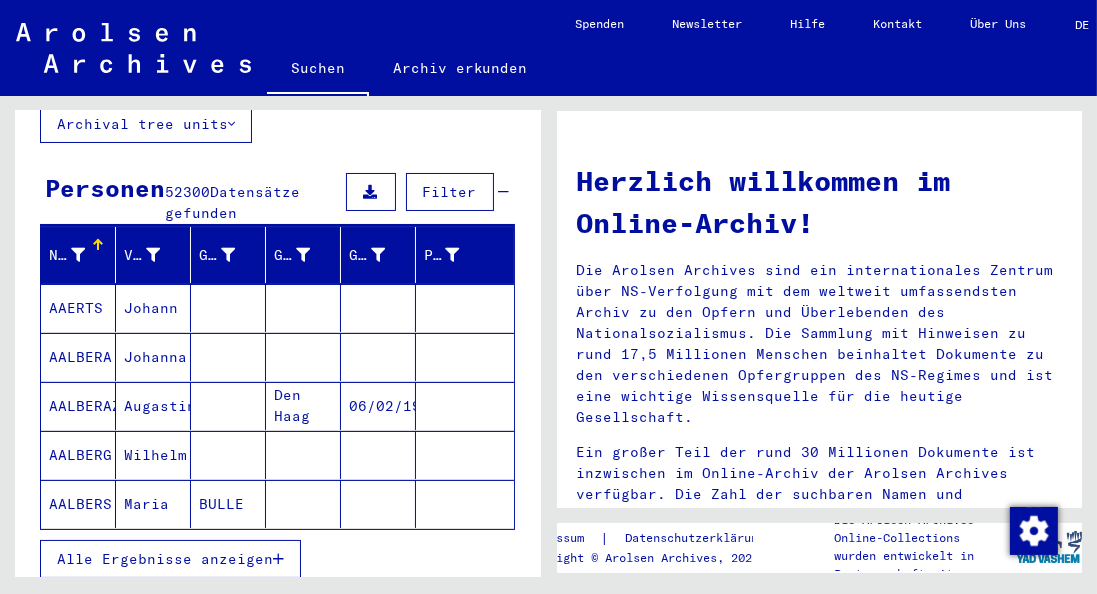 click on "Alle Ergebnisse anzeigen" at bounding box center (165, 559) 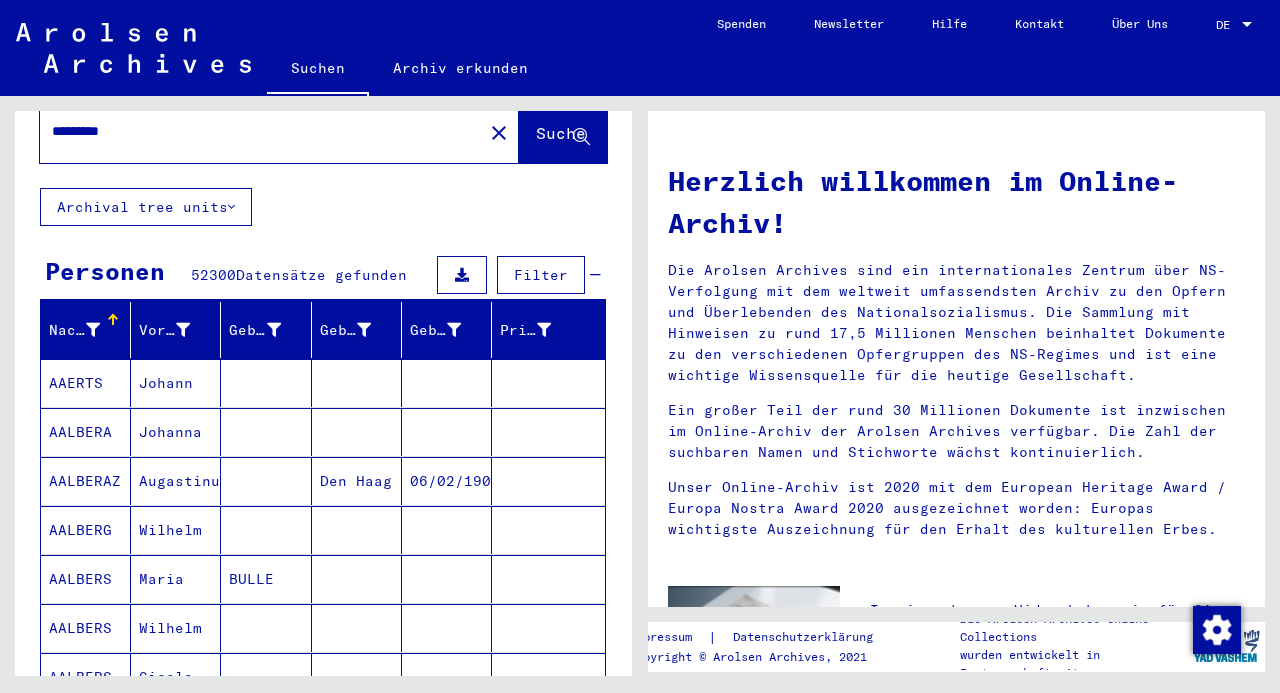 scroll, scrollTop: 0, scrollLeft: 0, axis: both 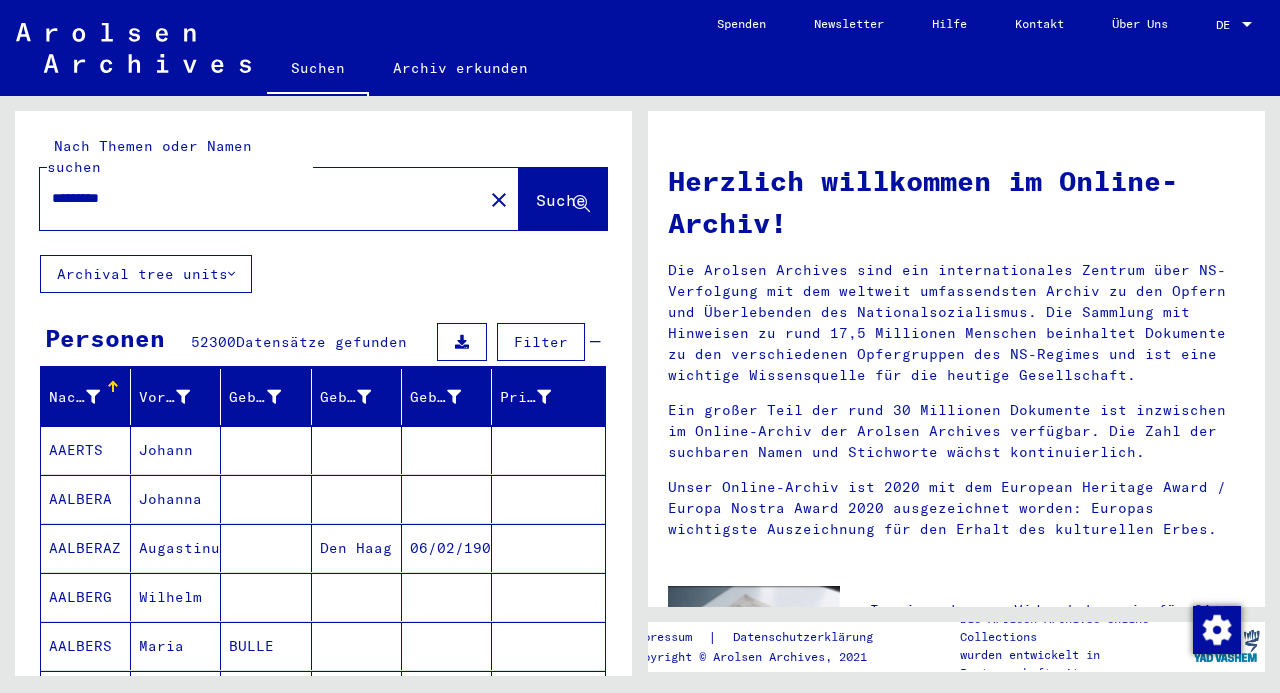 drag, startPoint x: 168, startPoint y: 172, endPoint x: 380, endPoint y: 222, distance: 217.81644 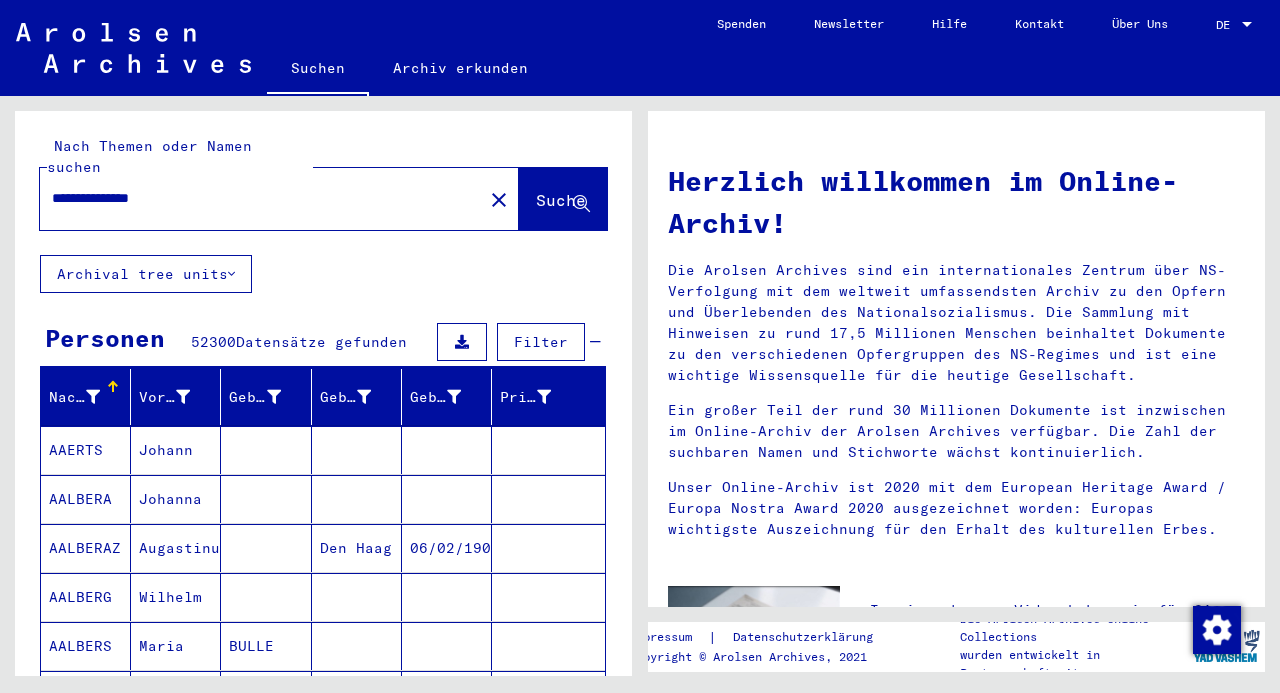 type on "**********" 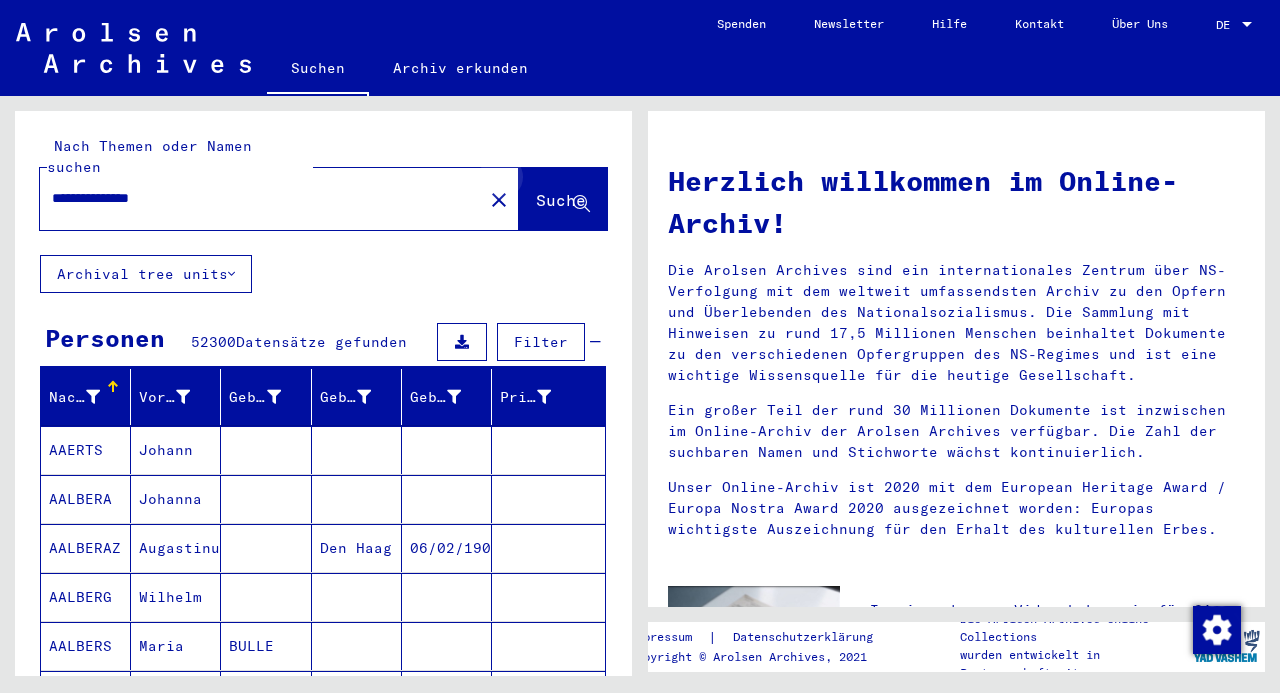 click on "Suche" 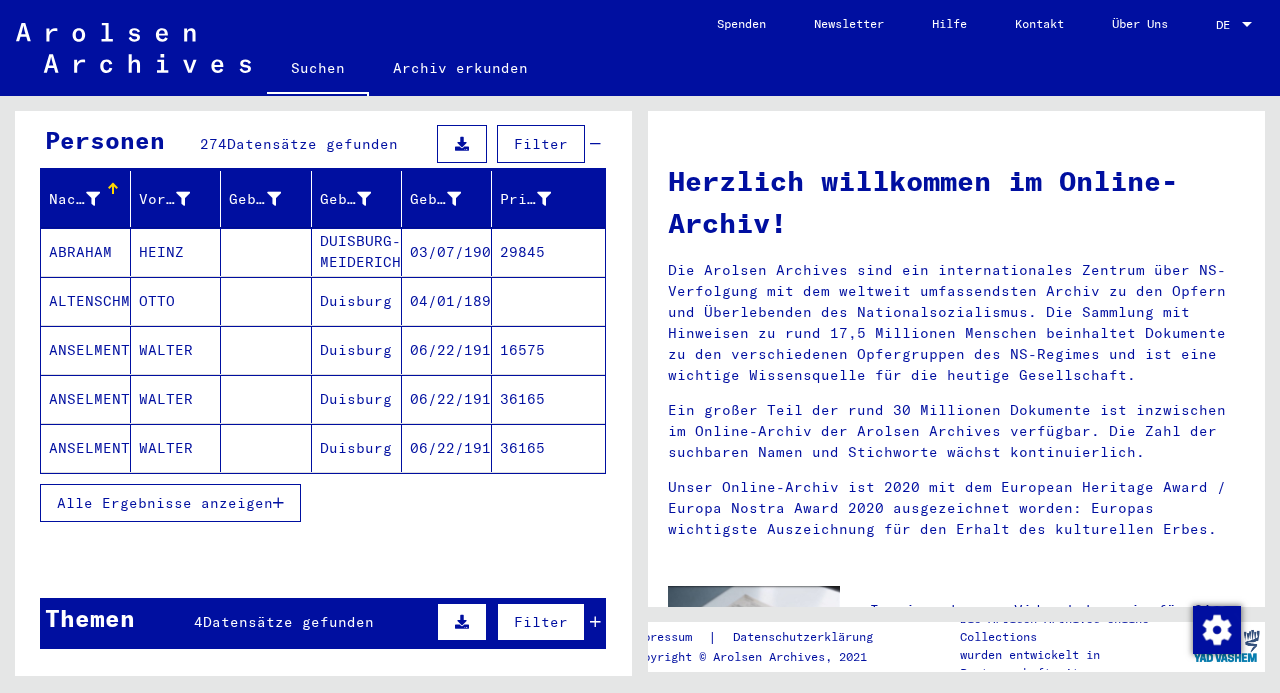 scroll, scrollTop: 200, scrollLeft: 0, axis: vertical 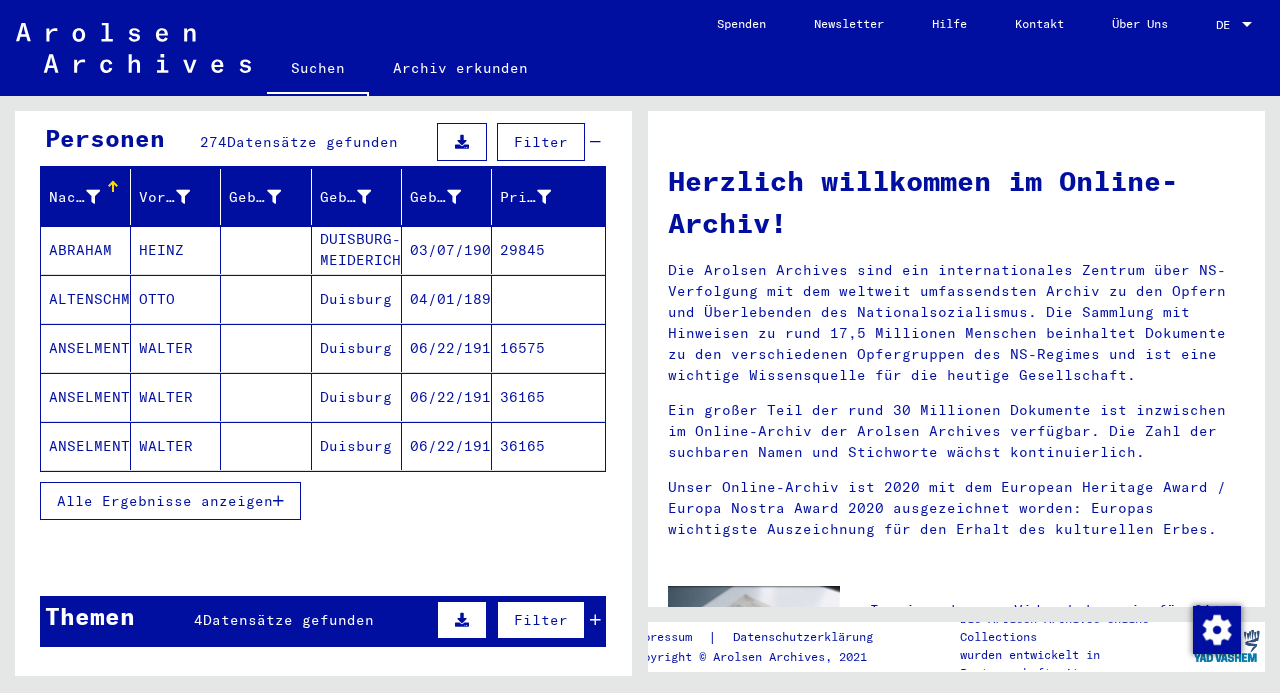 click on "Datensätze gefunden" at bounding box center (288, 620) 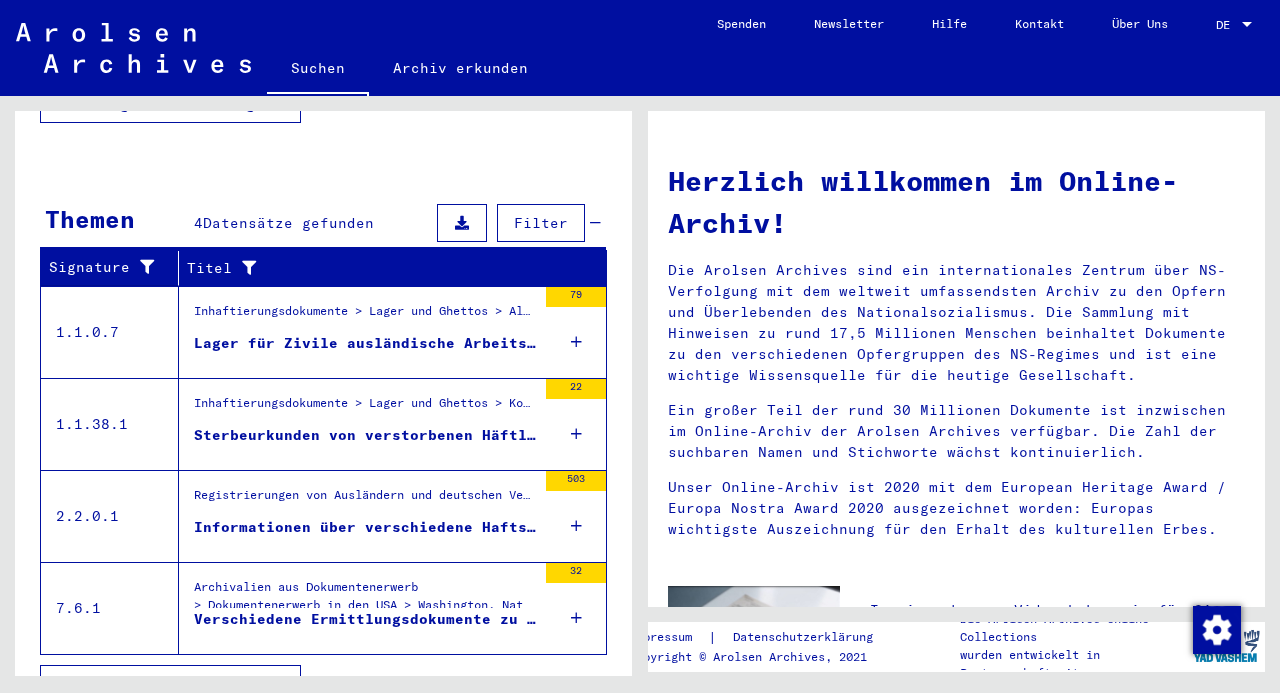 scroll, scrollTop: 605, scrollLeft: 0, axis: vertical 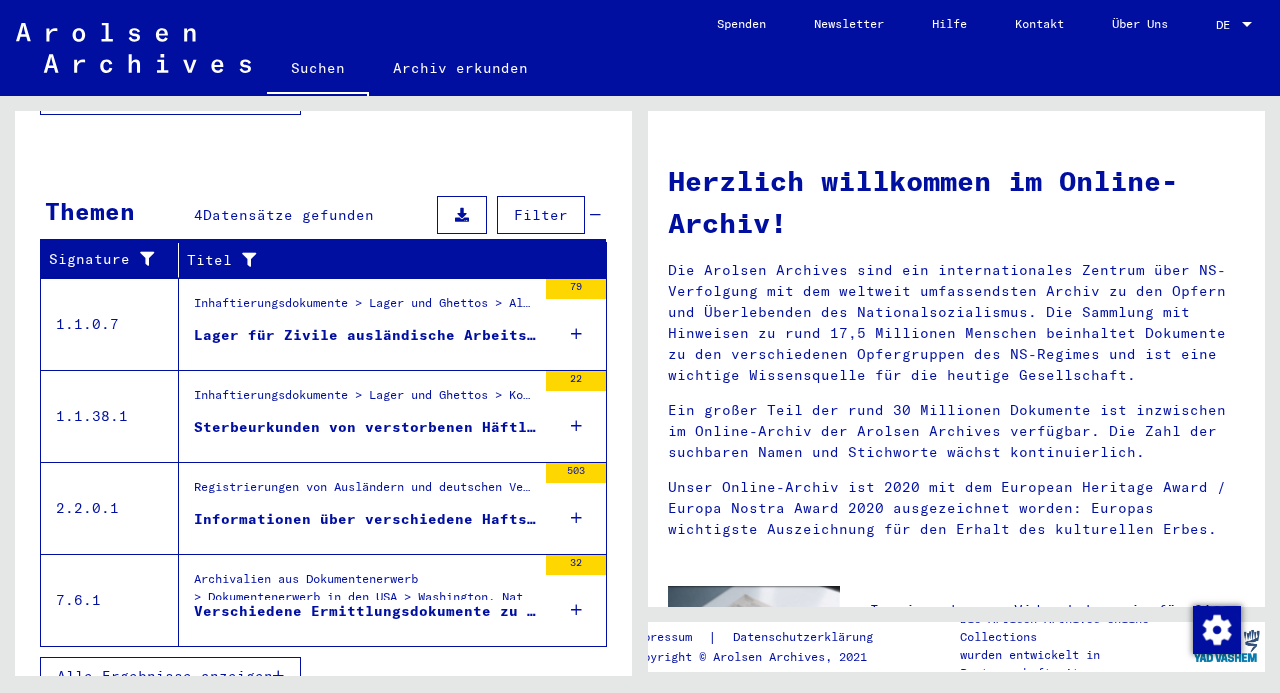 drag, startPoint x: 244, startPoint y: 642, endPoint x: 257, endPoint y: 637, distance: 13.928389 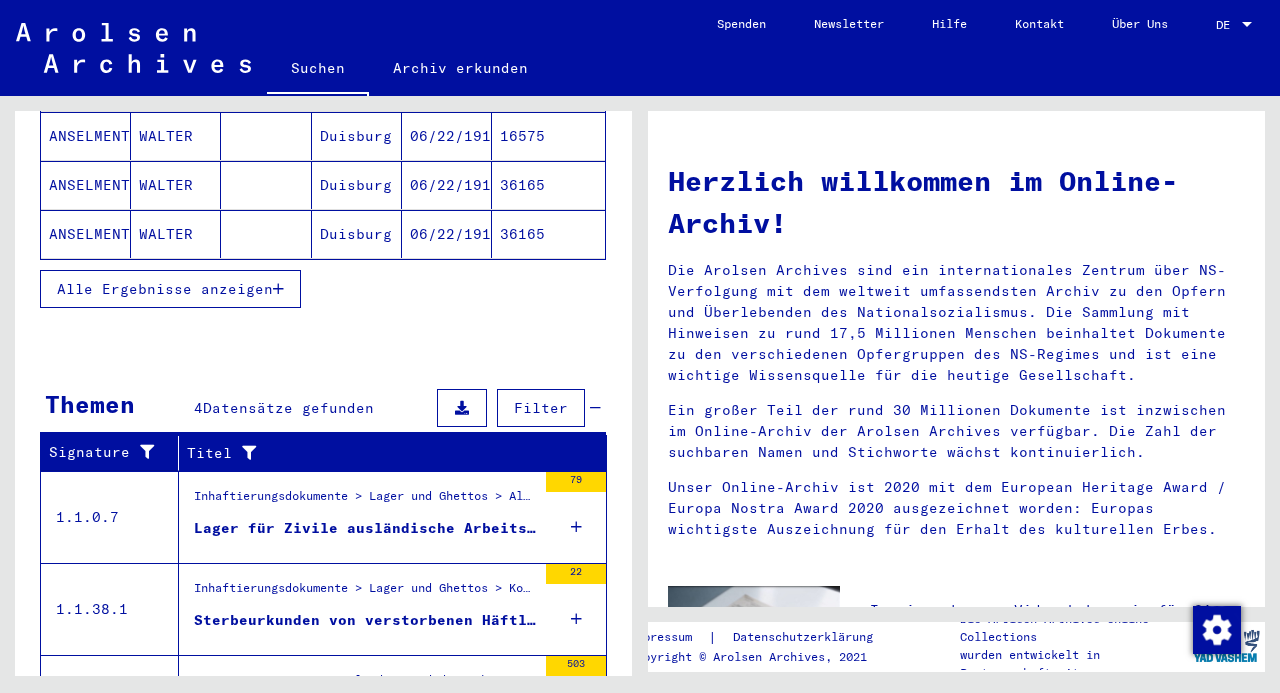 scroll, scrollTop: 303, scrollLeft: 0, axis: vertical 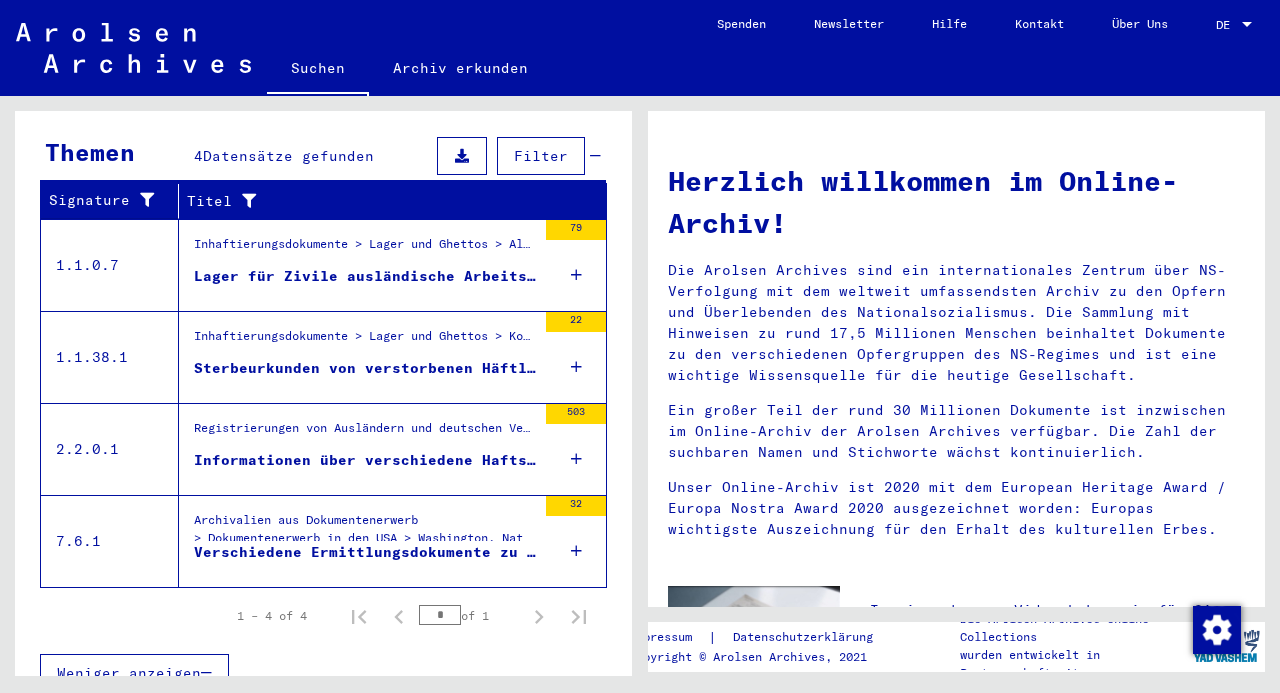 click on "Sterbeurkunden von verstorbenen Häftlingen im Lager Emmericher Straße oder der 1. SS-Baubrigade in Duisburg" at bounding box center (365, 368) 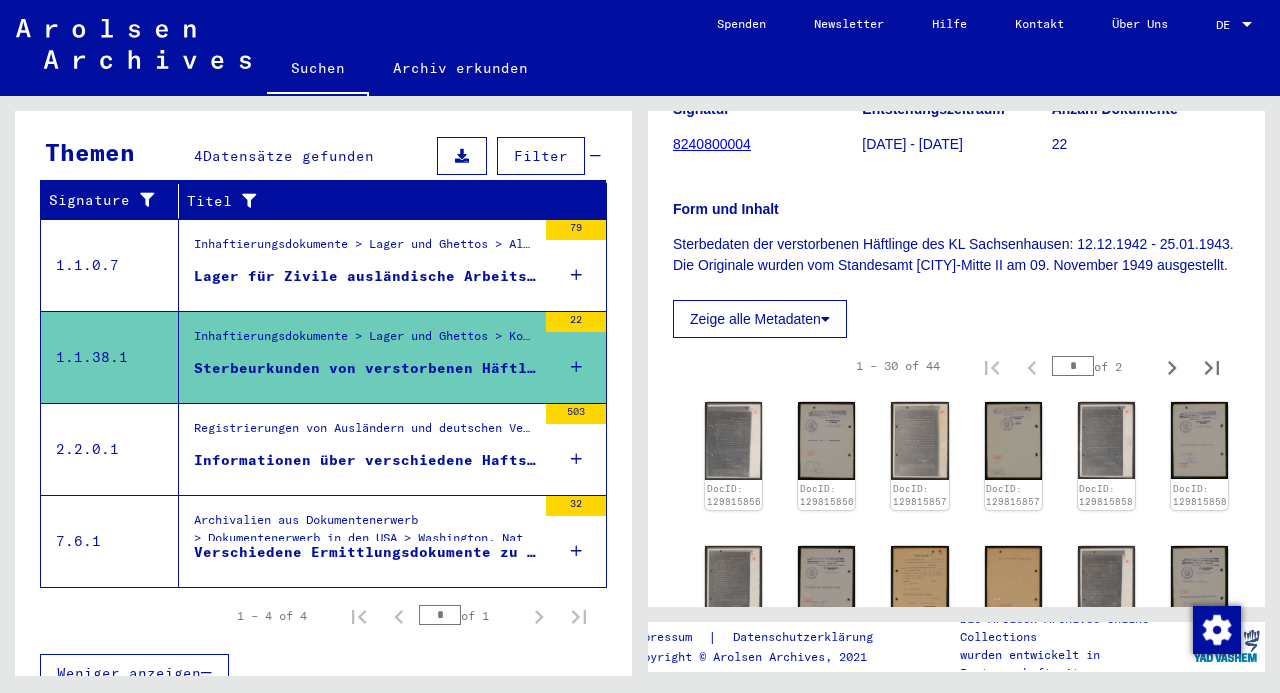 scroll, scrollTop: 333, scrollLeft: 0, axis: vertical 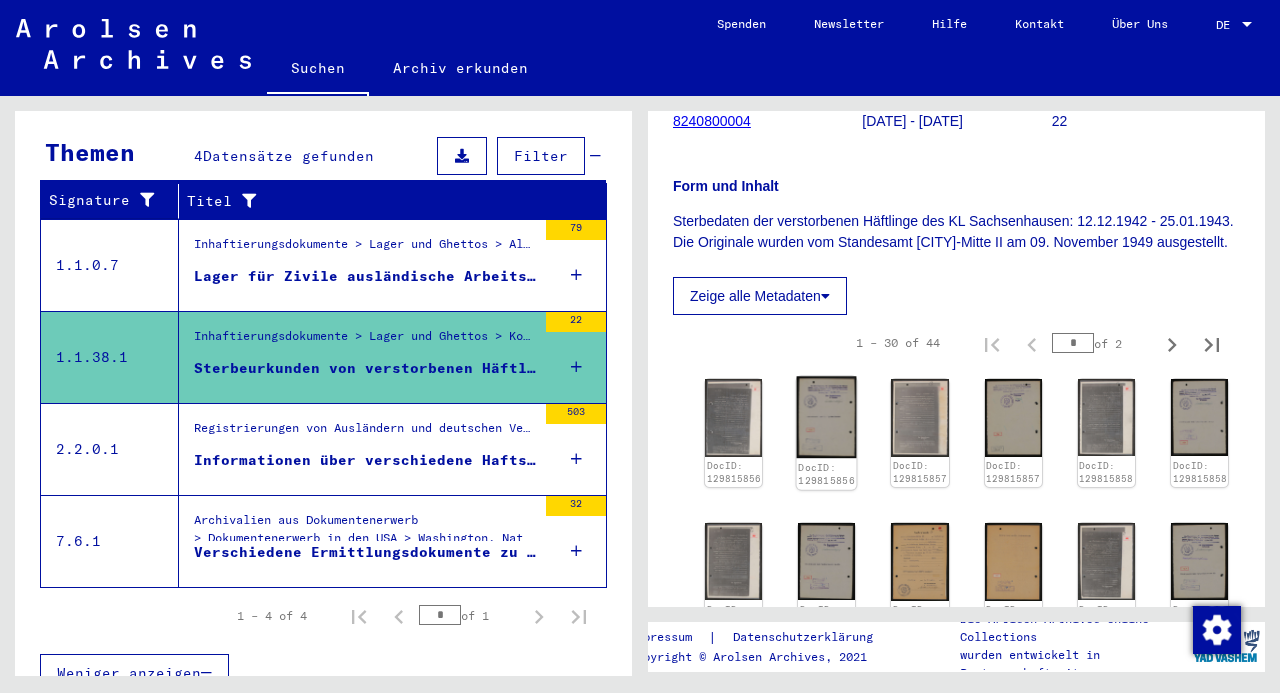 click 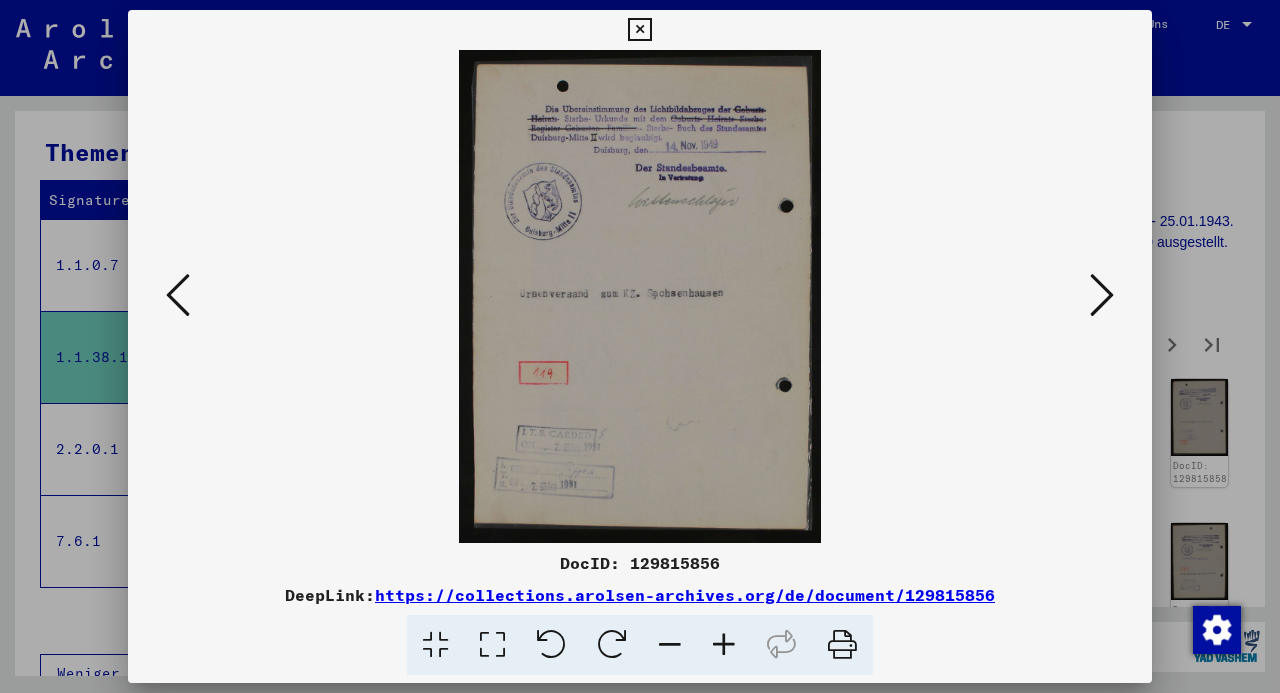 click at bounding box center (1102, 295) 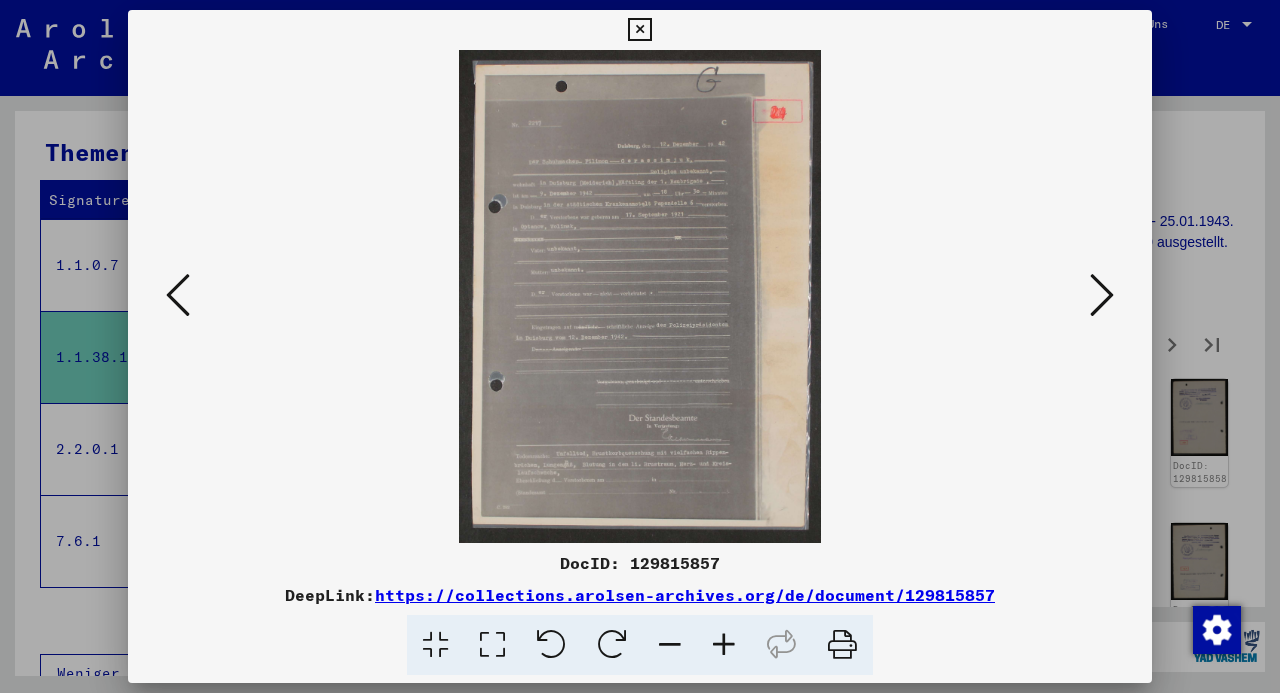 type 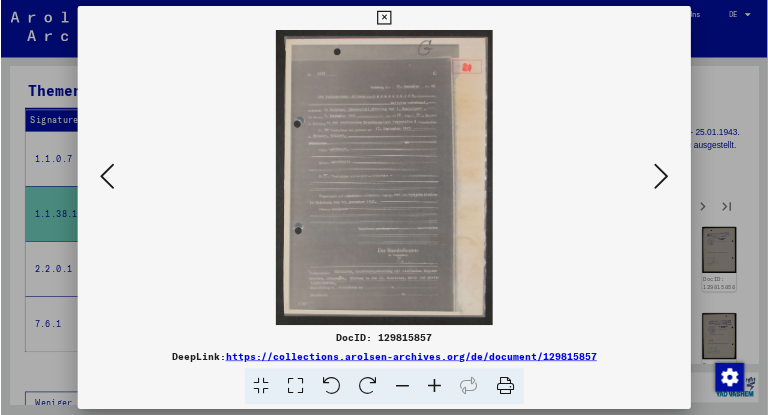 scroll, scrollTop: 310, scrollLeft: 0, axis: vertical 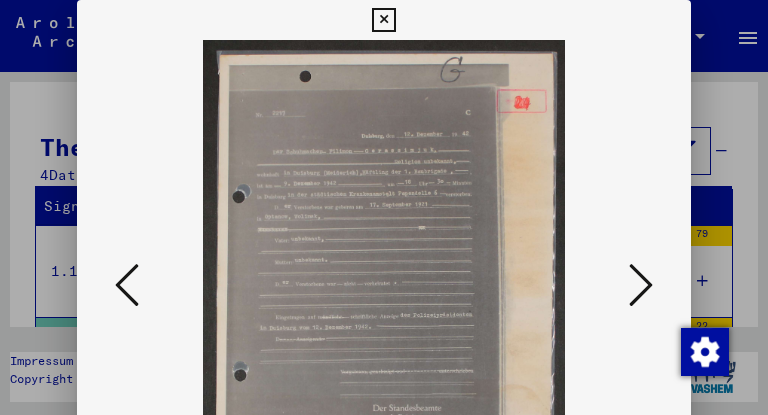 click at bounding box center (641, 285) 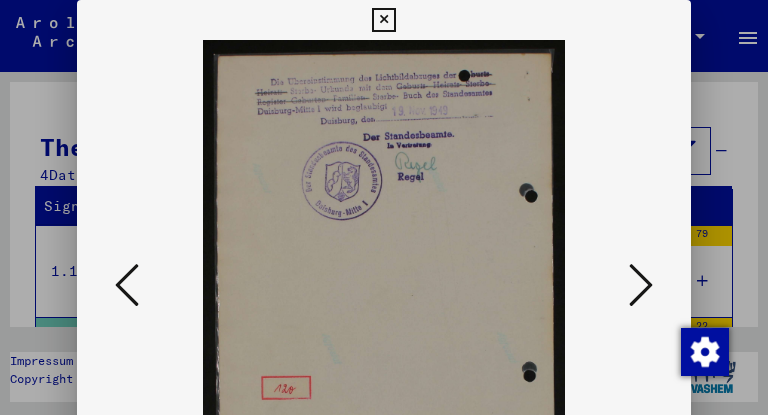 click at bounding box center [641, 285] 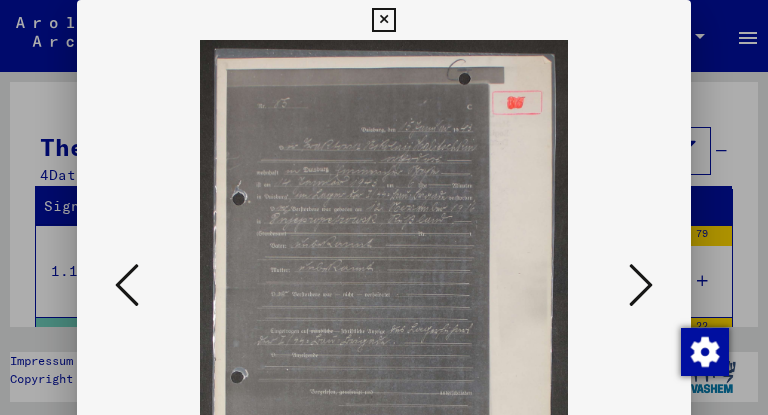 click at bounding box center [641, 285] 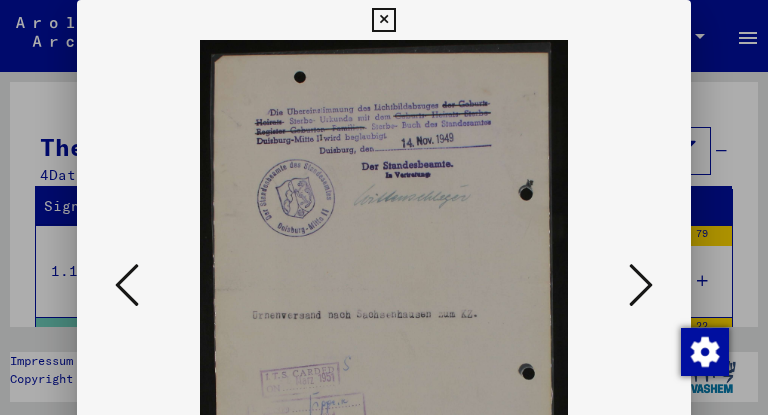 click at bounding box center [641, 285] 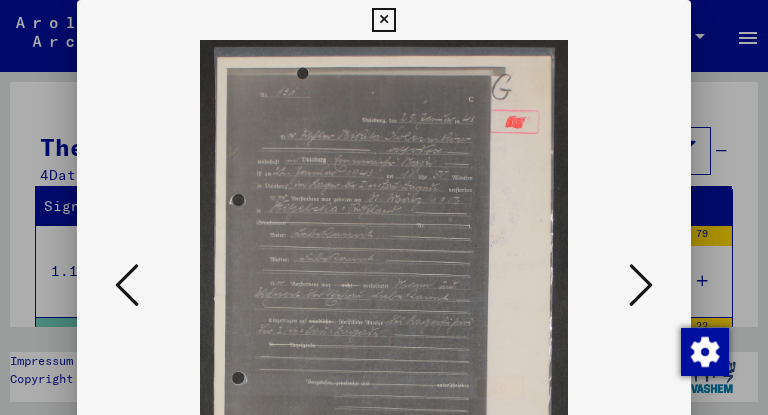 click at bounding box center [641, 285] 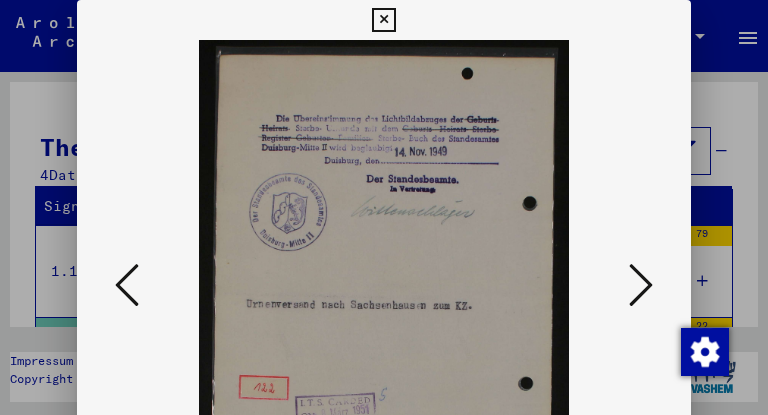 click at bounding box center [641, 285] 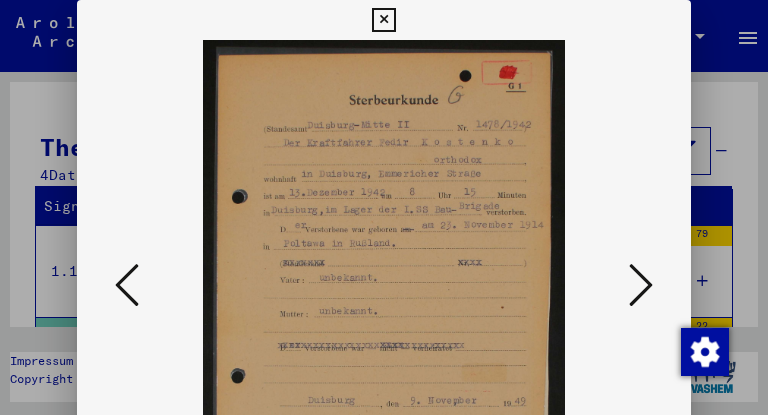 click at bounding box center [641, 285] 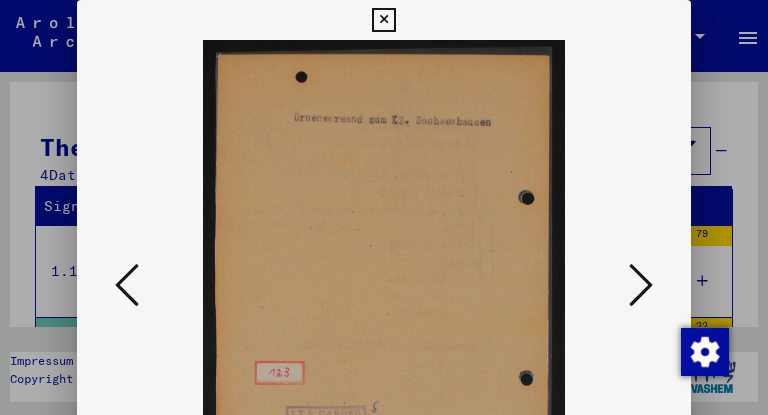 click at bounding box center [641, 285] 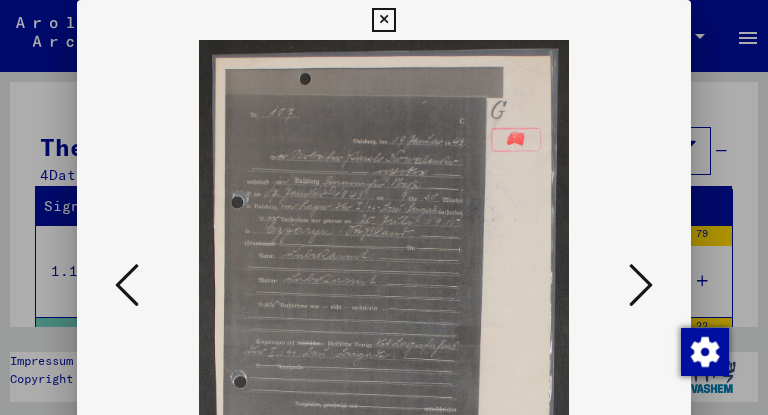 click at bounding box center (641, 285) 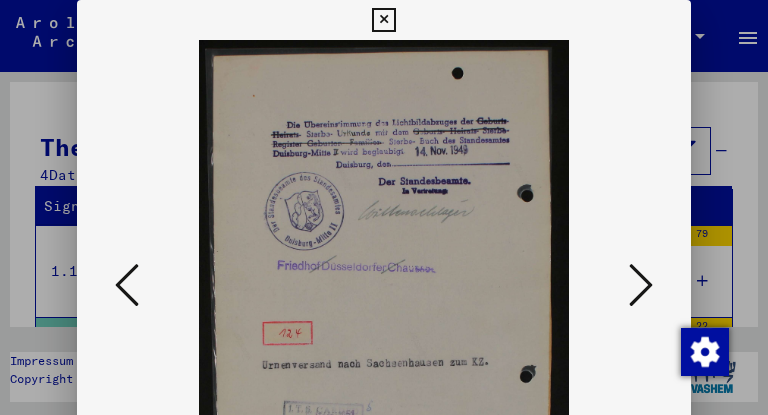 click at bounding box center (641, 285) 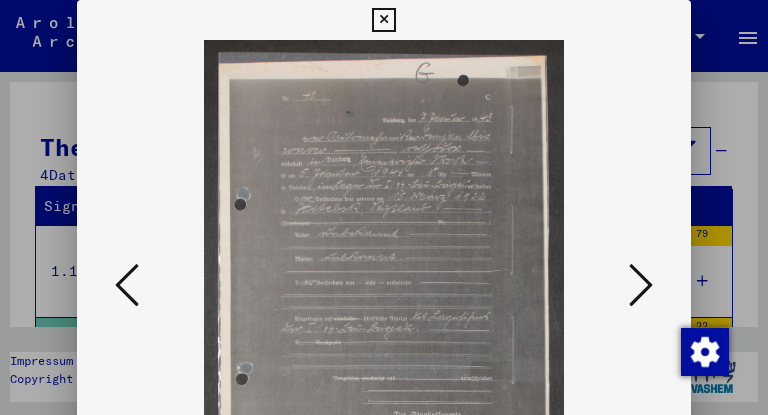 click at bounding box center (641, 285) 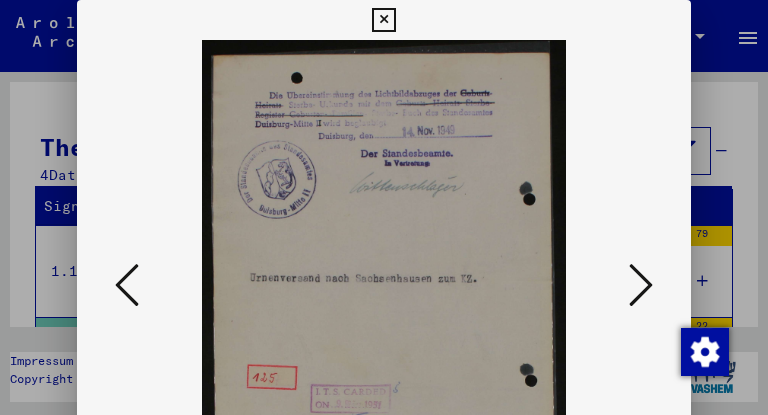 click at bounding box center (641, 285) 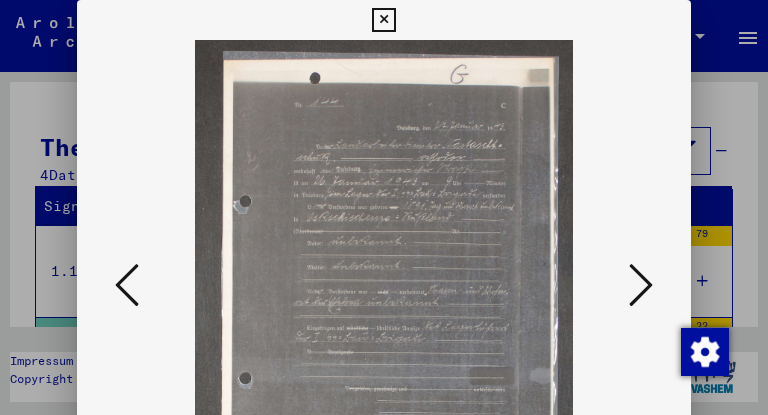 click at bounding box center [641, 285] 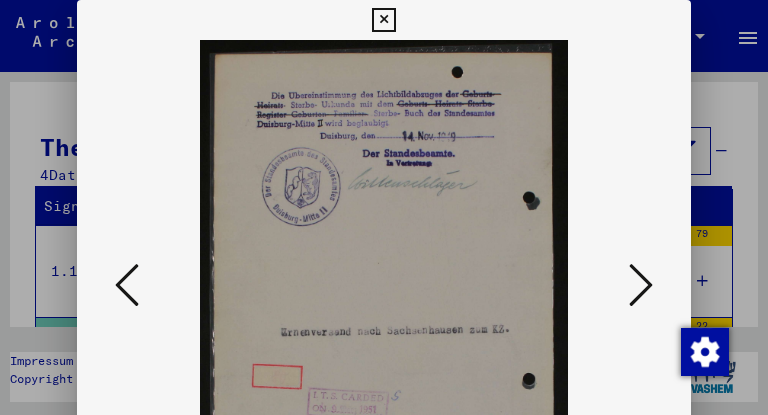drag, startPoint x: 386, startPoint y: 21, endPoint x: 421, endPoint y: 46, distance: 43.011627 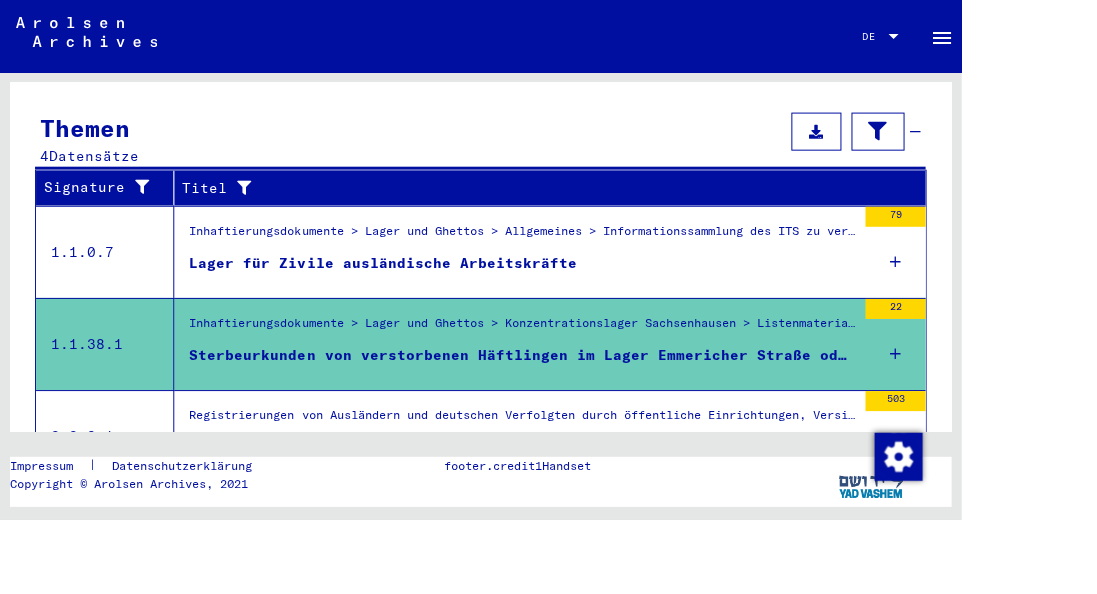 scroll, scrollTop: 327, scrollLeft: 0, axis: vertical 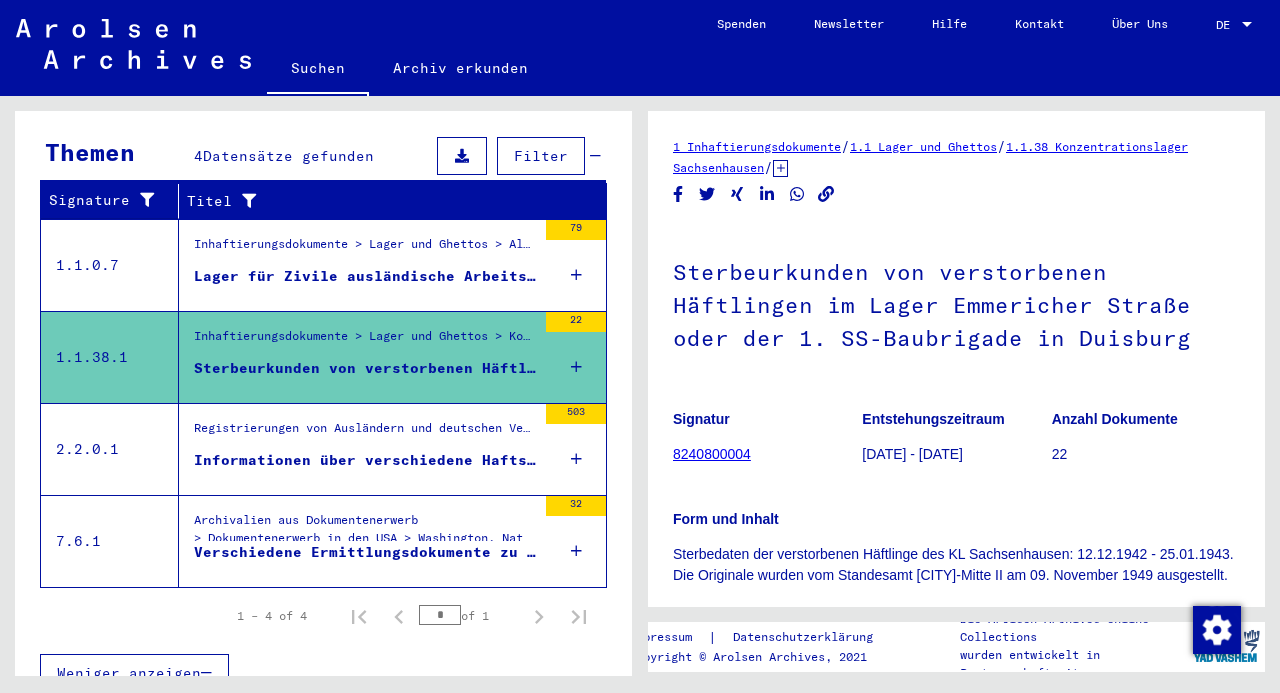 click on "Lager für Zivile ausländische Arbeitskräfte" at bounding box center (365, 276) 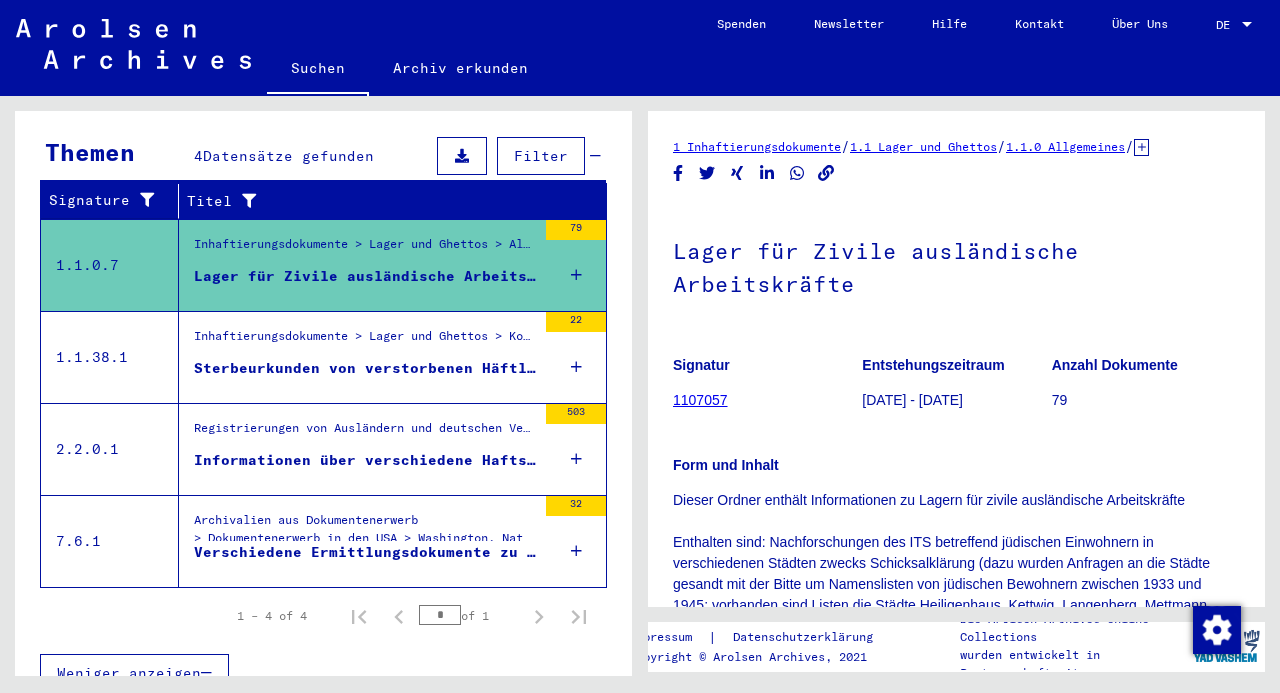 scroll, scrollTop: 0, scrollLeft: 0, axis: both 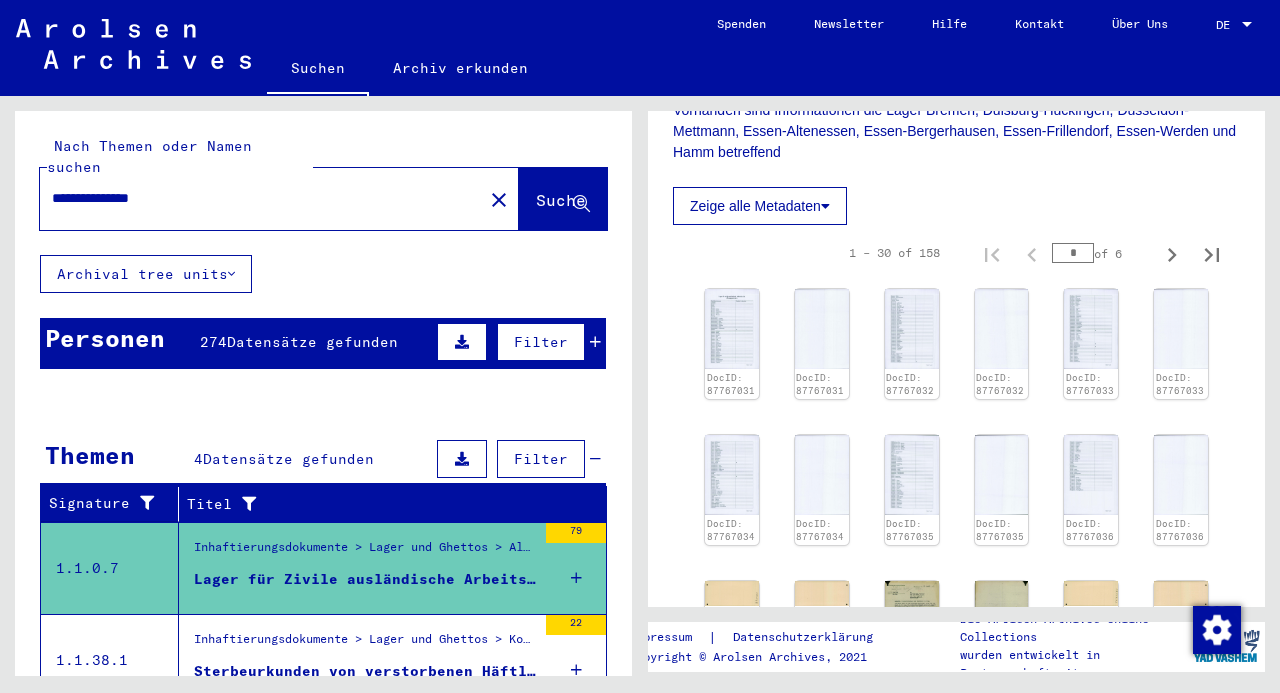 drag, startPoint x: 262, startPoint y: 176, endPoint x: 74, endPoint y: 188, distance: 188.38258 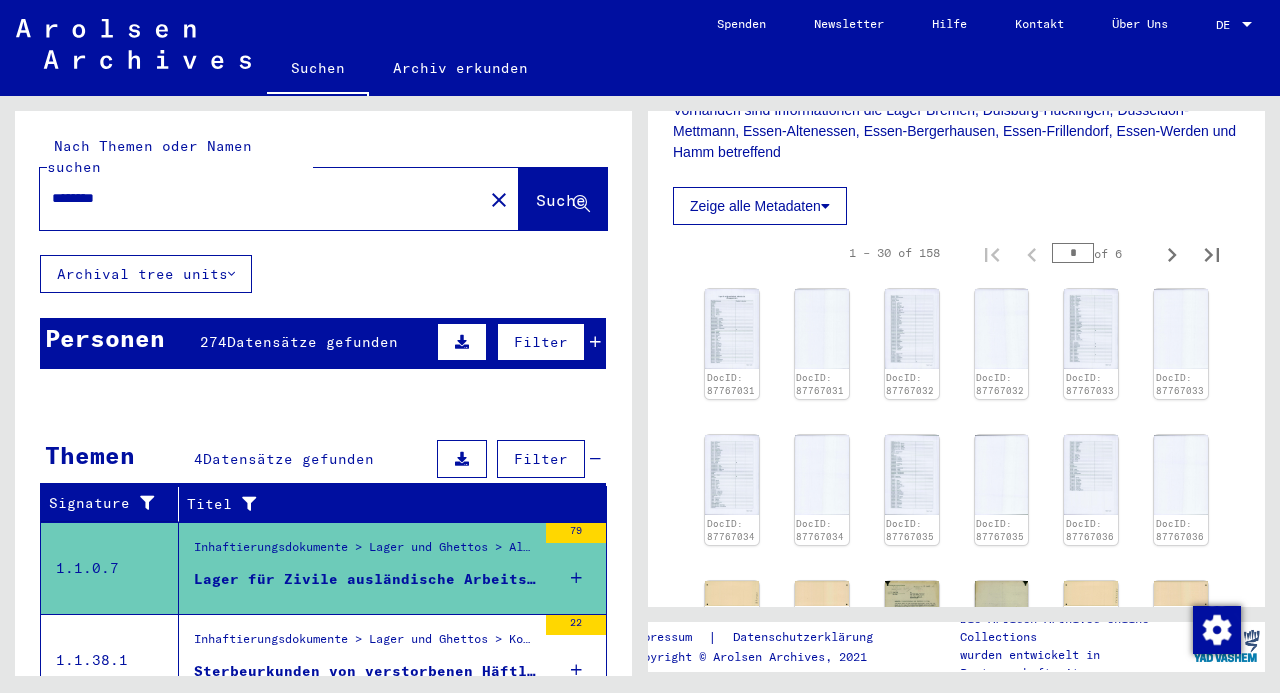 type on "********" 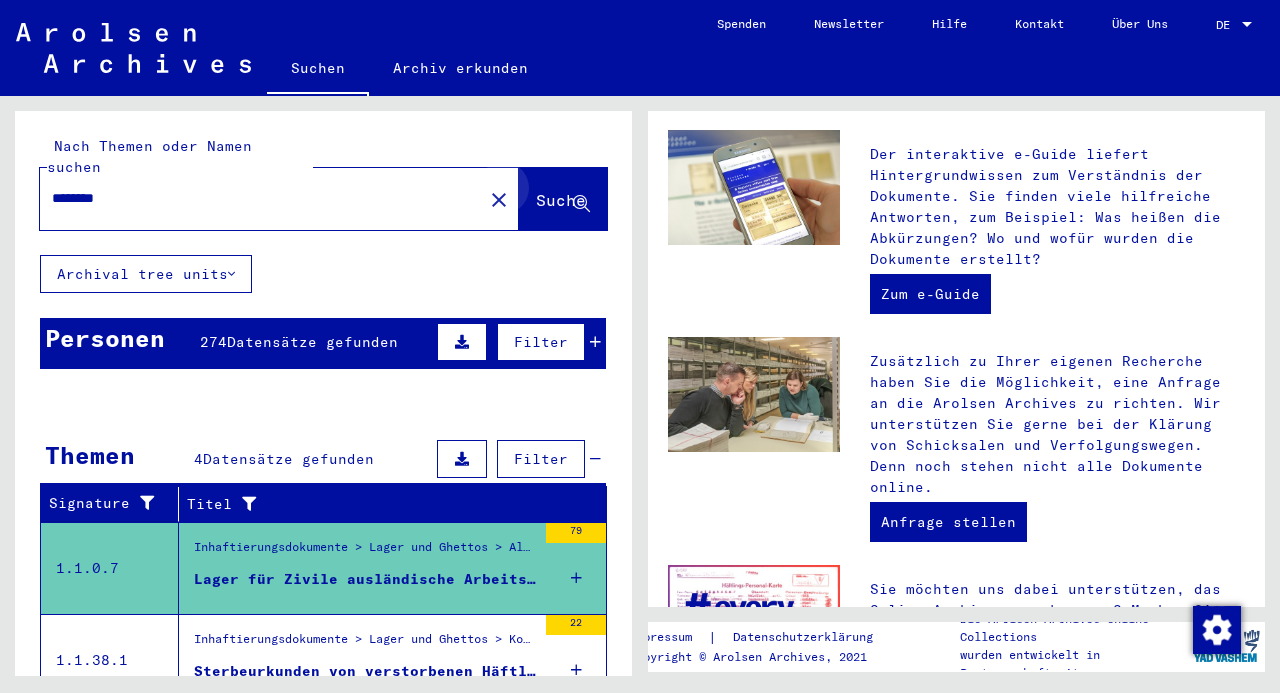 scroll, scrollTop: 0, scrollLeft: 0, axis: both 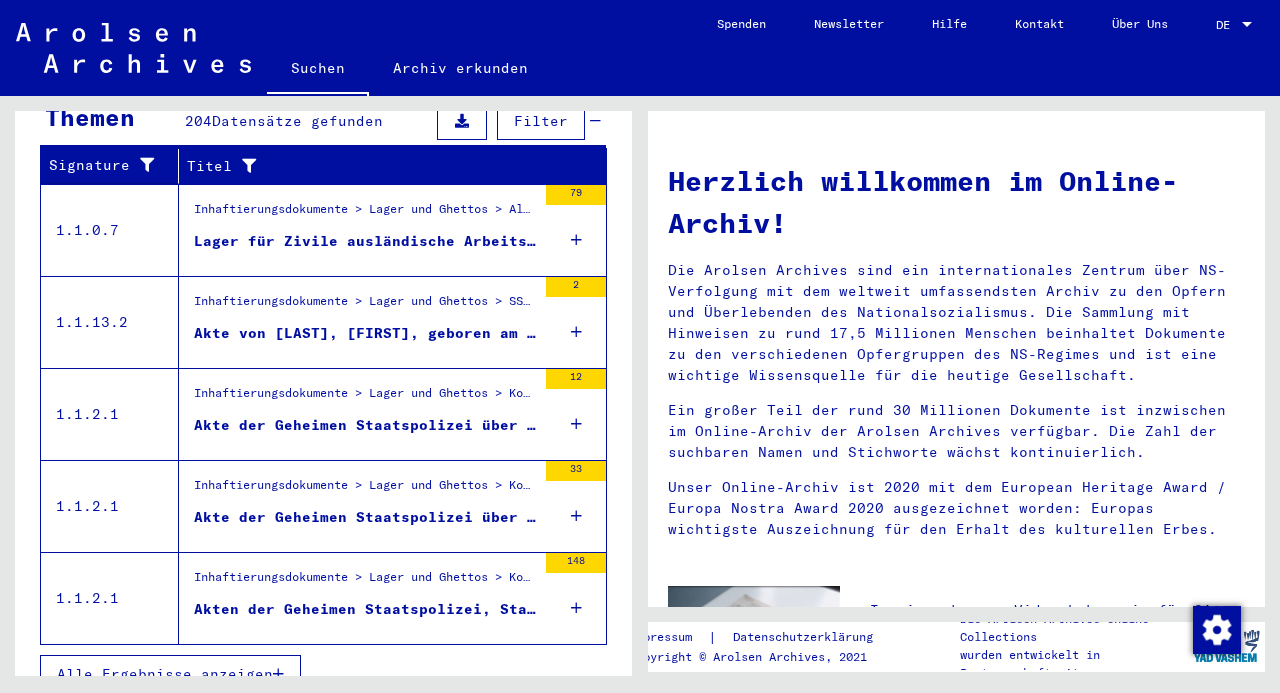 click on "Alle Ergebnisse anzeigen" at bounding box center [165, 674] 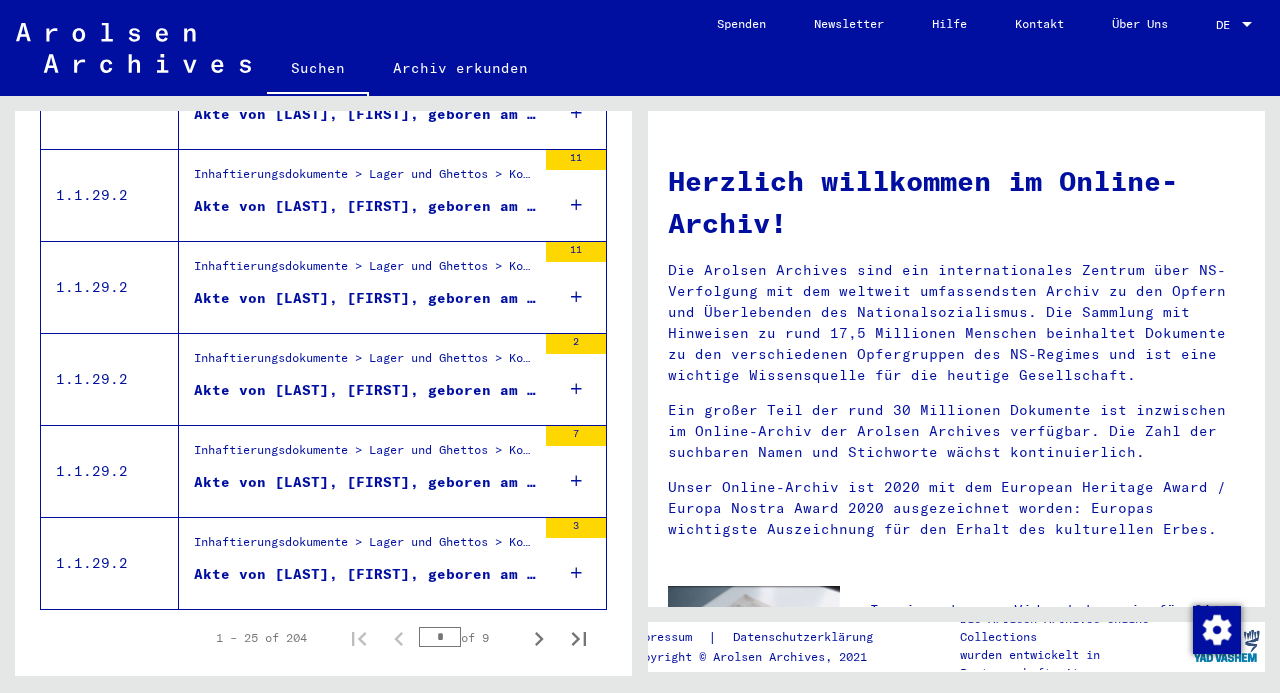 scroll, scrollTop: 2228, scrollLeft: 0, axis: vertical 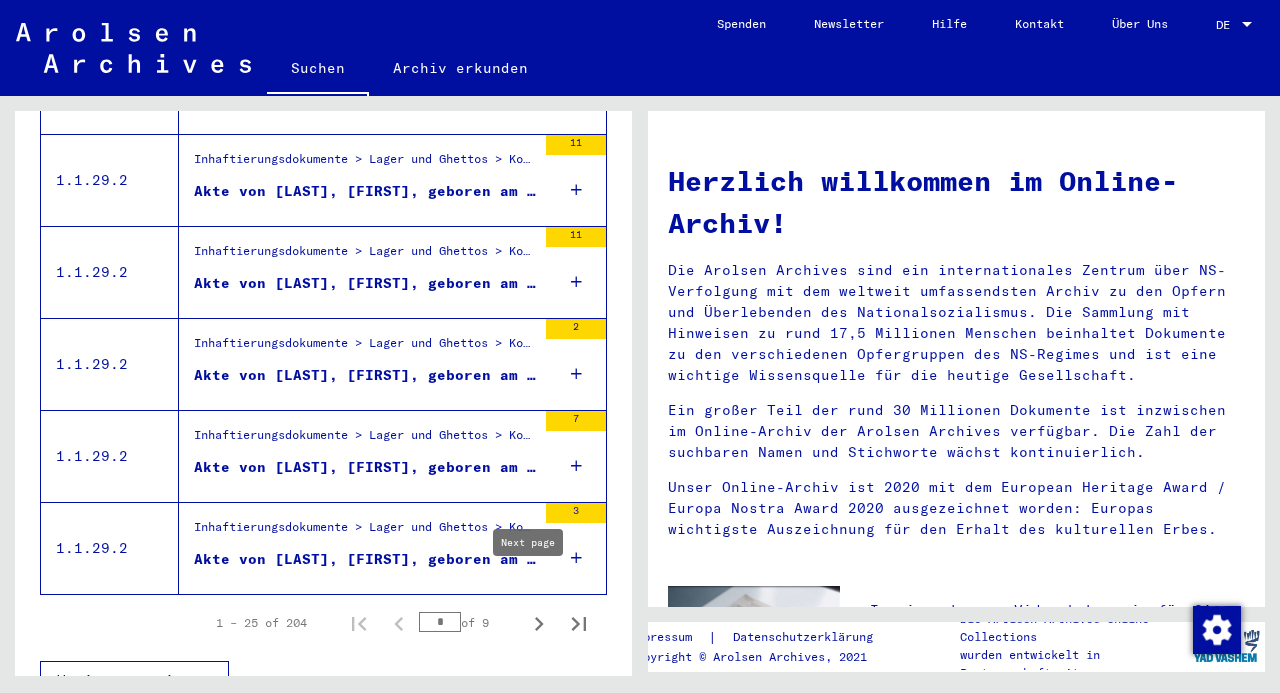 click 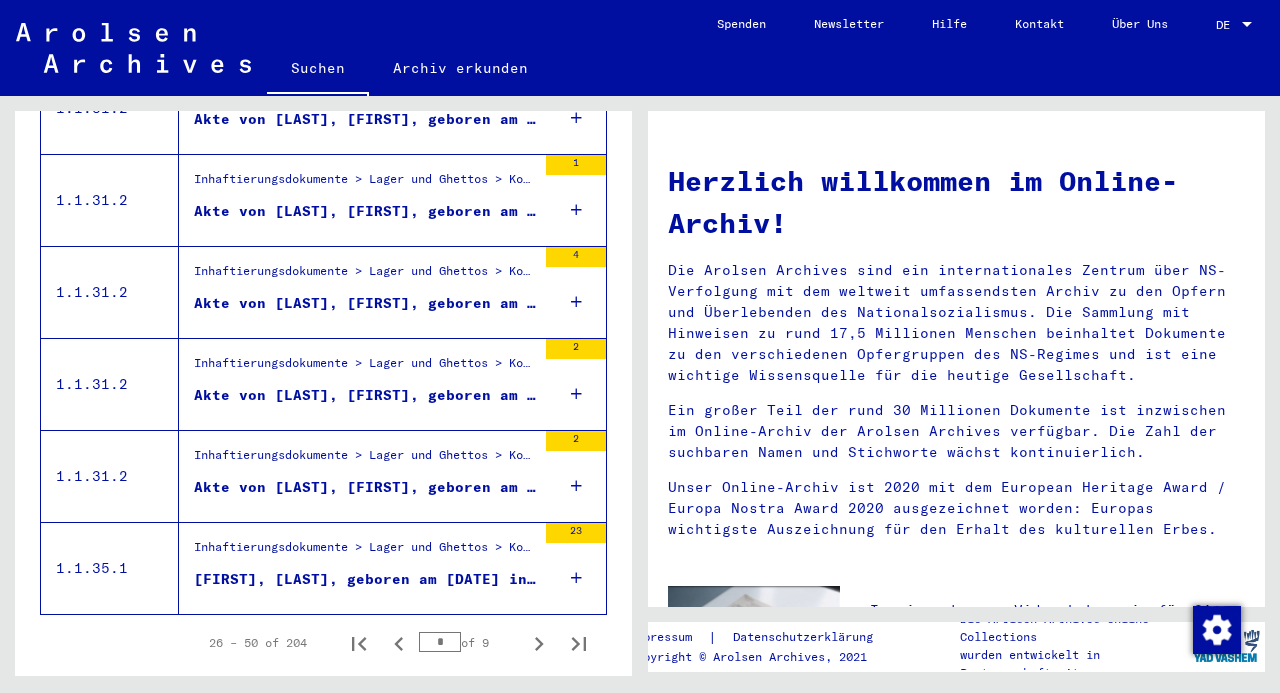 scroll, scrollTop: 2228, scrollLeft: 0, axis: vertical 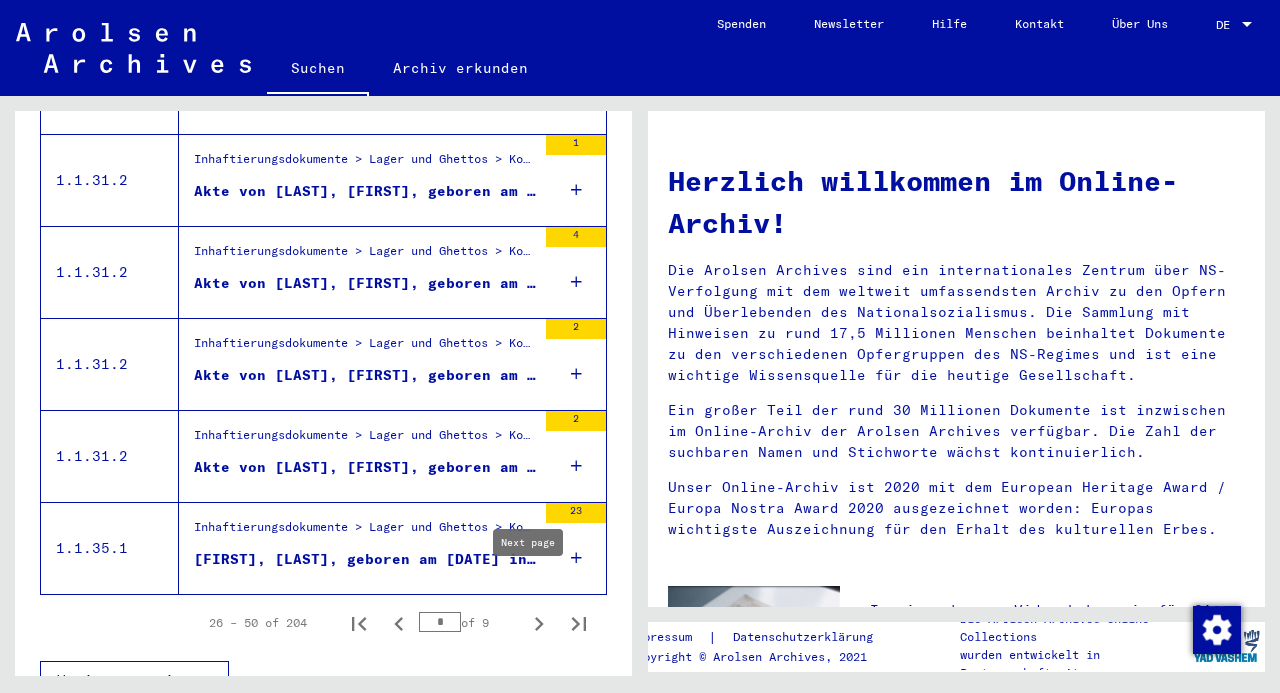 click 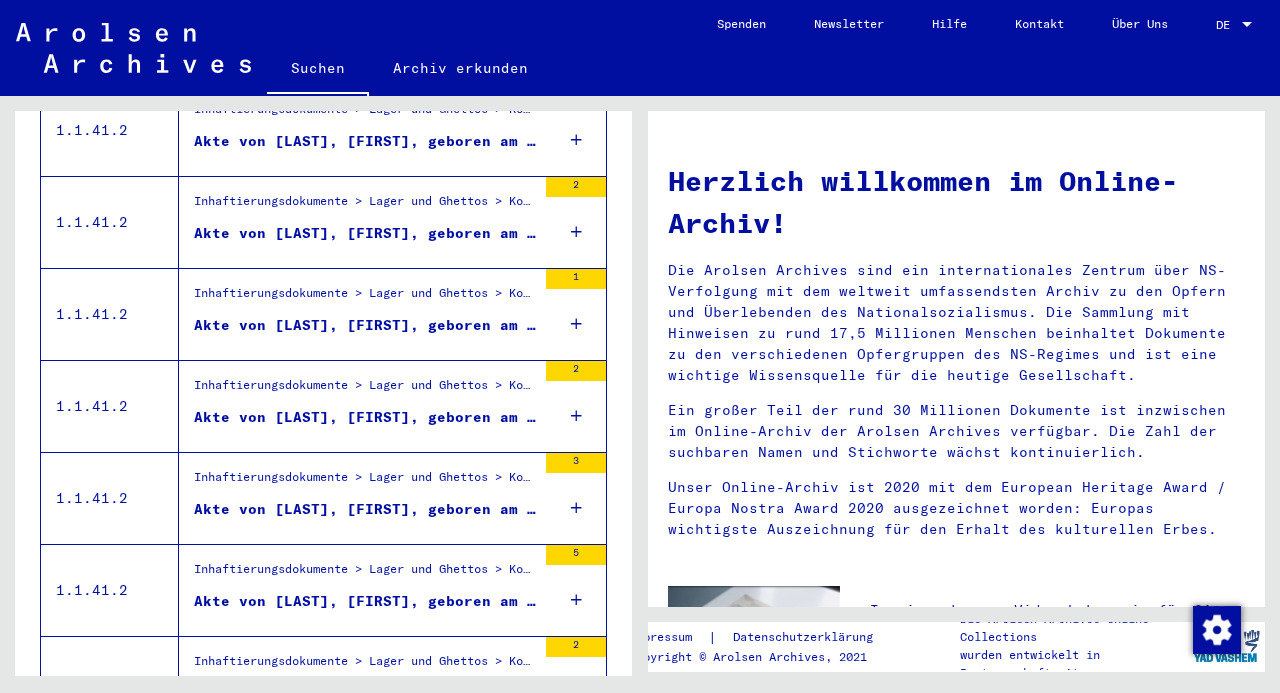 scroll, scrollTop: 2228, scrollLeft: 0, axis: vertical 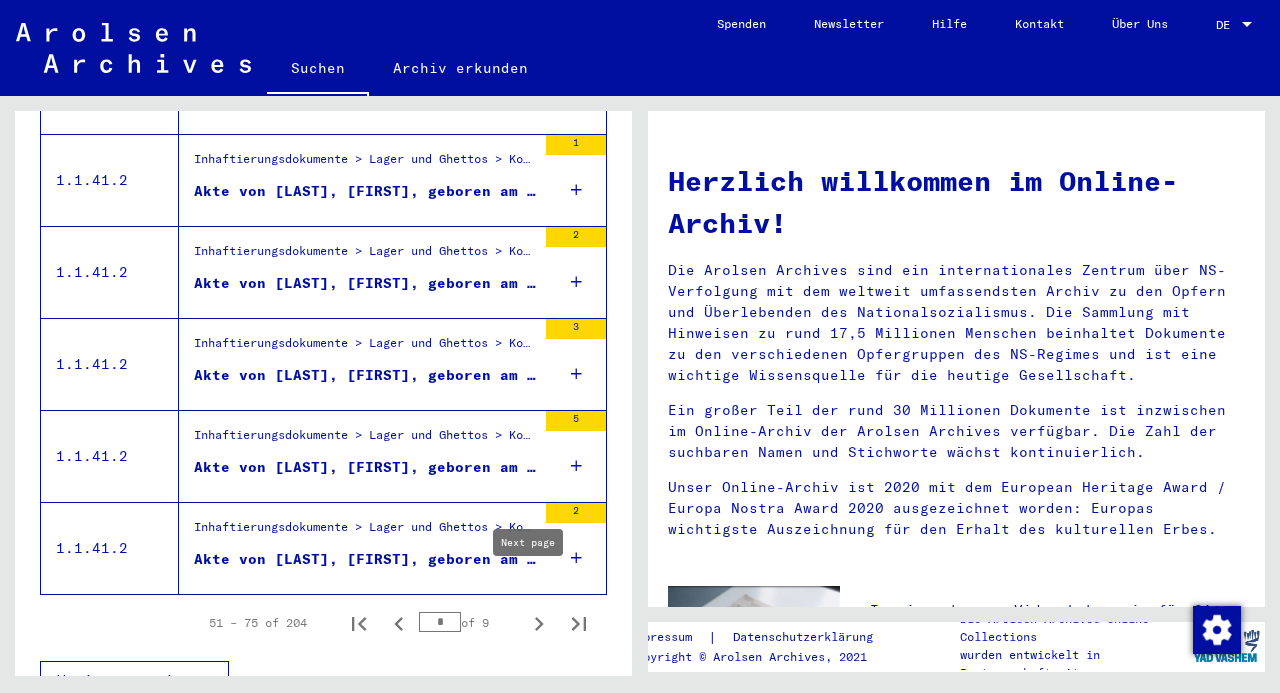 click 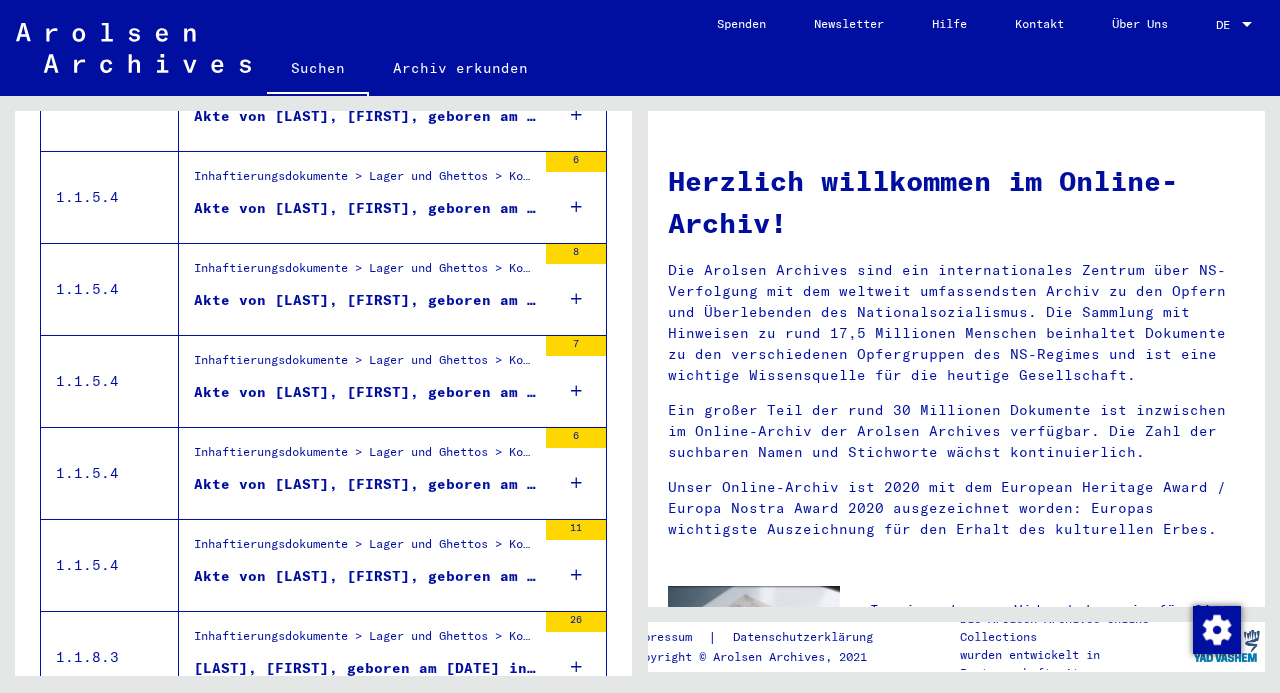 scroll, scrollTop: 2228, scrollLeft: 0, axis: vertical 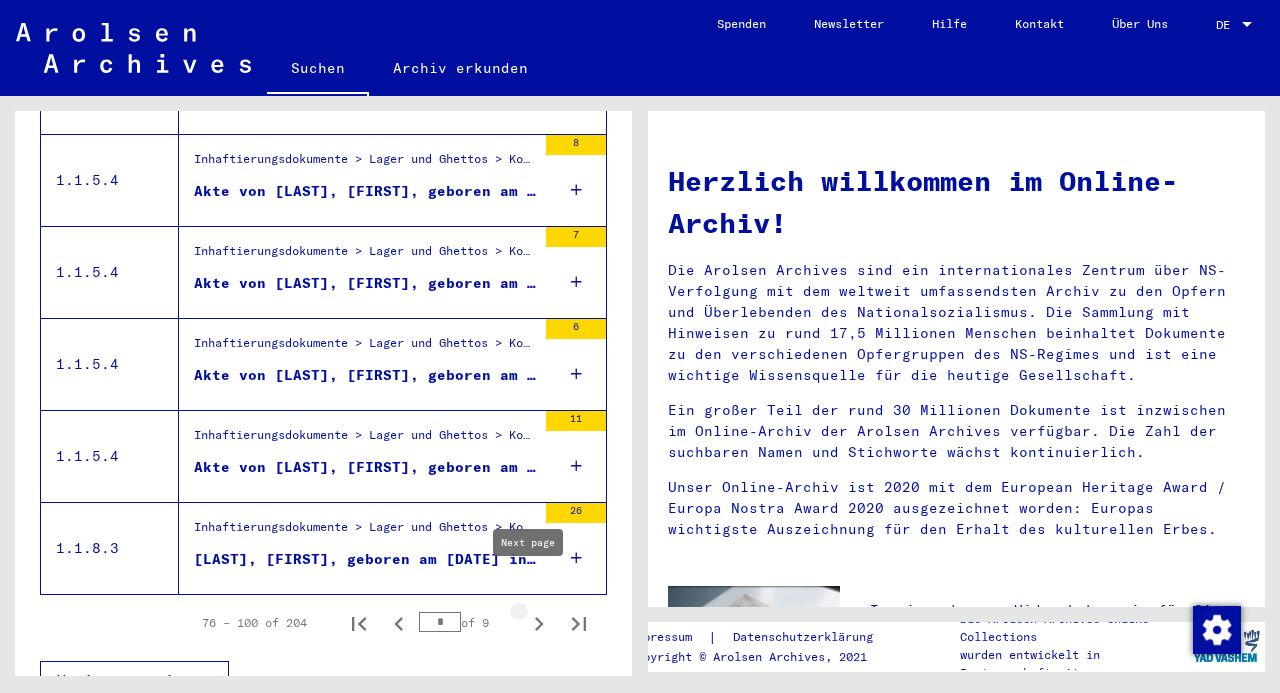click 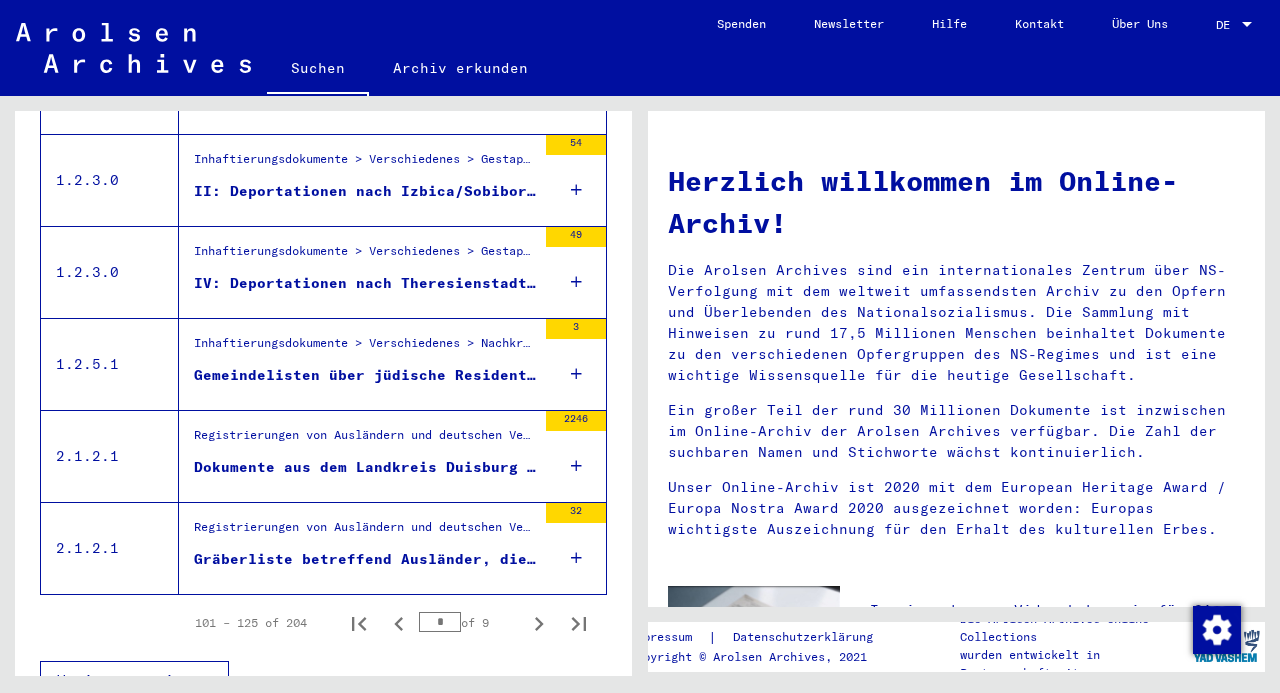 click on "Gräberliste betreffend Ausländer, die auf dem Friedhof Duisburg-Hamborn beerdigt wurden, Todesdaten: [DATE]-[DATE], Nachkriegsaufstellung" at bounding box center (365, 559) 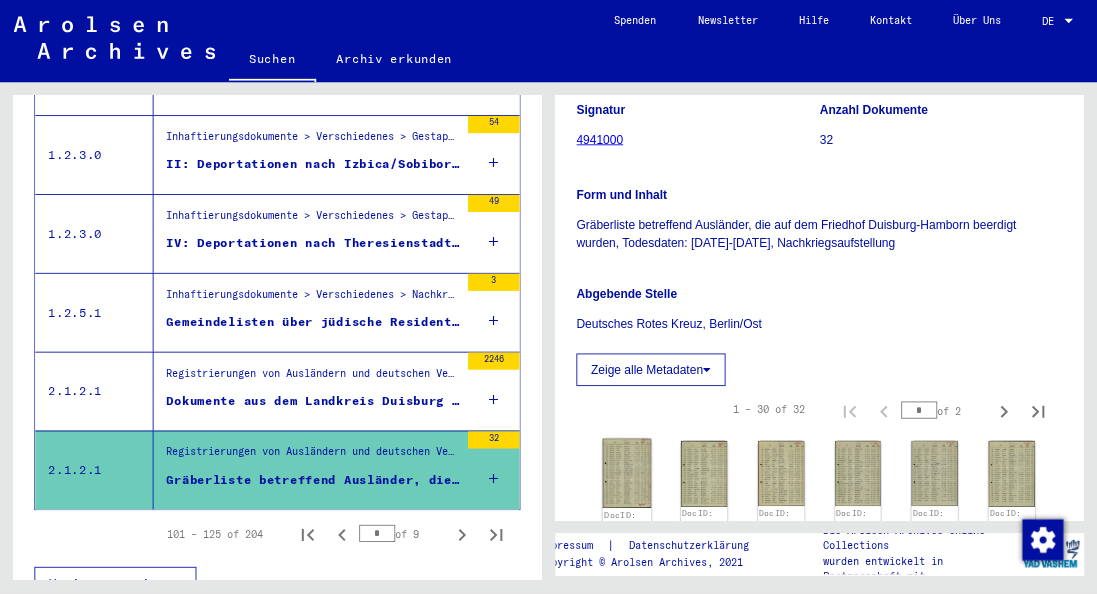 scroll, scrollTop: 400, scrollLeft: 0, axis: vertical 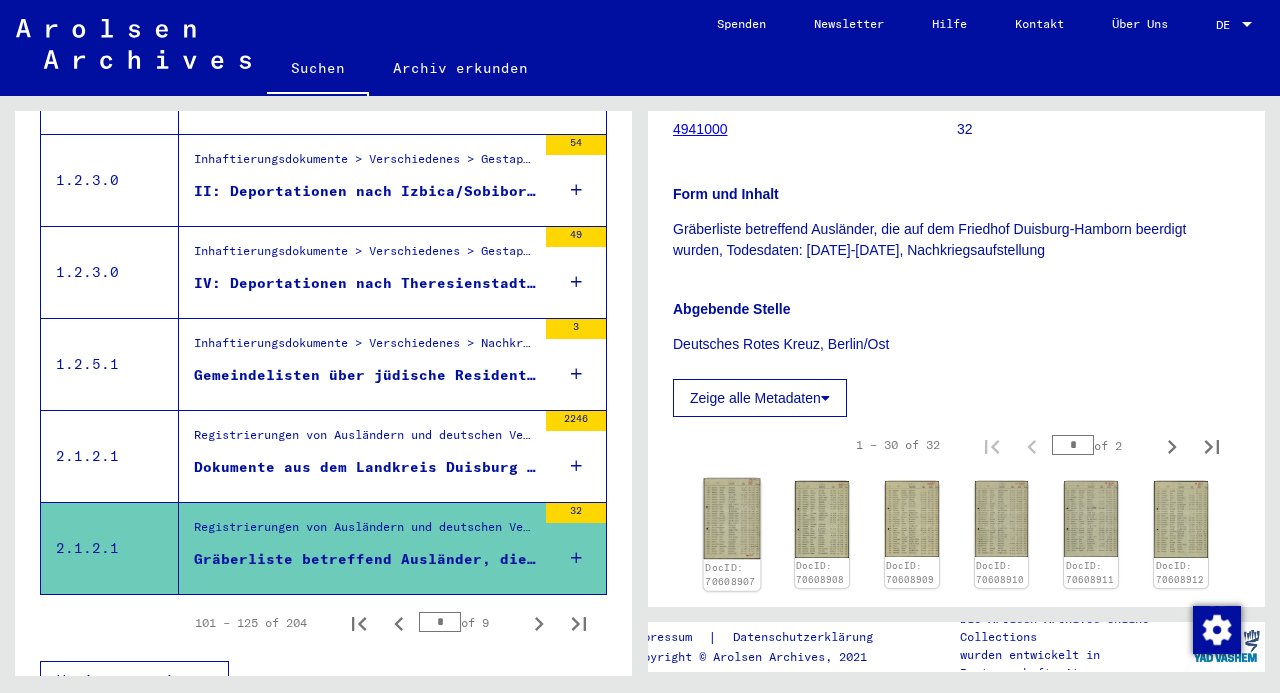 click 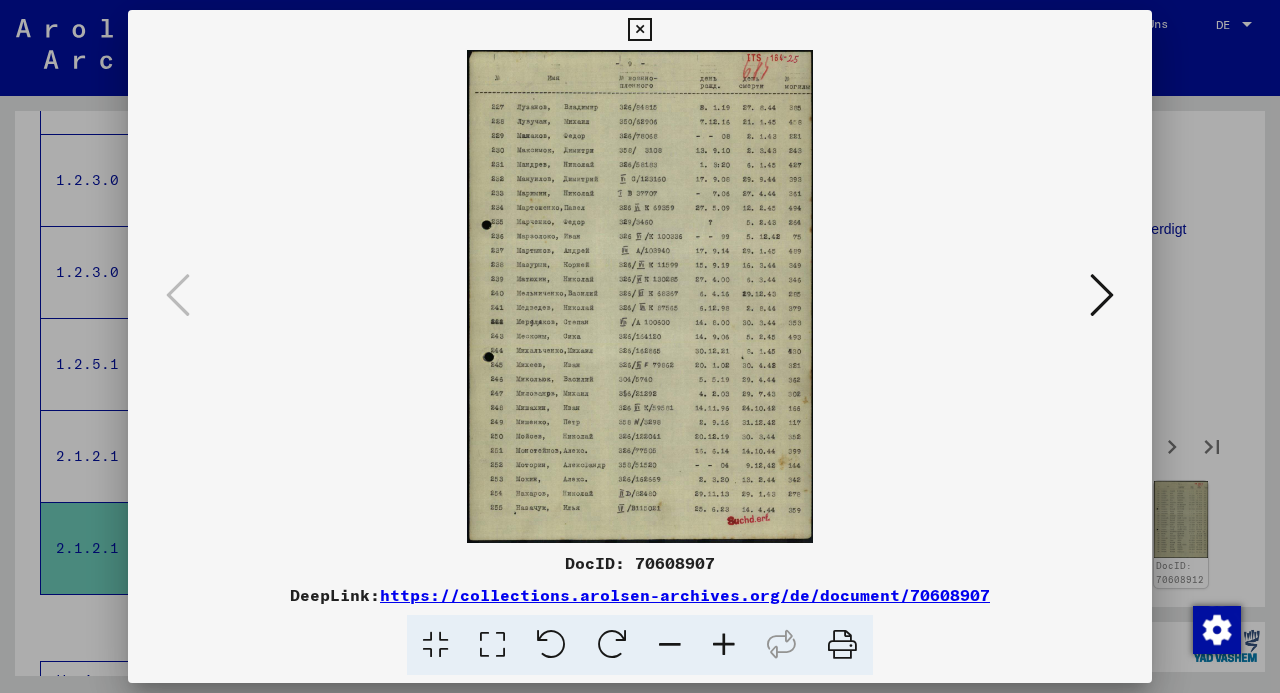 type 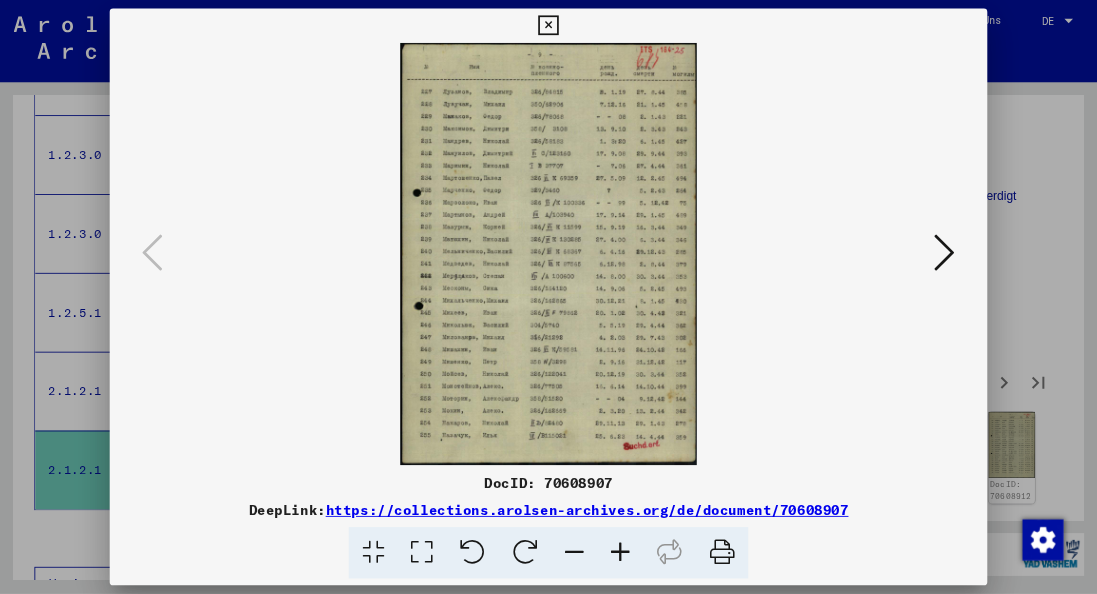 scroll, scrollTop: 2228, scrollLeft: 0, axis: vertical 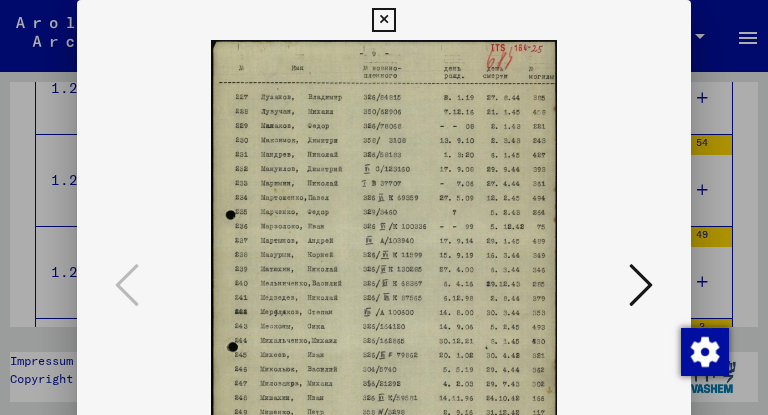 click at bounding box center (641, 285) 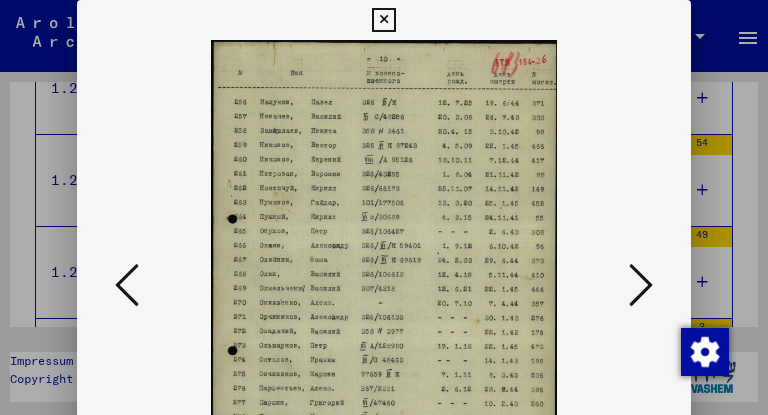 click at bounding box center [641, 285] 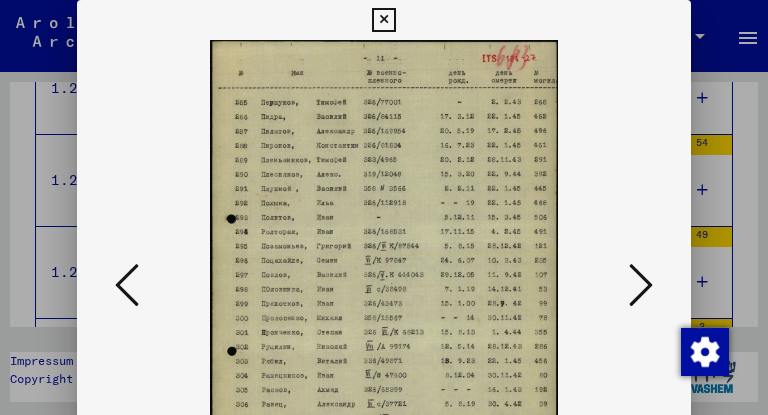 click at bounding box center [641, 285] 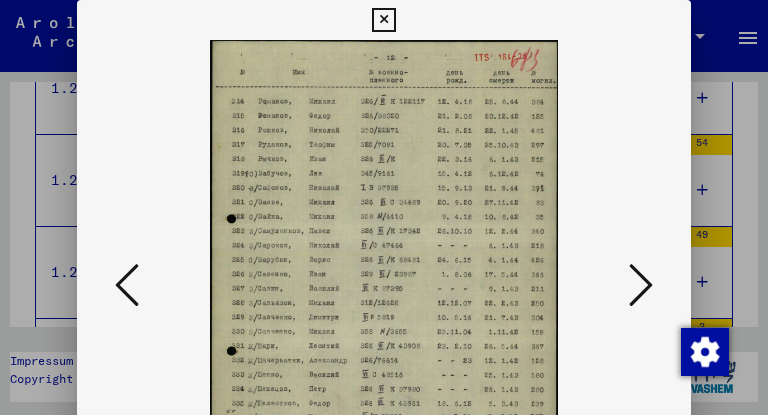 click at bounding box center [641, 285] 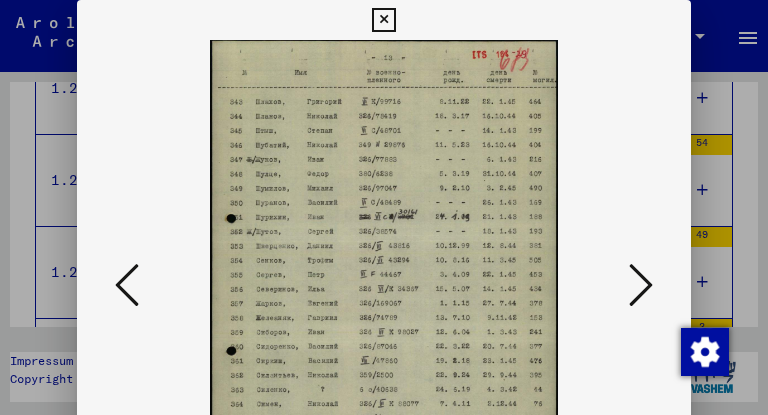 click at bounding box center (641, 285) 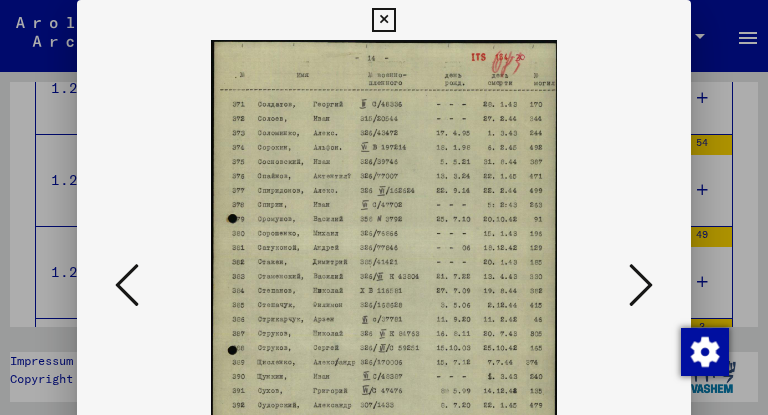 click at bounding box center (641, 285) 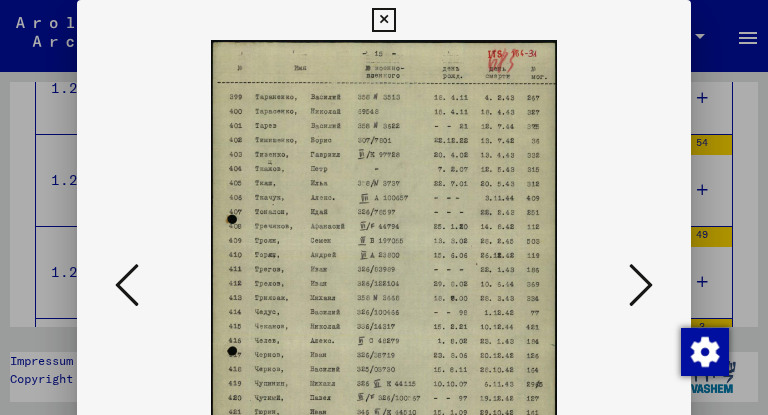 click at bounding box center [641, 285] 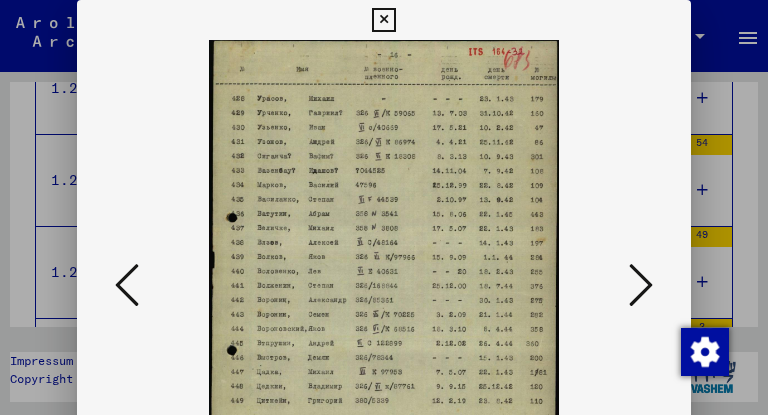 click at bounding box center [641, 285] 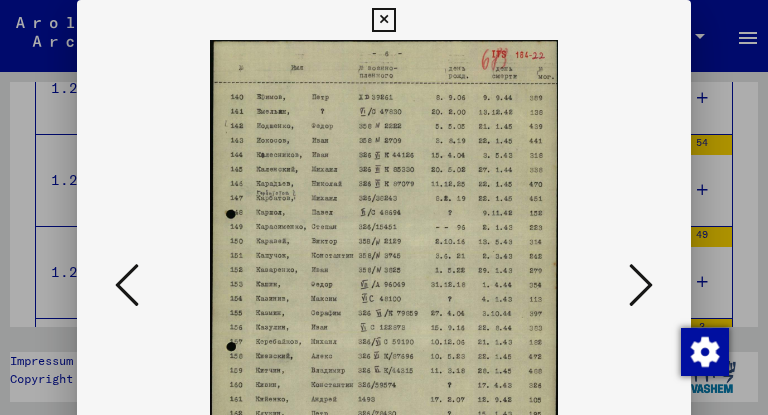 click at bounding box center (641, 285) 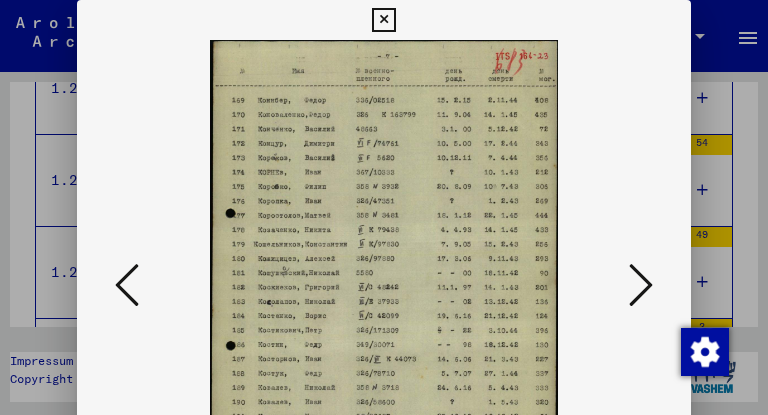 click at bounding box center [641, 285] 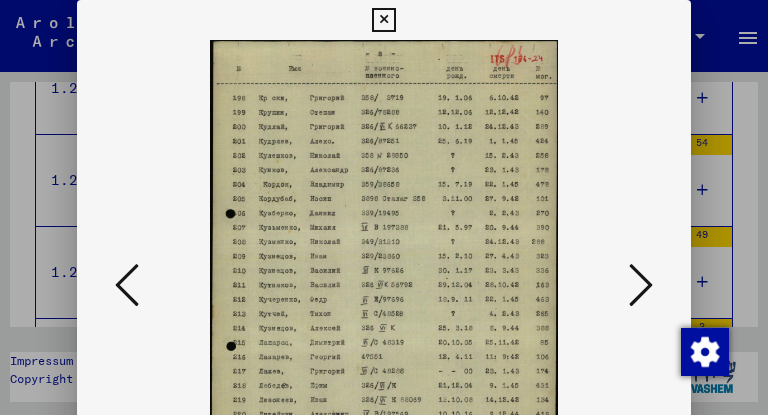 click at bounding box center [641, 285] 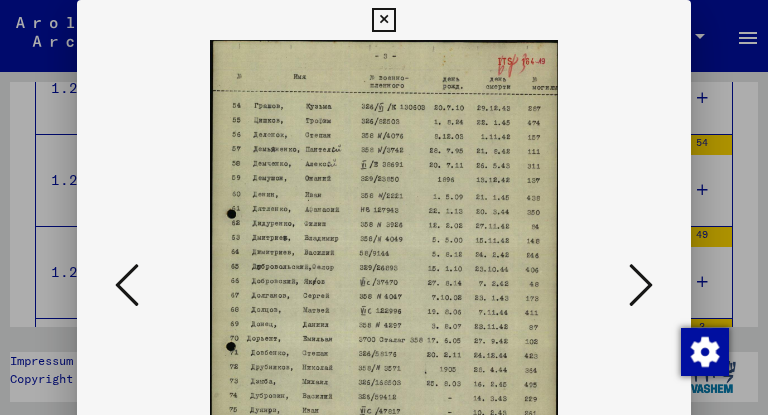 click at bounding box center [641, 285] 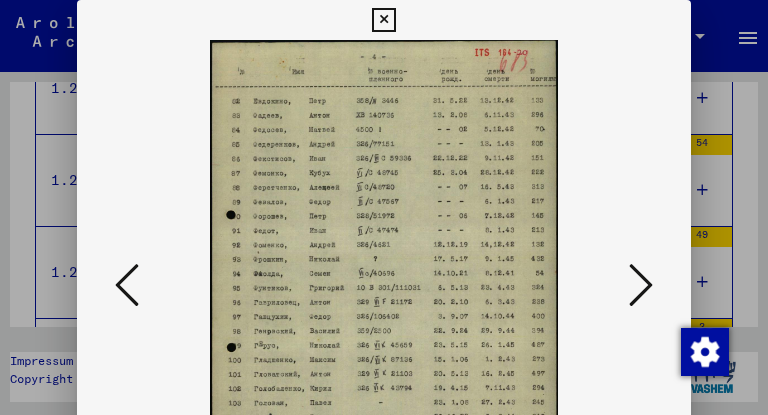 click at bounding box center [641, 285] 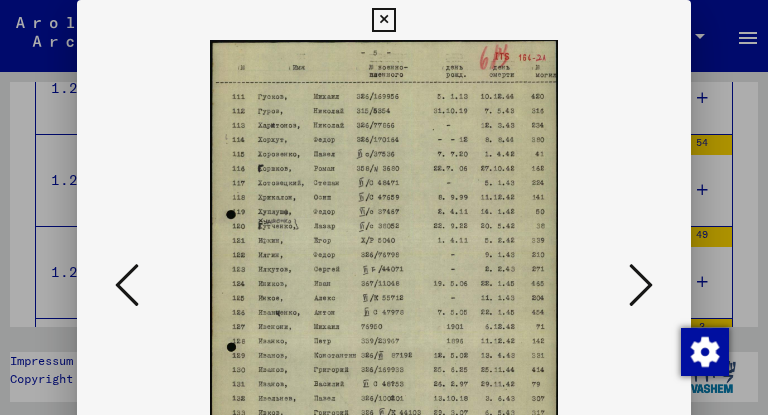 click at bounding box center (641, 285) 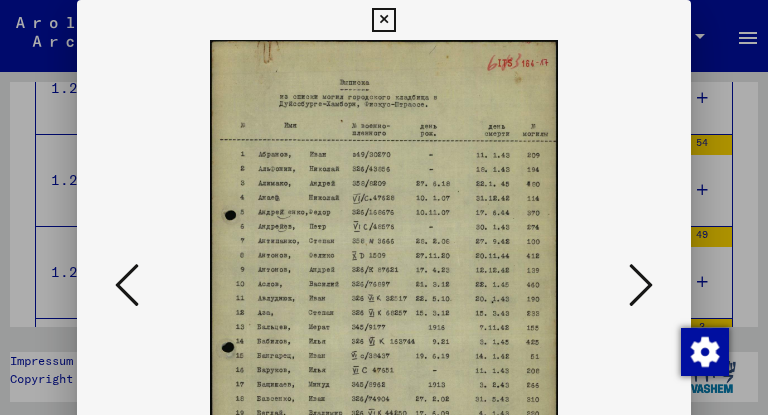 click at bounding box center [641, 285] 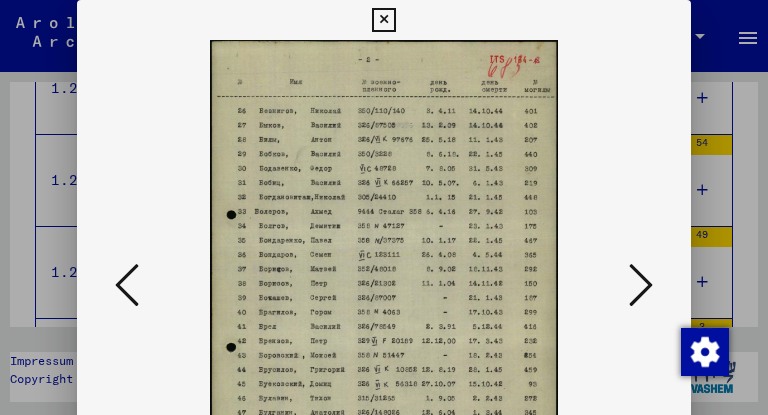 click at bounding box center [641, 285] 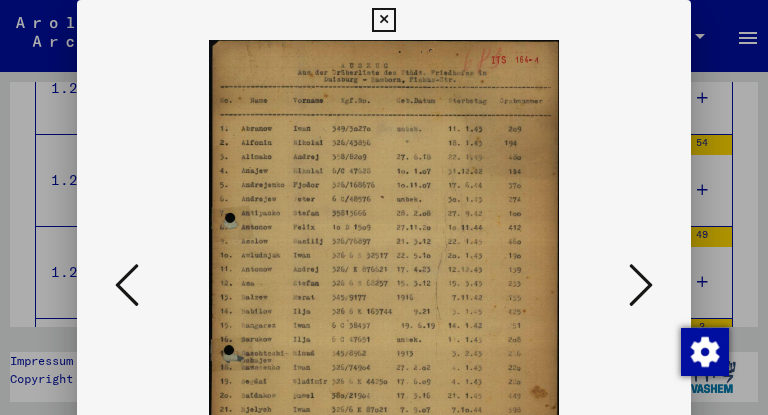 drag, startPoint x: 403, startPoint y: 250, endPoint x: 402, endPoint y: 230, distance: 20.024984 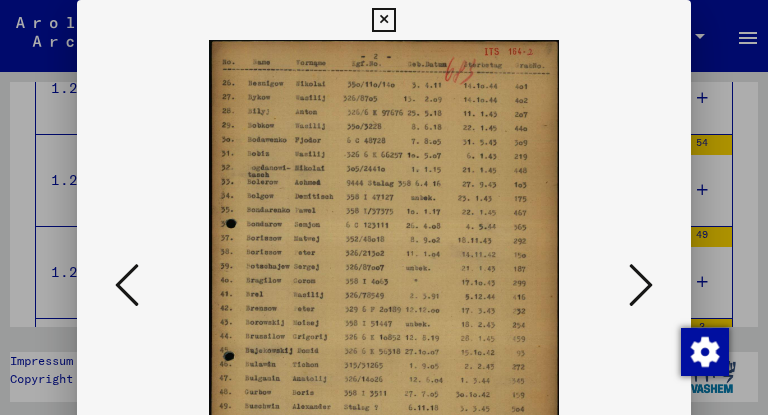 click at bounding box center [641, 285] 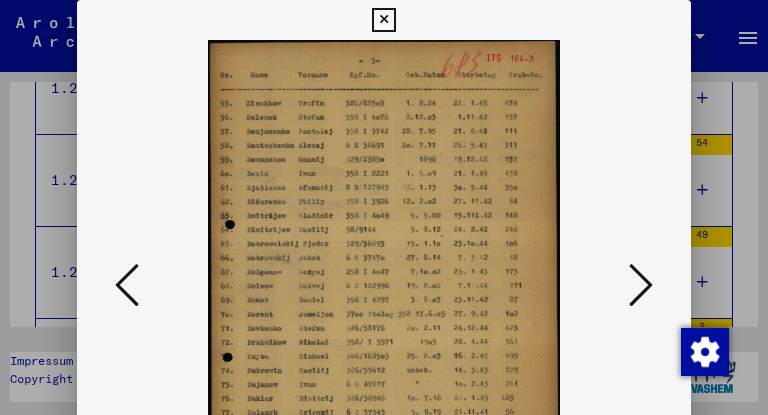 click at bounding box center (641, 285) 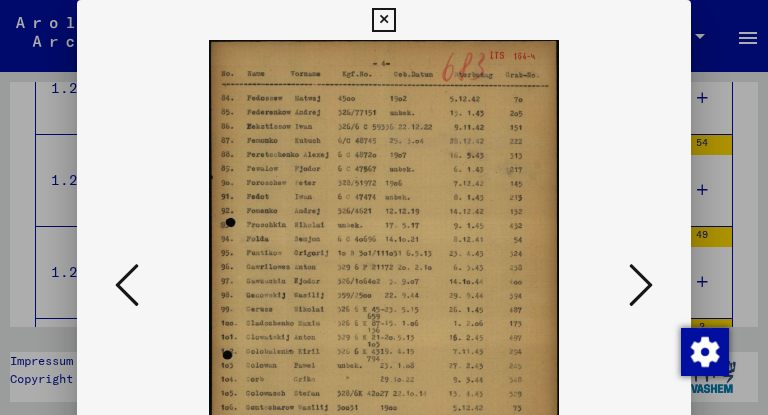 click at bounding box center [641, 285] 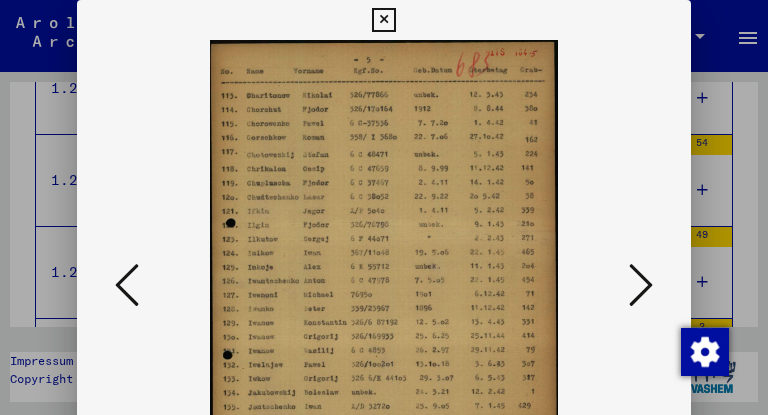 click at bounding box center [641, 285] 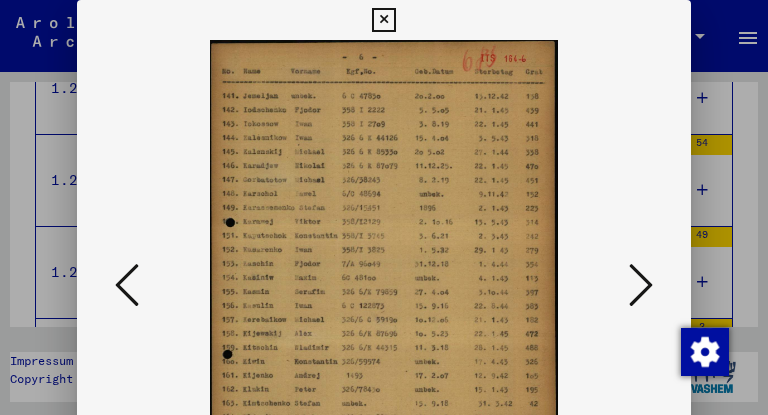 click at bounding box center [641, 285] 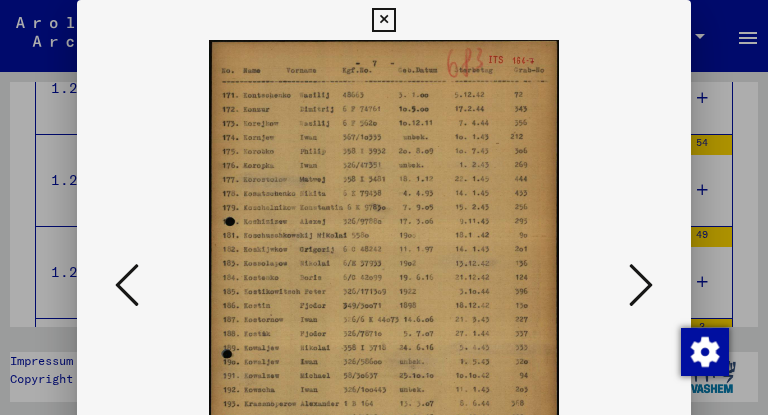 click at bounding box center (641, 285) 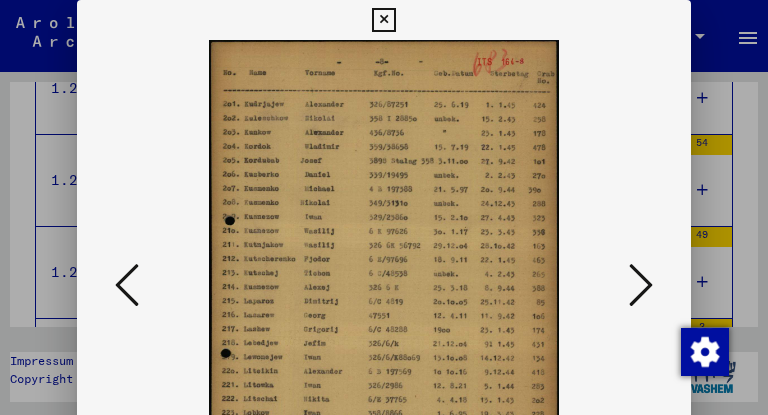 click at bounding box center (641, 285) 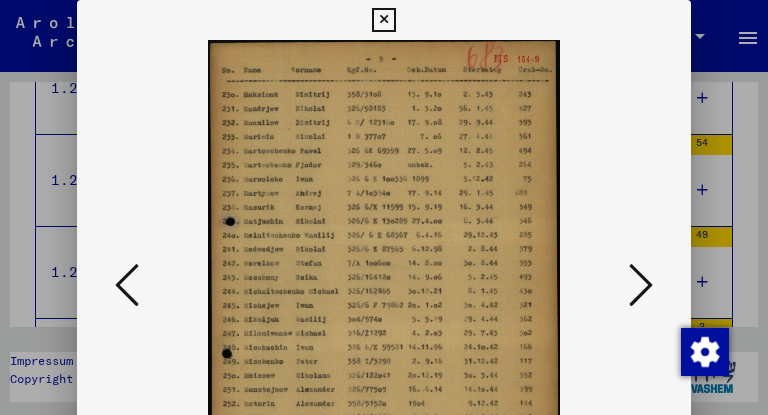 click at bounding box center [641, 285] 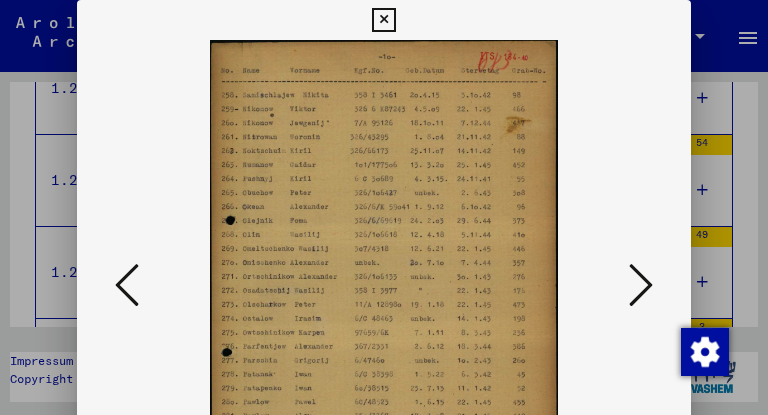click at bounding box center [641, 285] 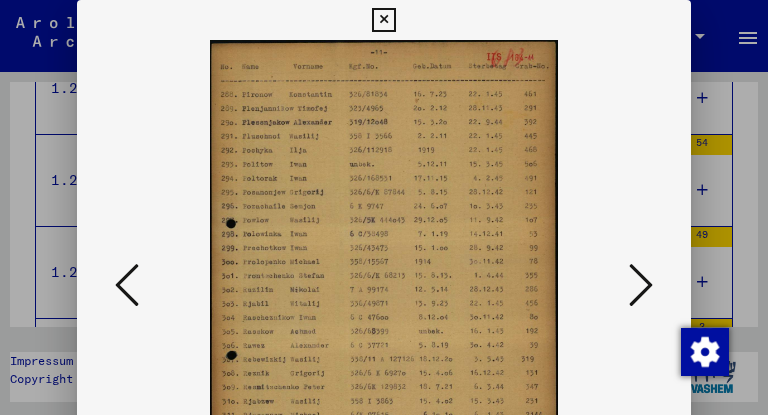 click at bounding box center [641, 285] 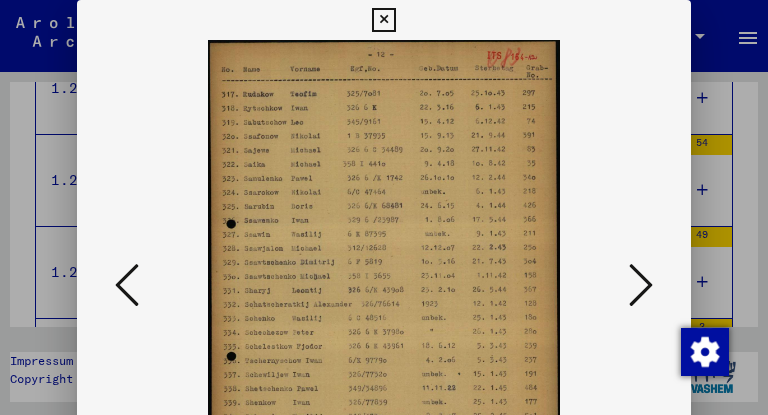 click at bounding box center (641, 285) 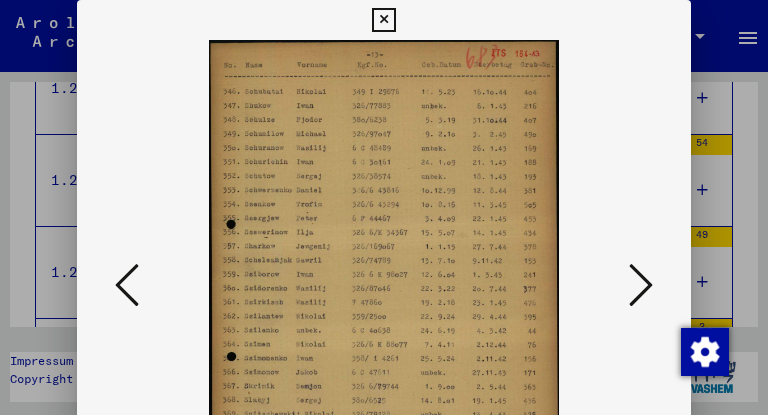 click at bounding box center [641, 285] 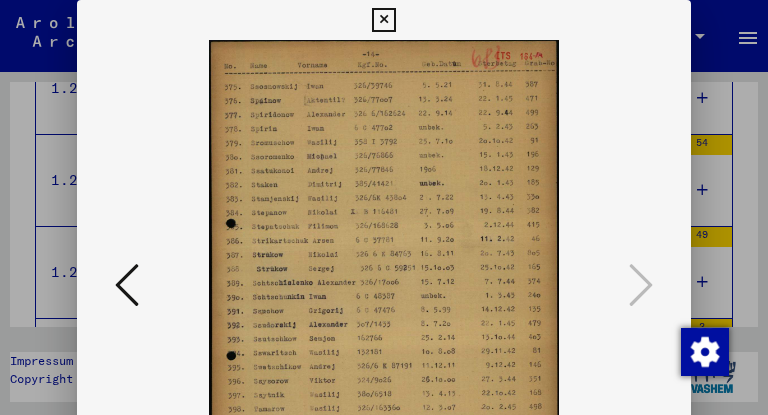 click at bounding box center (127, 285) 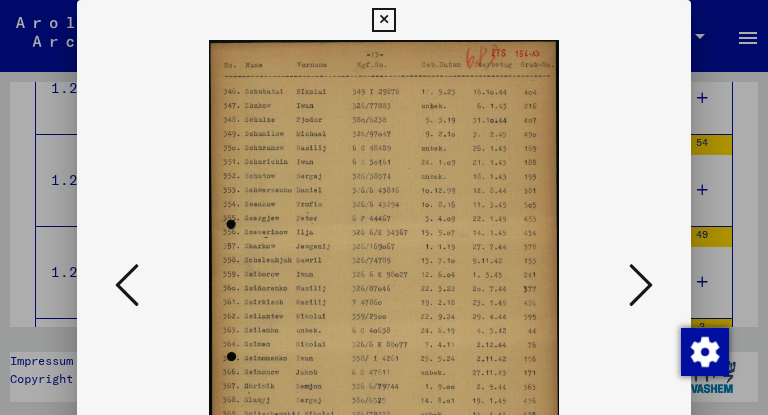 click at bounding box center (127, 285) 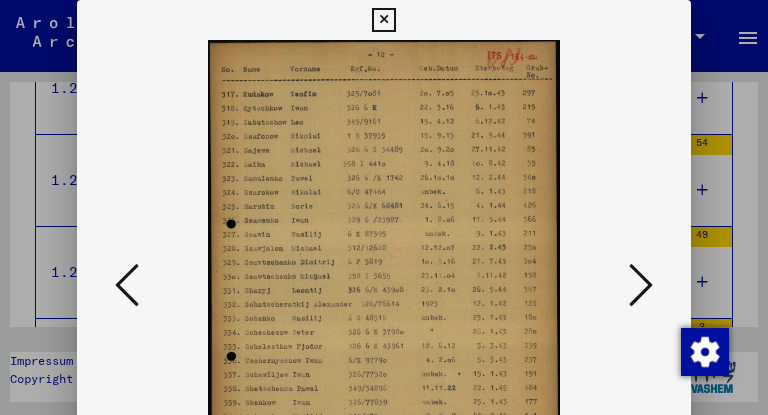 click at bounding box center [127, 285] 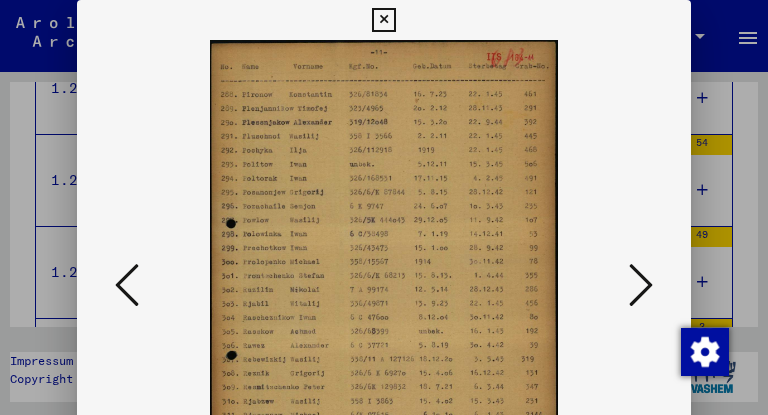 drag, startPoint x: 126, startPoint y: 280, endPoint x: 136, endPoint y: 273, distance: 12.206555 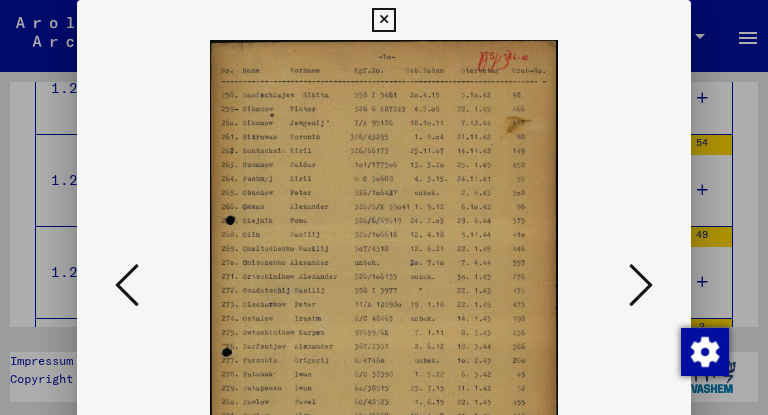 click at bounding box center (127, 285) 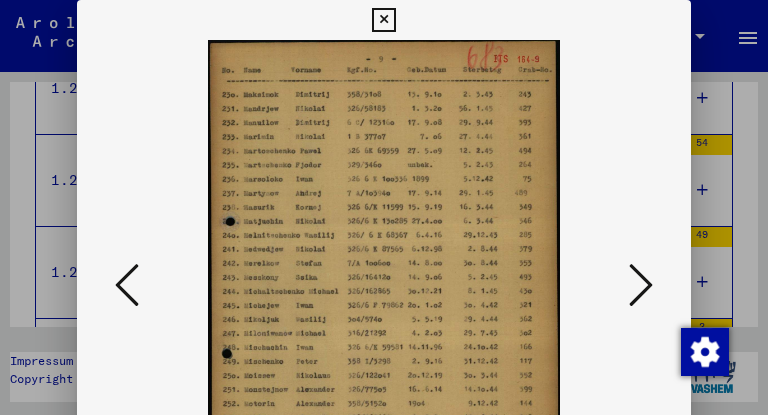 click at bounding box center (384, 286) 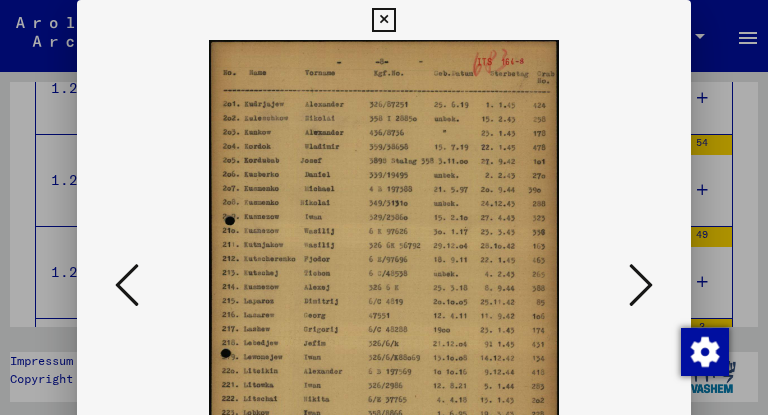 click at bounding box center [127, 285] 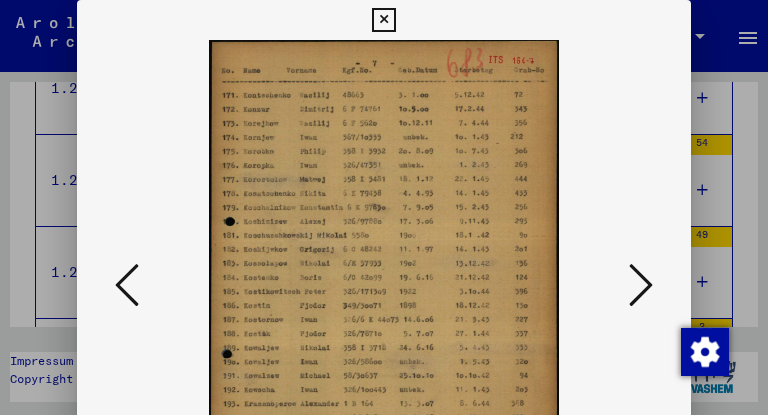click at bounding box center (127, 285) 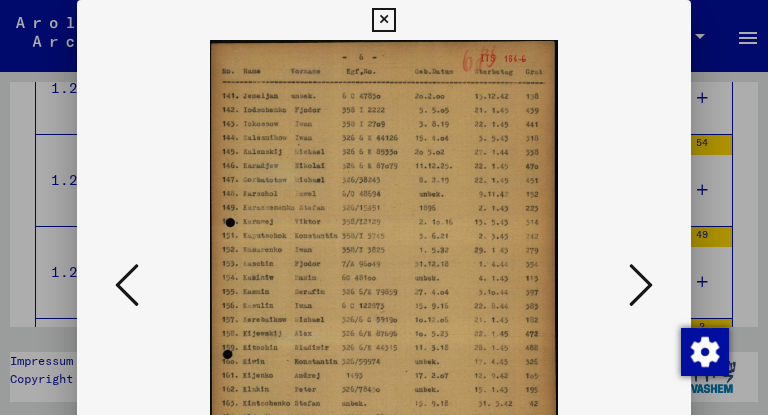 click at bounding box center [127, 286] 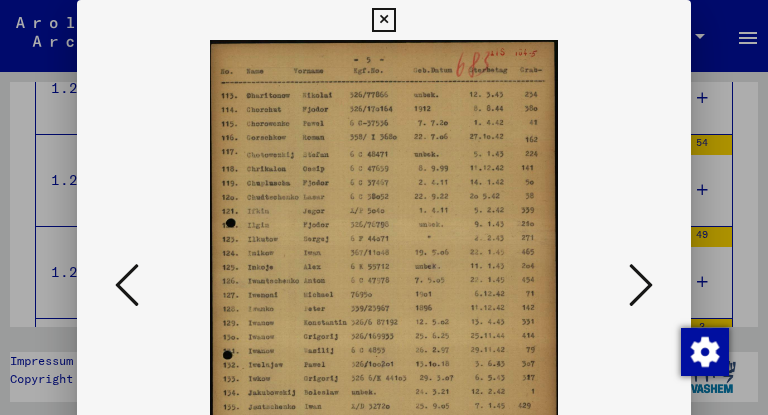 click at bounding box center [384, 286] 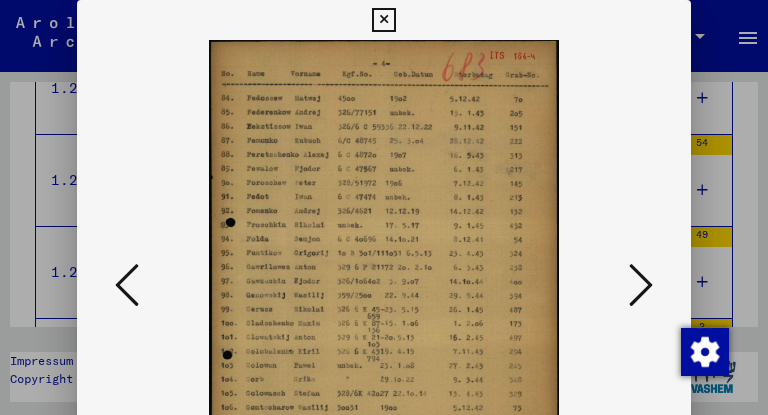 click at bounding box center [127, 285] 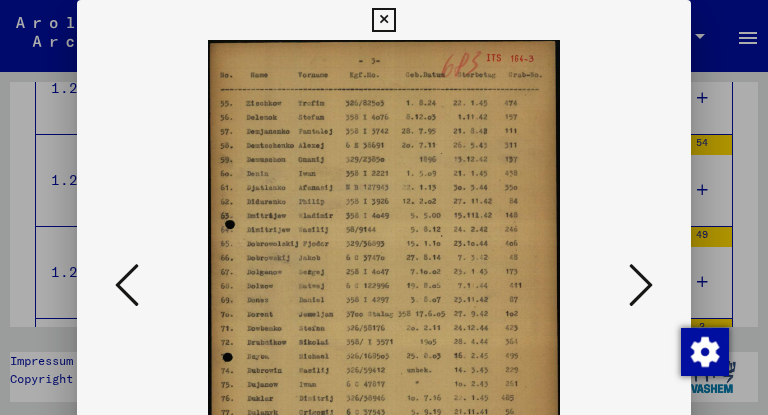 click at bounding box center (127, 285) 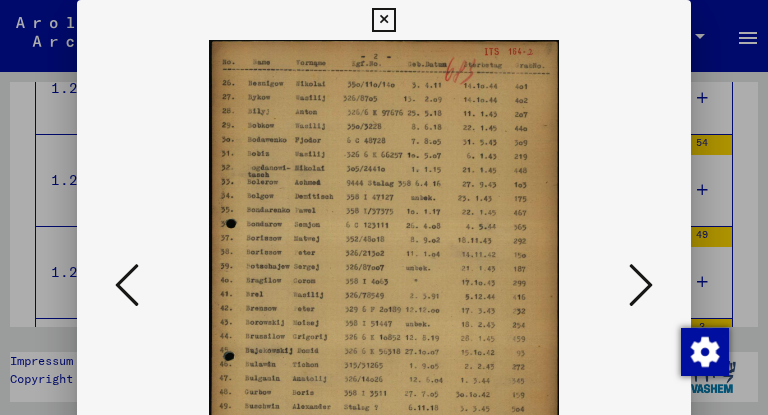 click at bounding box center [127, 285] 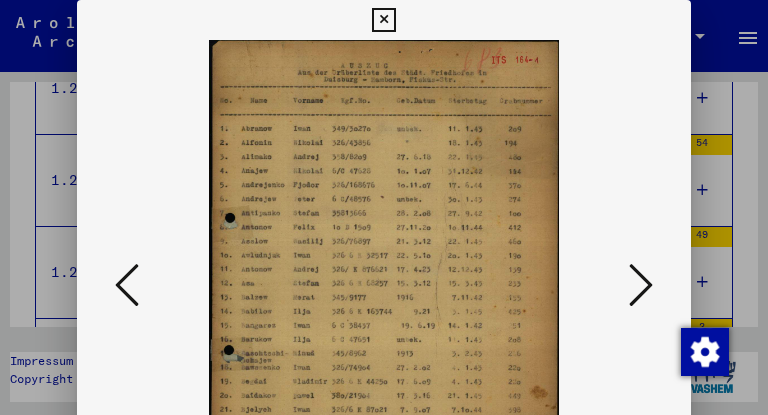 click at bounding box center (127, 285) 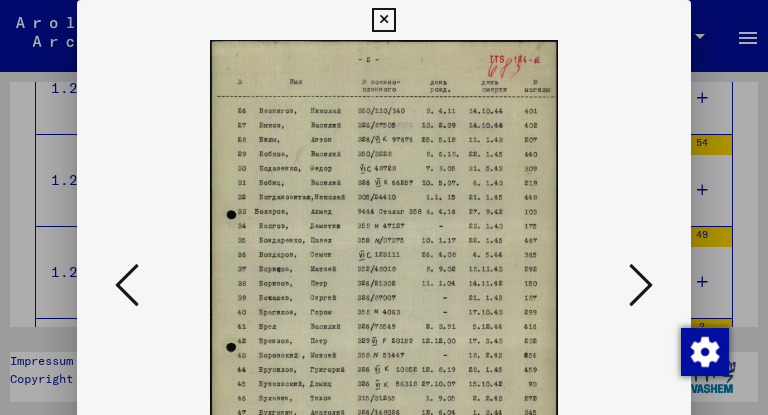 click at bounding box center [383, 20] 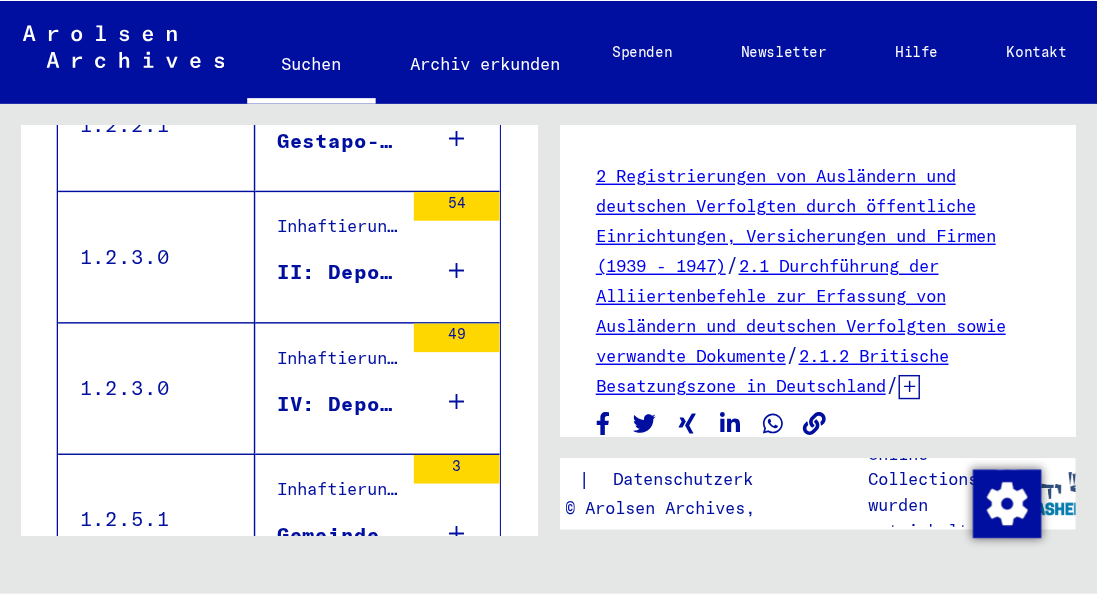 scroll, scrollTop: 2254, scrollLeft: 0, axis: vertical 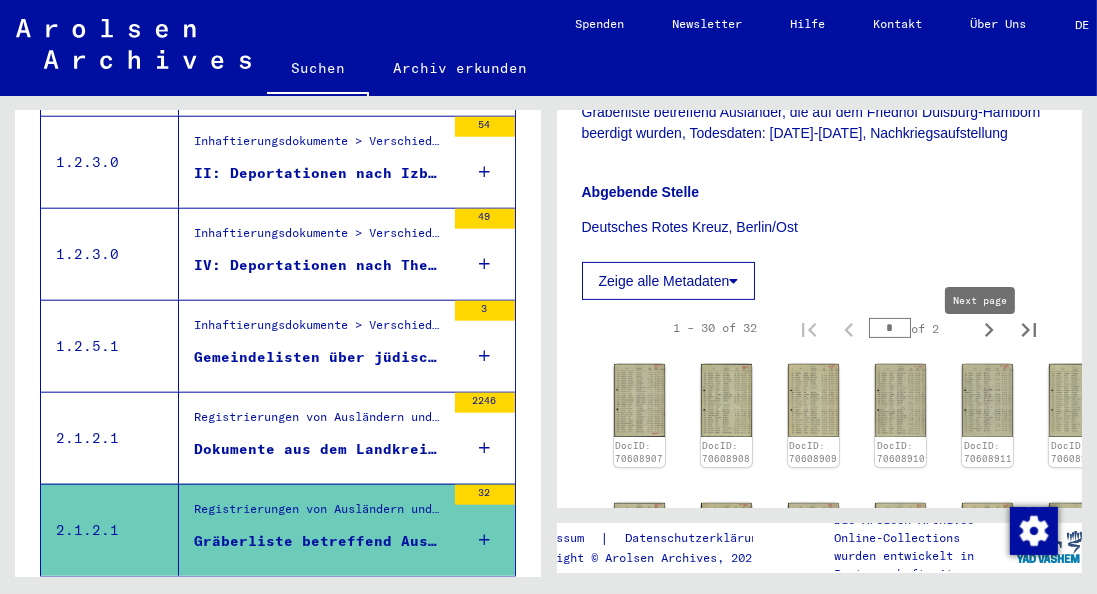 click 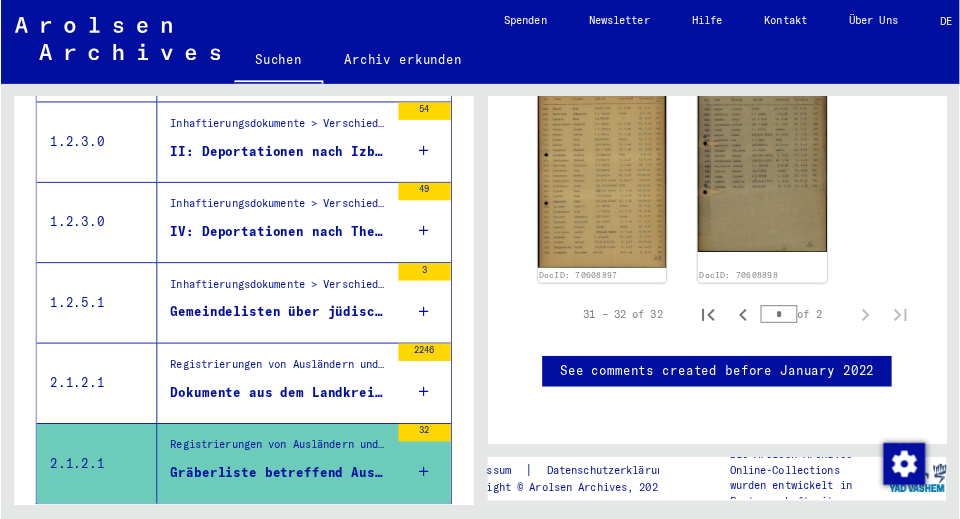 scroll, scrollTop: 802, scrollLeft: 0, axis: vertical 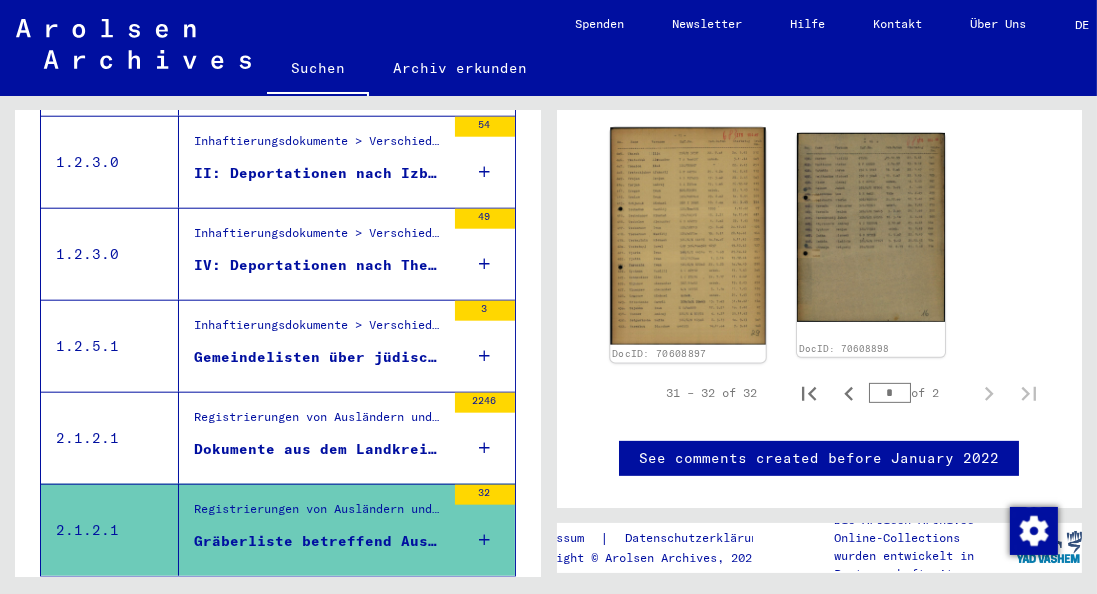 click 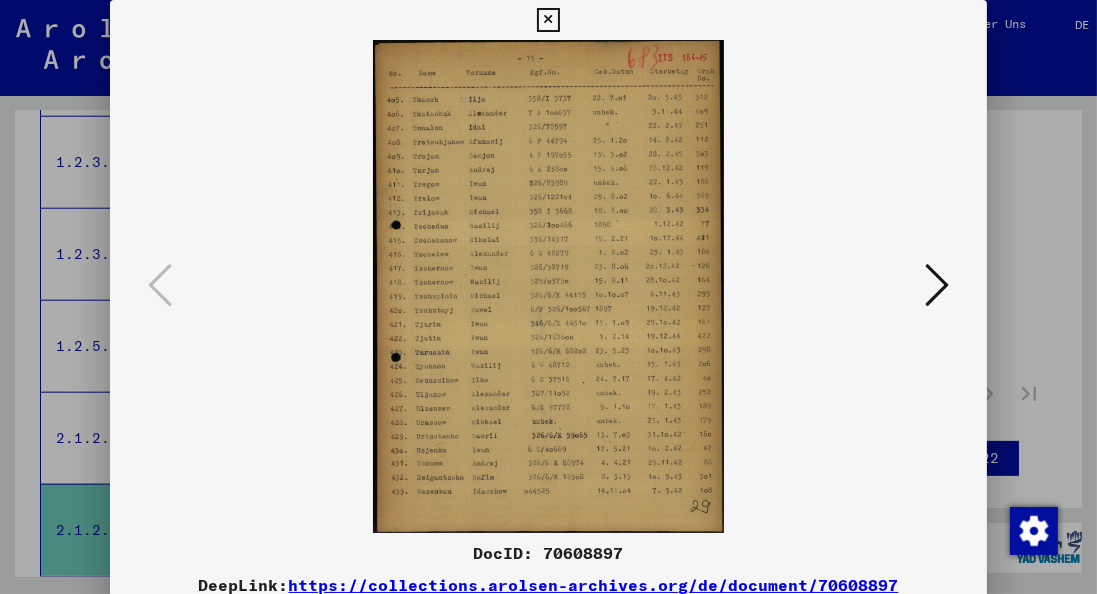 type 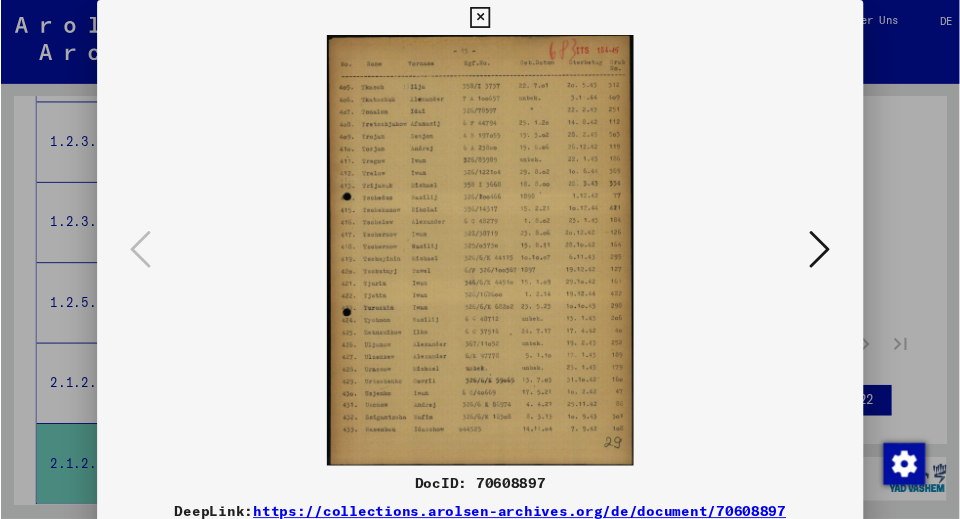 scroll, scrollTop: 2255, scrollLeft: 0, axis: vertical 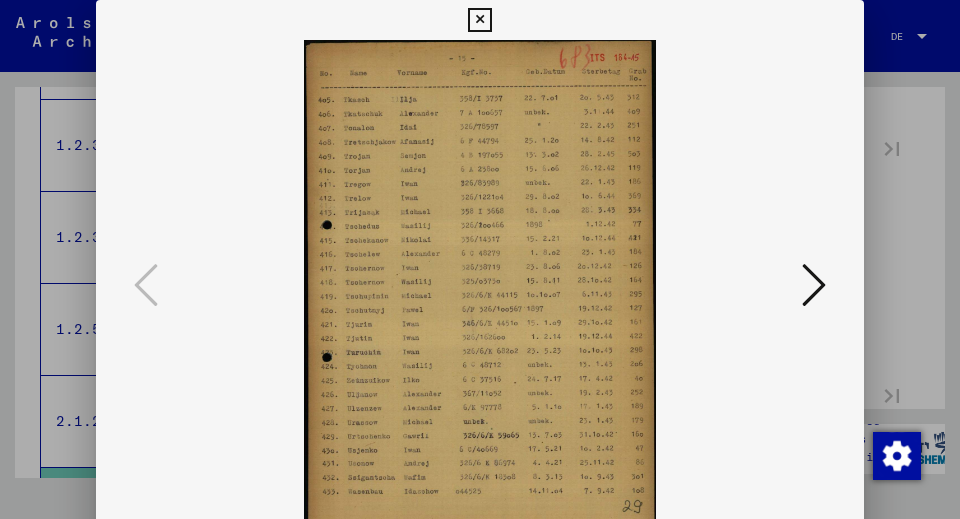click at bounding box center [814, 285] 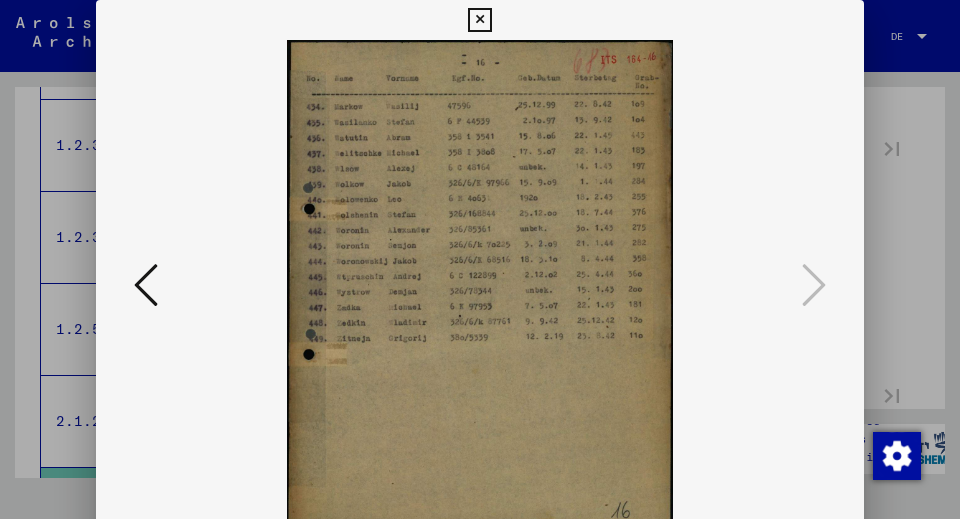 click at bounding box center [146, 285] 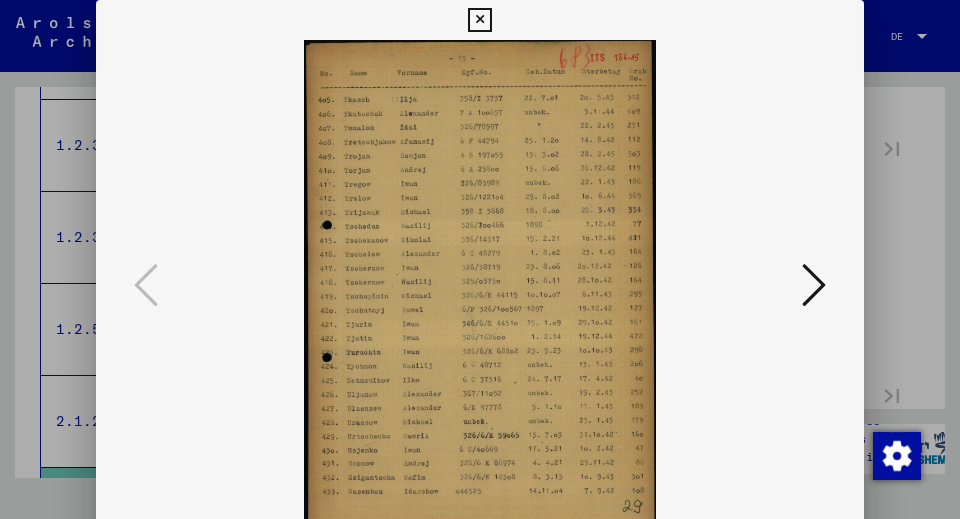 click at bounding box center [479, 20] 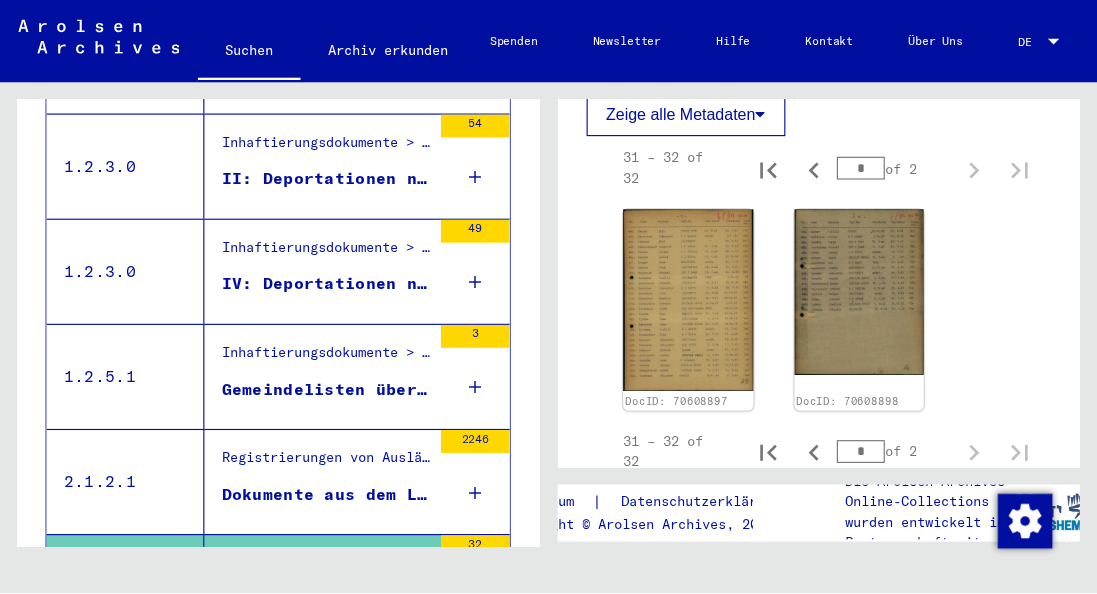 scroll, scrollTop: 2254, scrollLeft: 0, axis: vertical 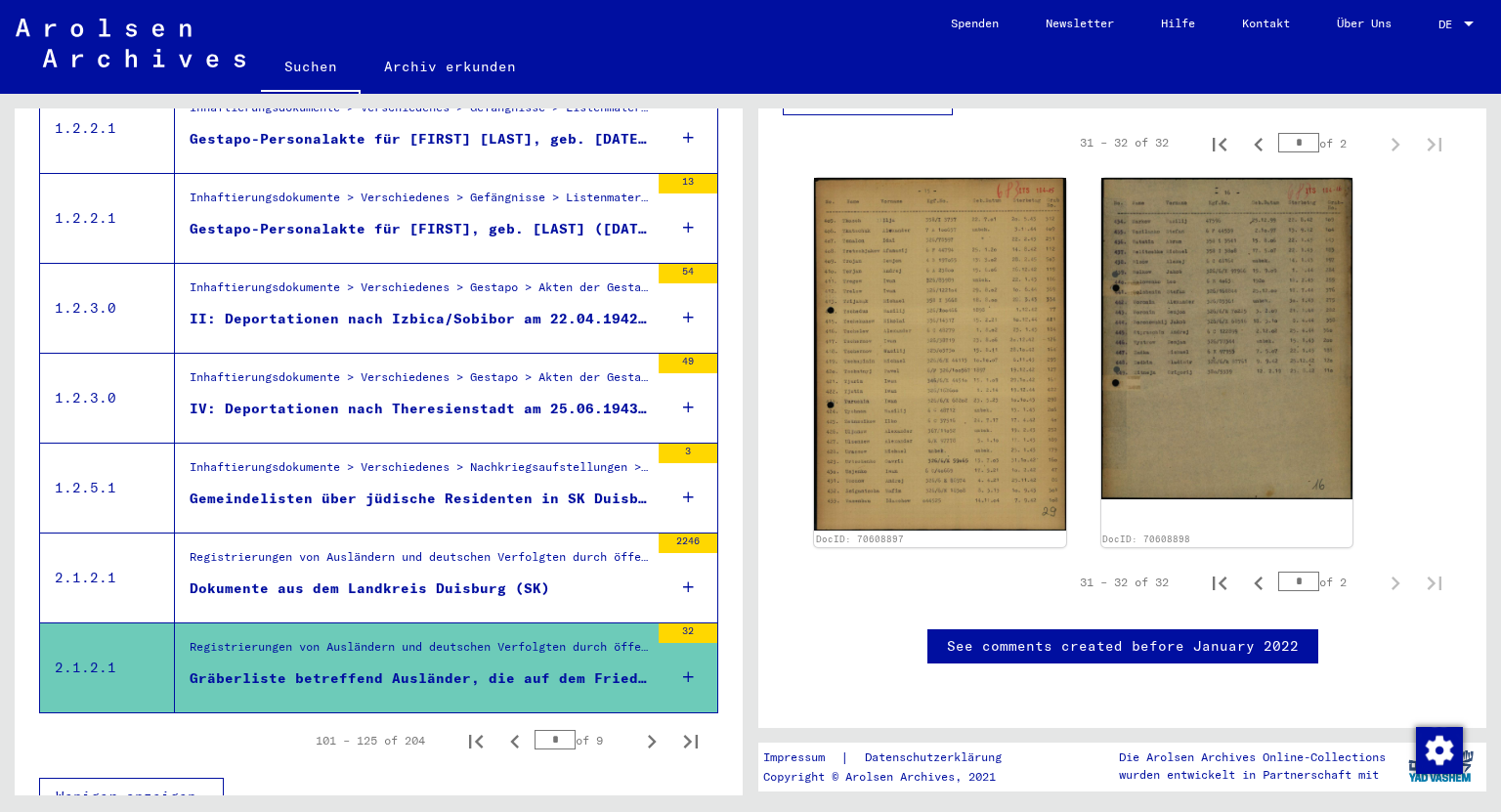 click on "Dokumente aus dem Landkreis Duisburg (SK)" at bounding box center [369, 588] 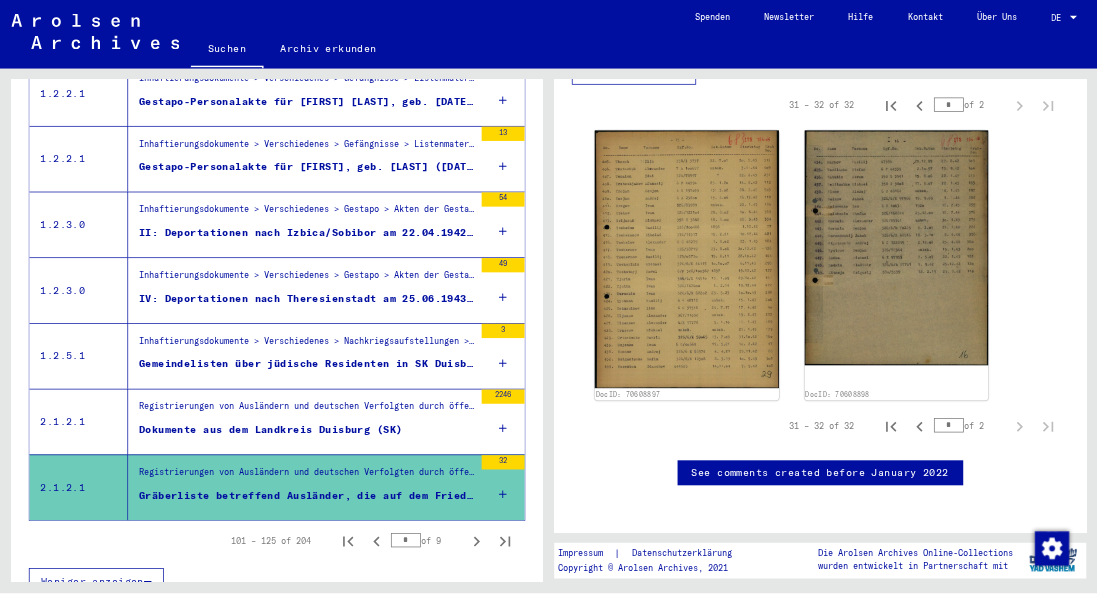 scroll, scrollTop: 0, scrollLeft: 0, axis: both 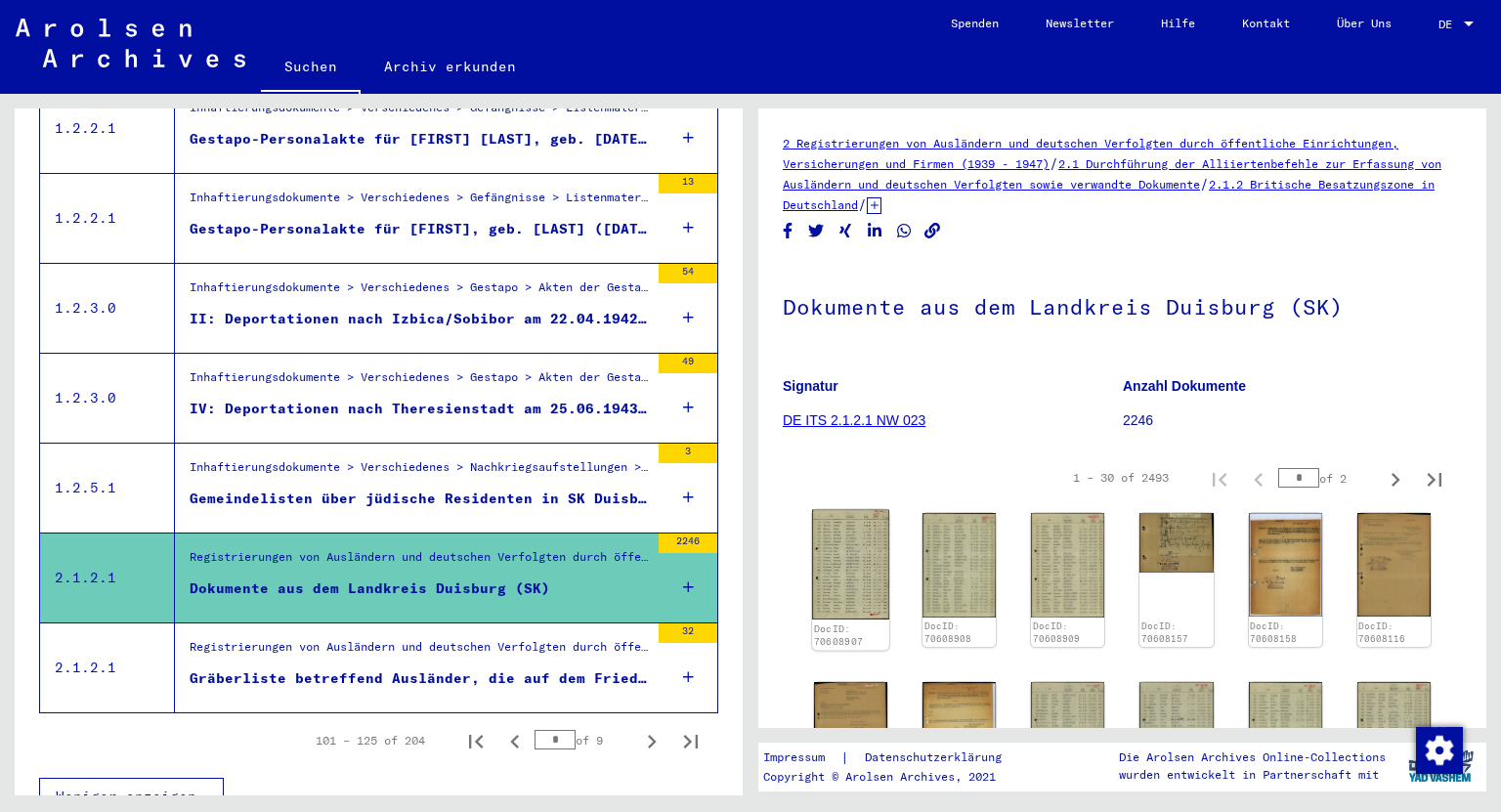 click 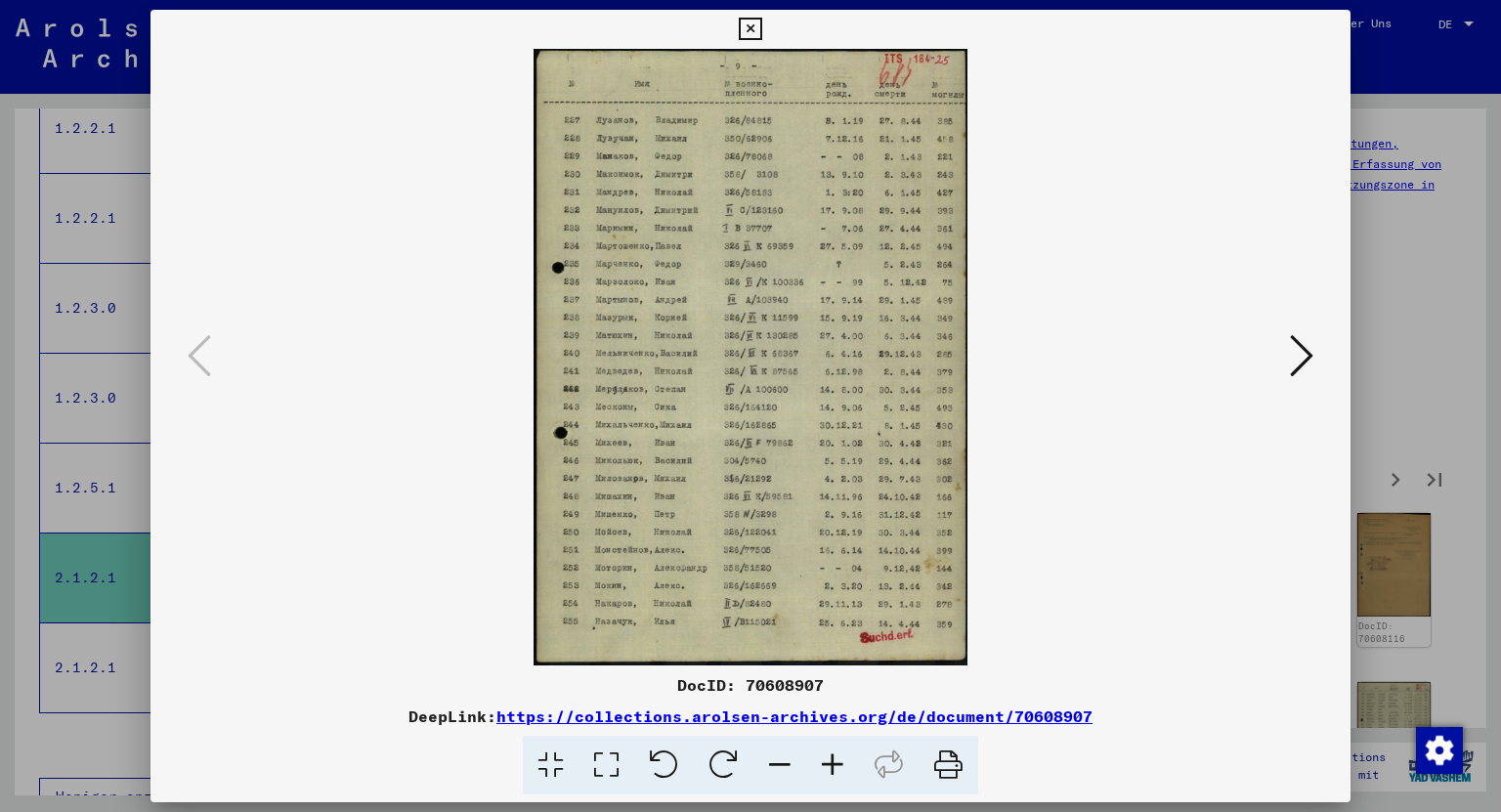 type 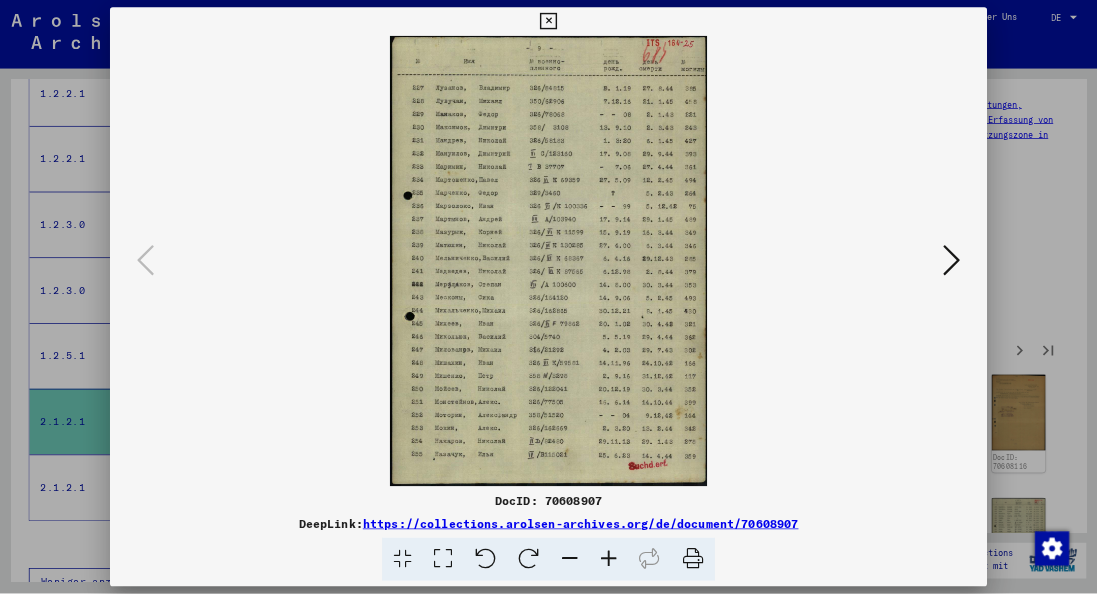 scroll, scrollTop: 2093, scrollLeft: 0, axis: vertical 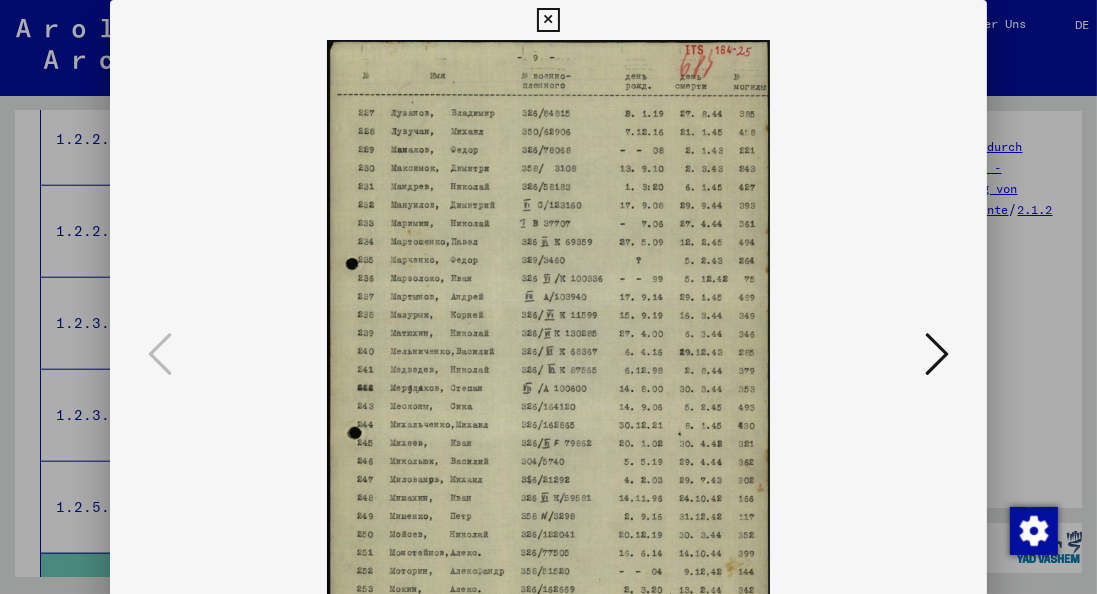 click at bounding box center [937, 354] 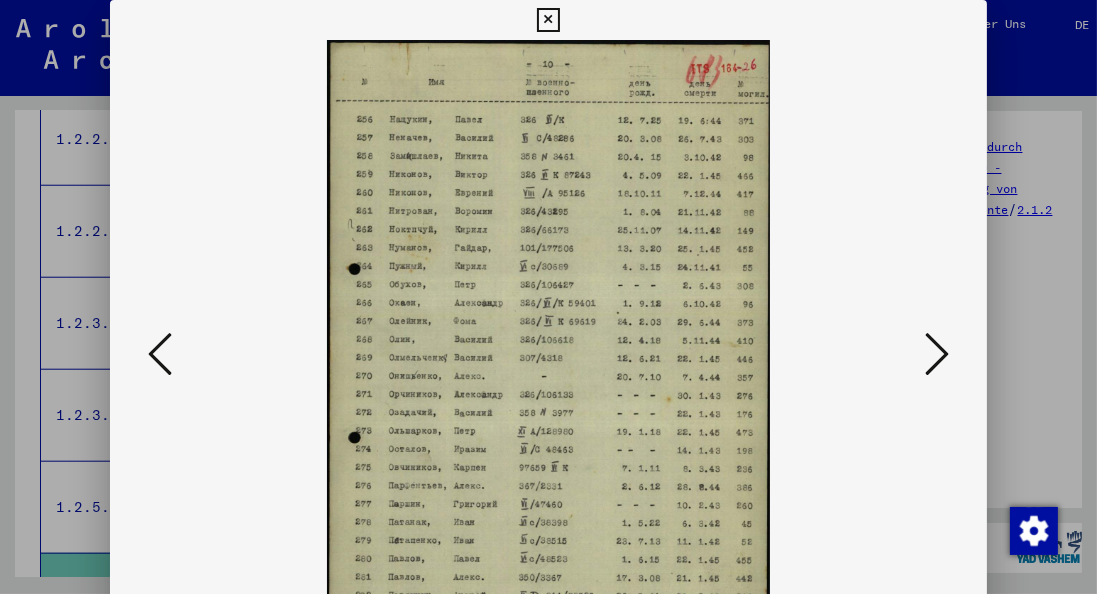 click at bounding box center (937, 354) 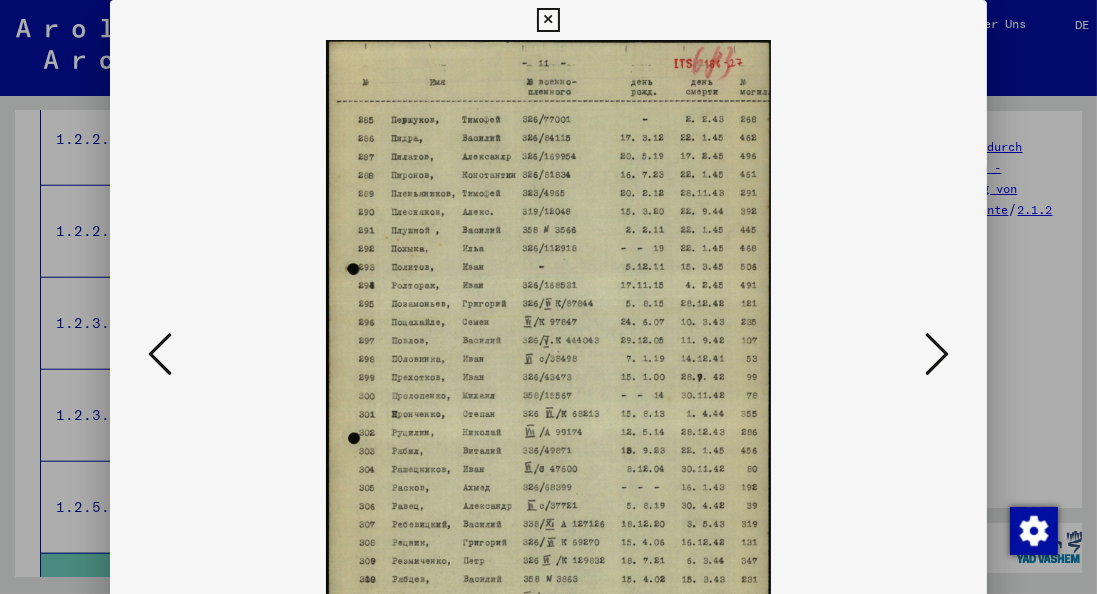 click at bounding box center [937, 354] 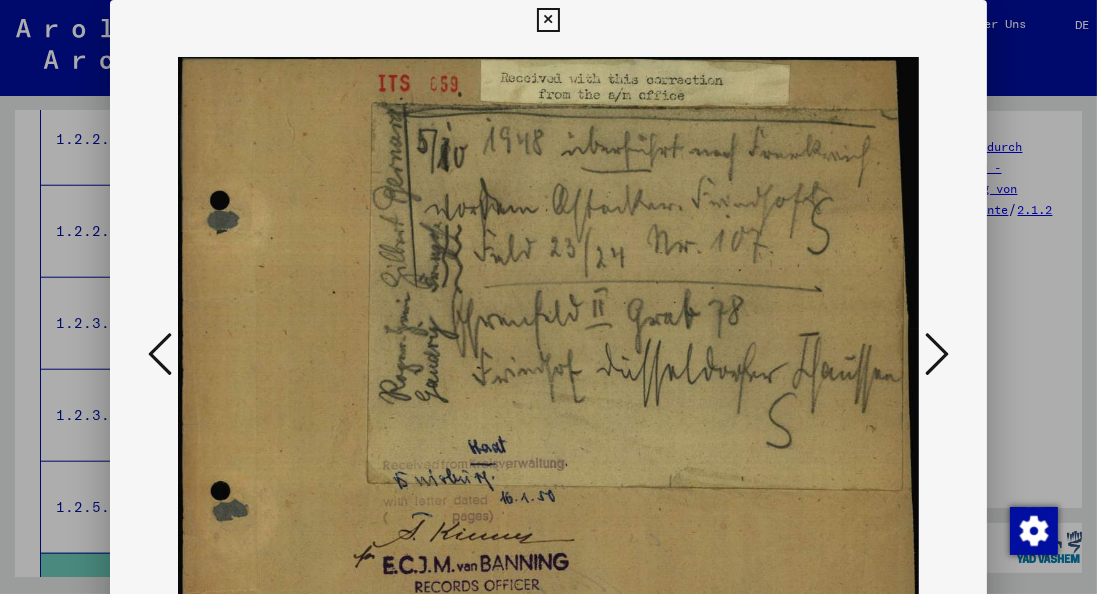 click at bounding box center [937, 354] 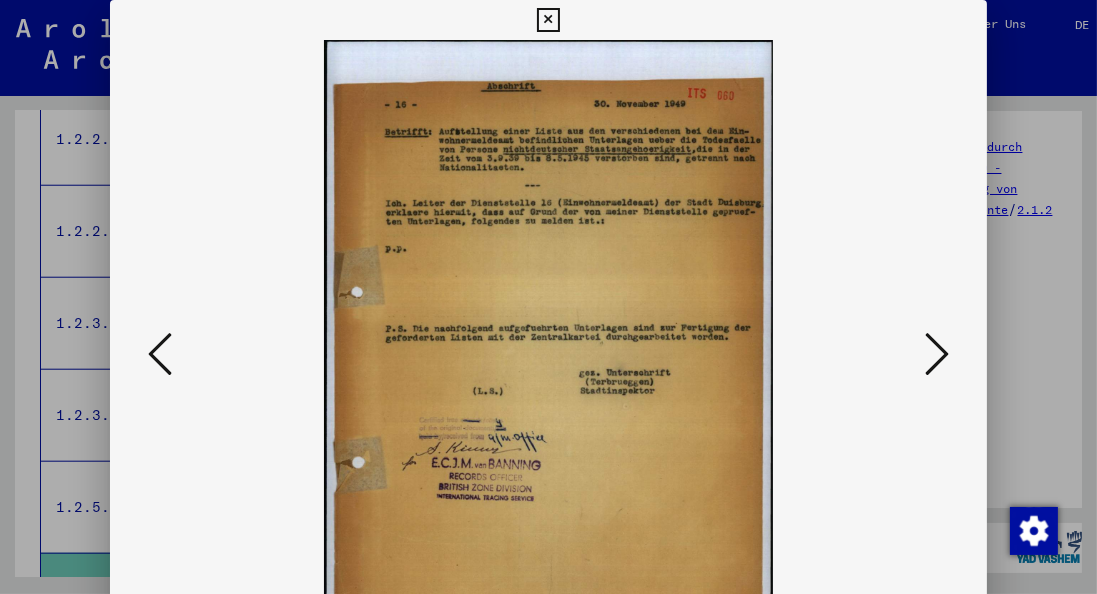 click at bounding box center (937, 354) 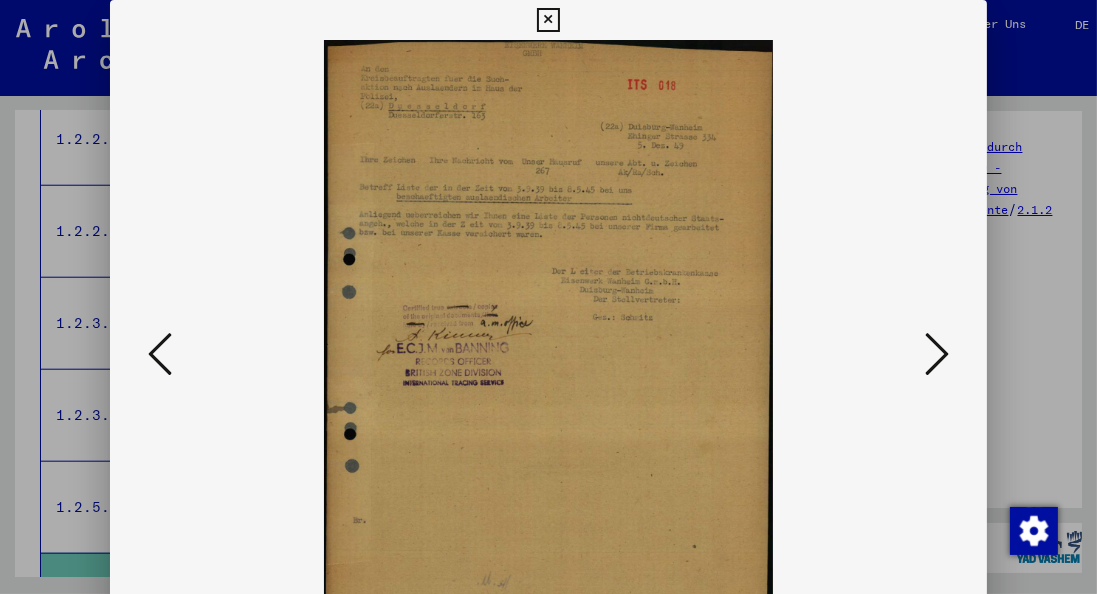 click at bounding box center [937, 354] 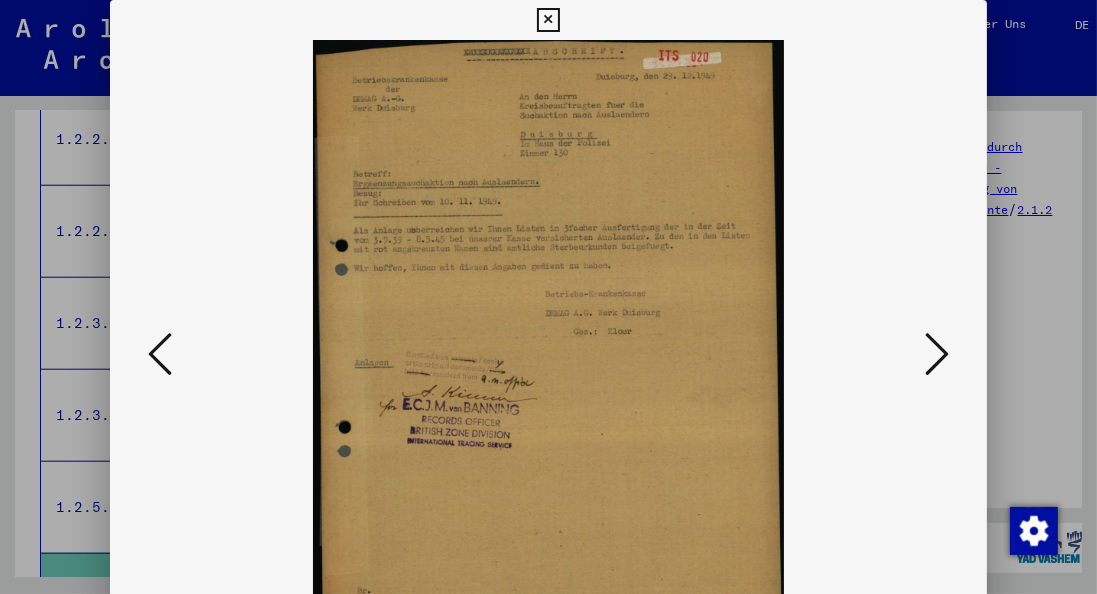 click at bounding box center (937, 354) 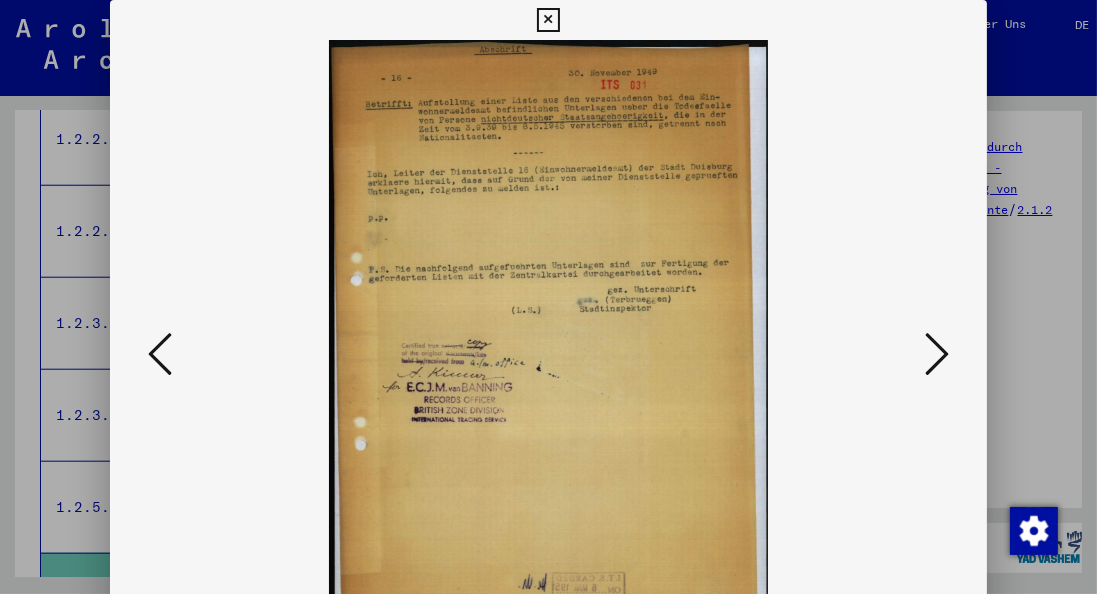 click at bounding box center [937, 354] 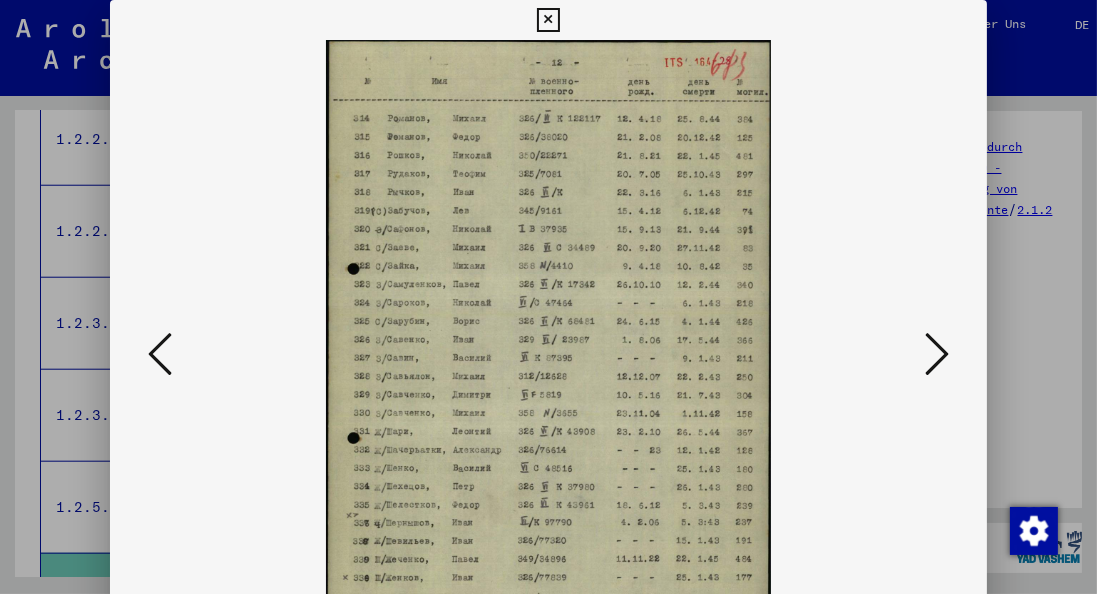 click at bounding box center [937, 354] 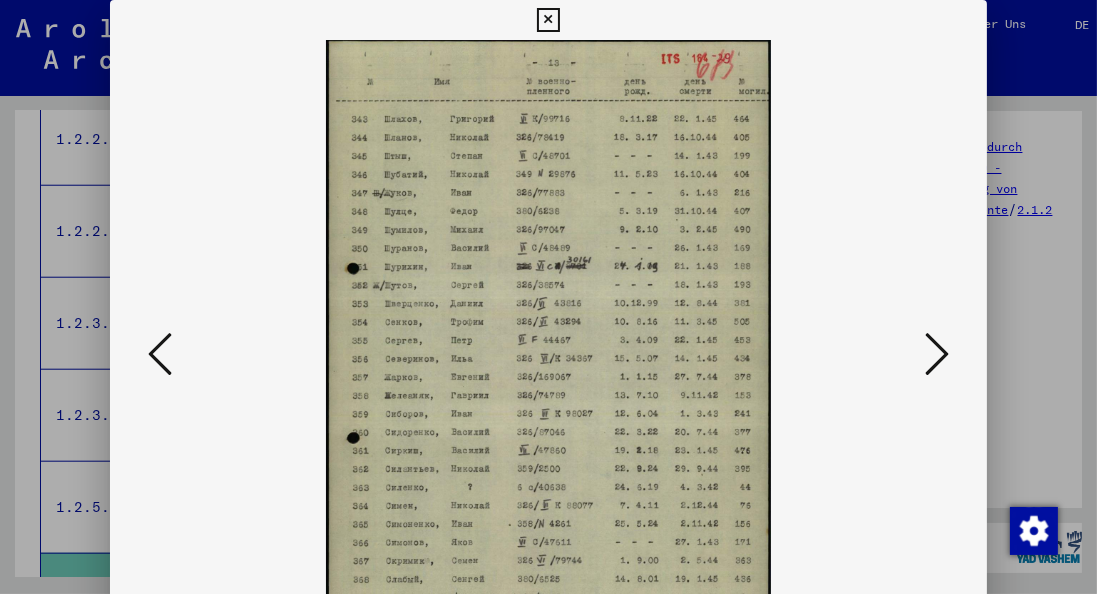 click at bounding box center (937, 354) 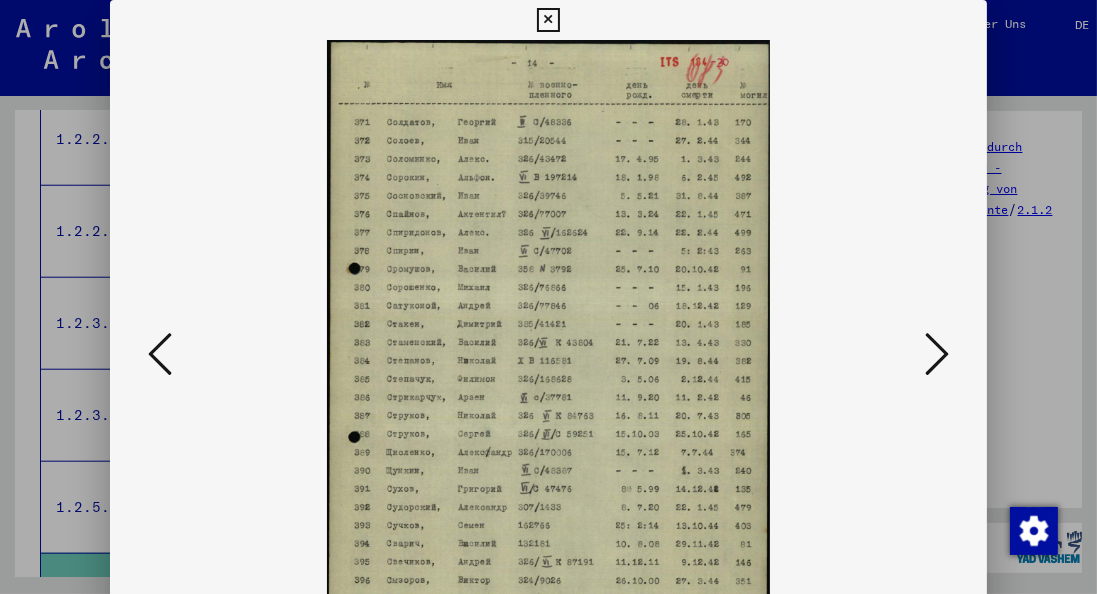 click at bounding box center (937, 354) 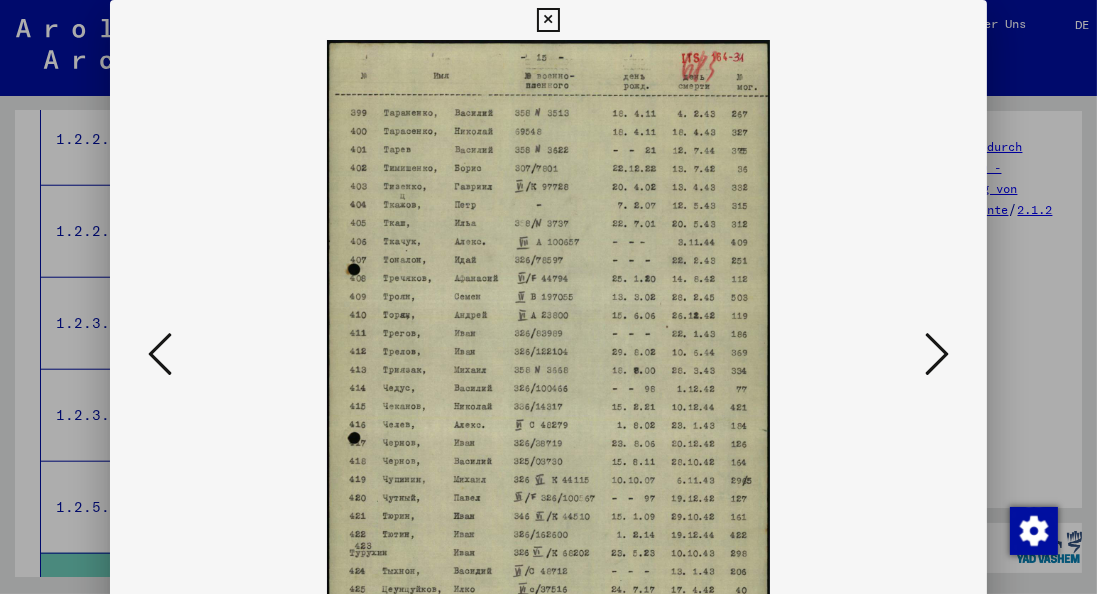 click at bounding box center [937, 354] 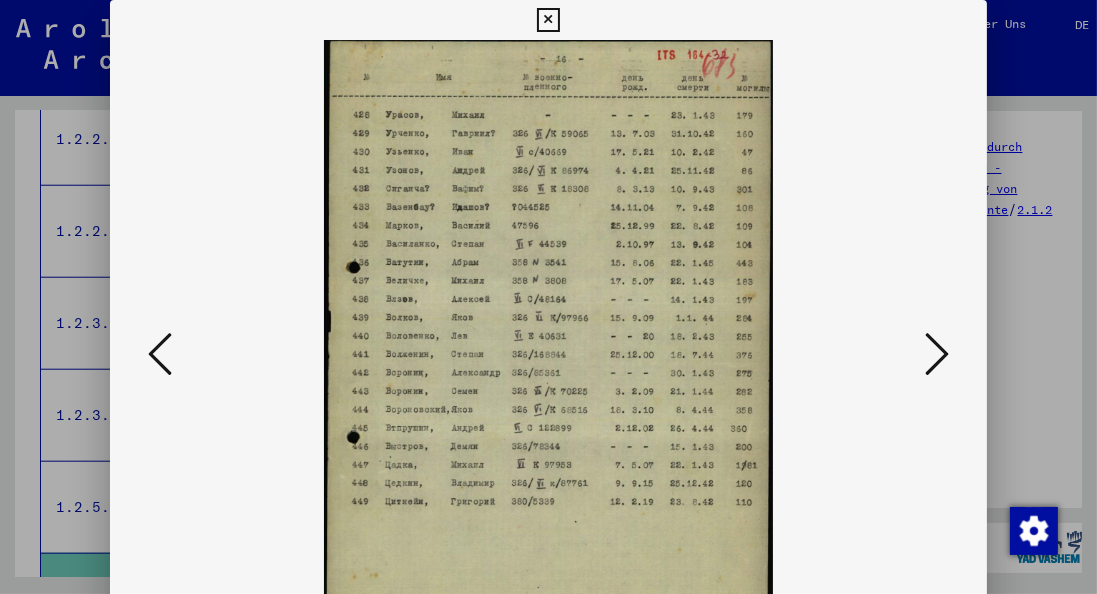 click at bounding box center (937, 354) 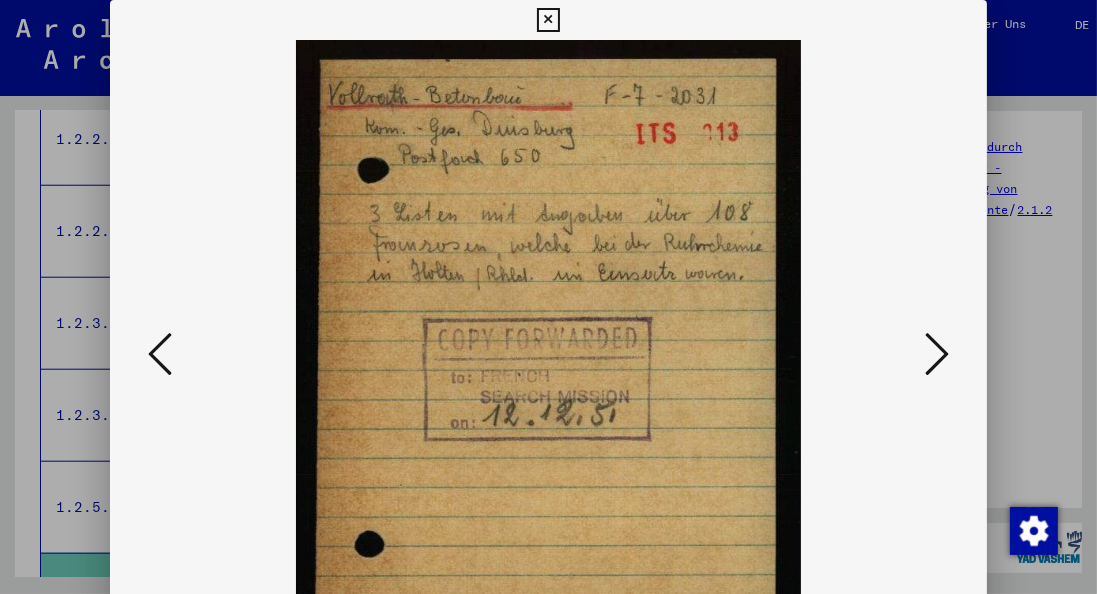 click at bounding box center [937, 354] 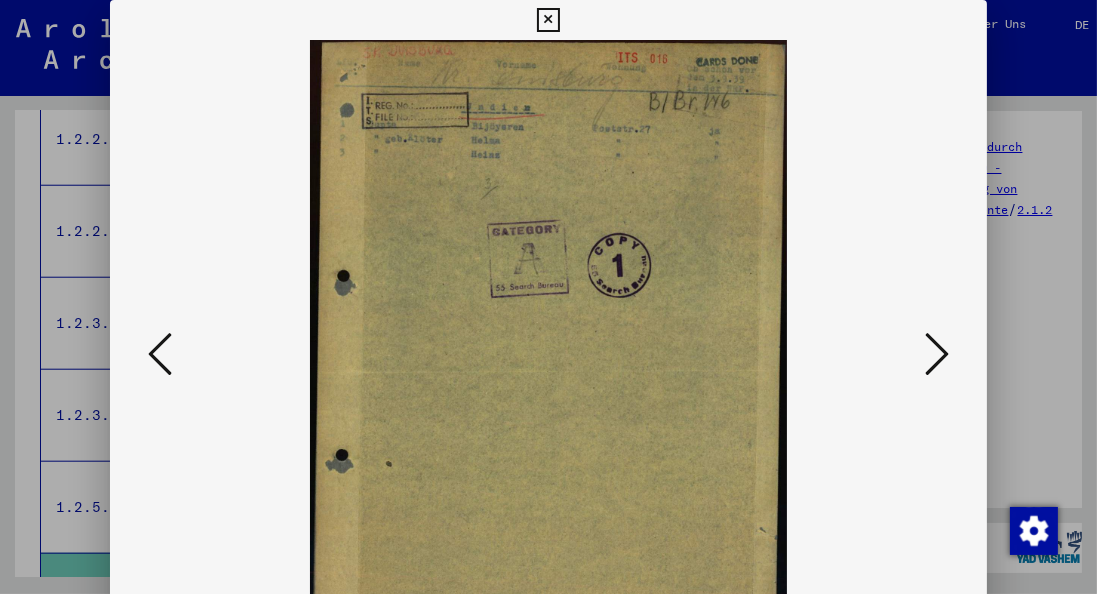 click at bounding box center [937, 354] 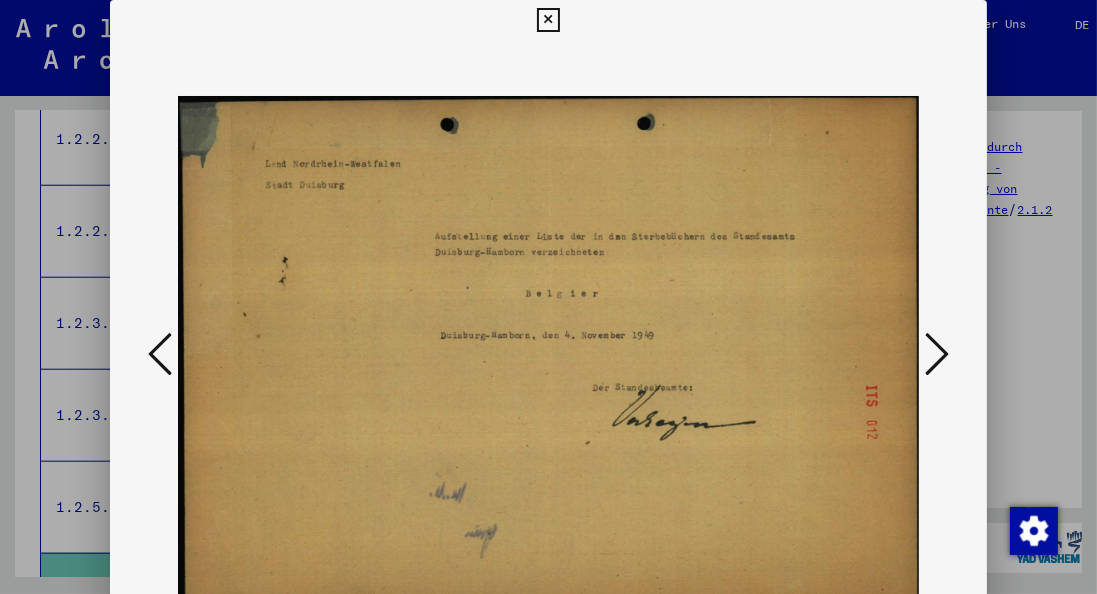 click at bounding box center (937, 354) 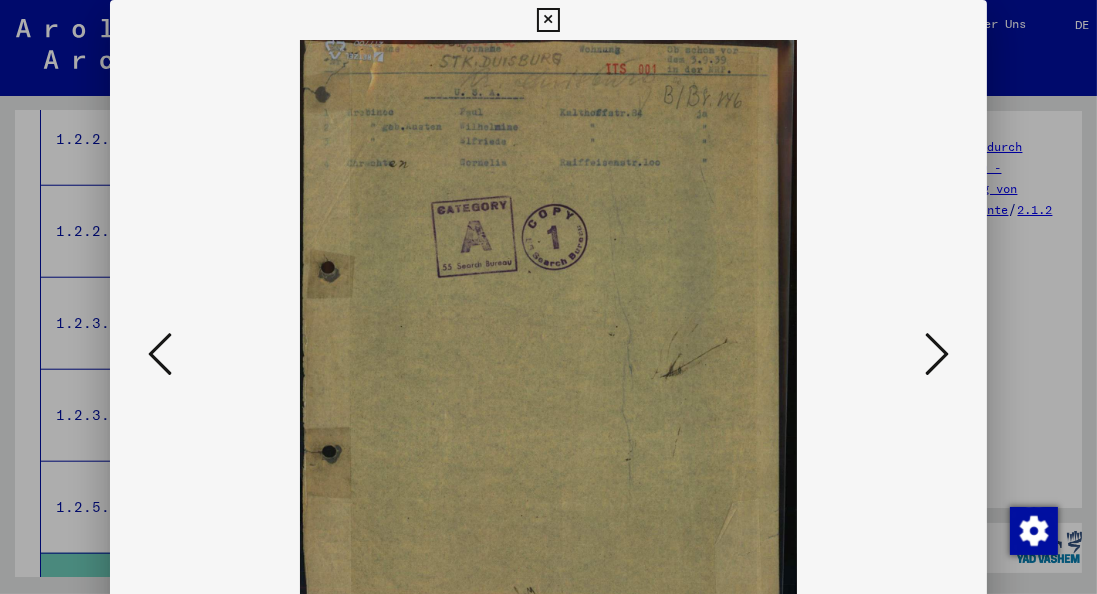 click at bounding box center (937, 354) 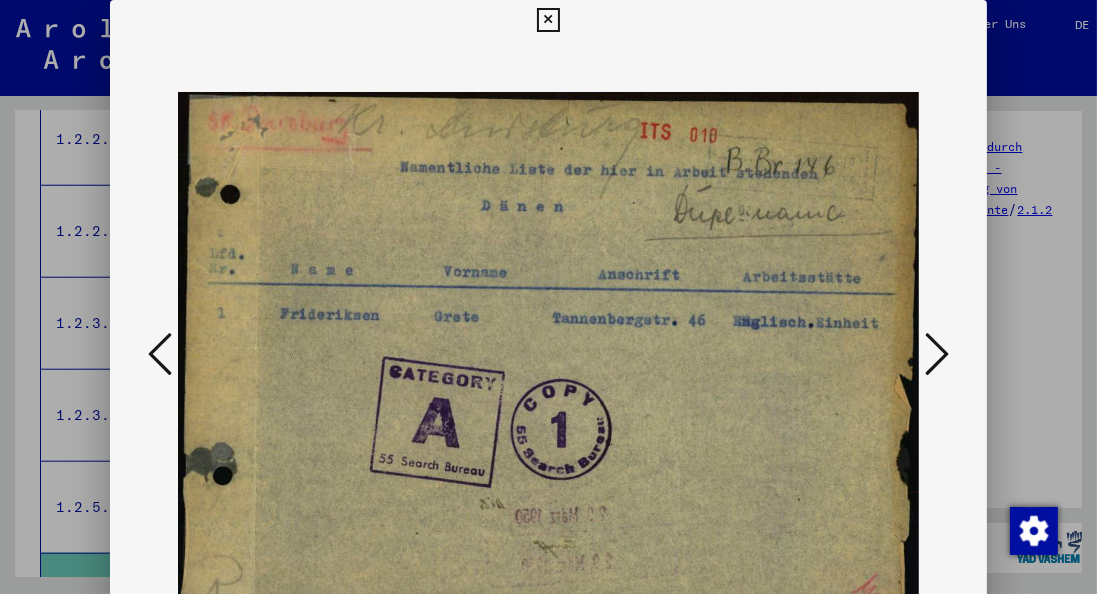 click at bounding box center [937, 354] 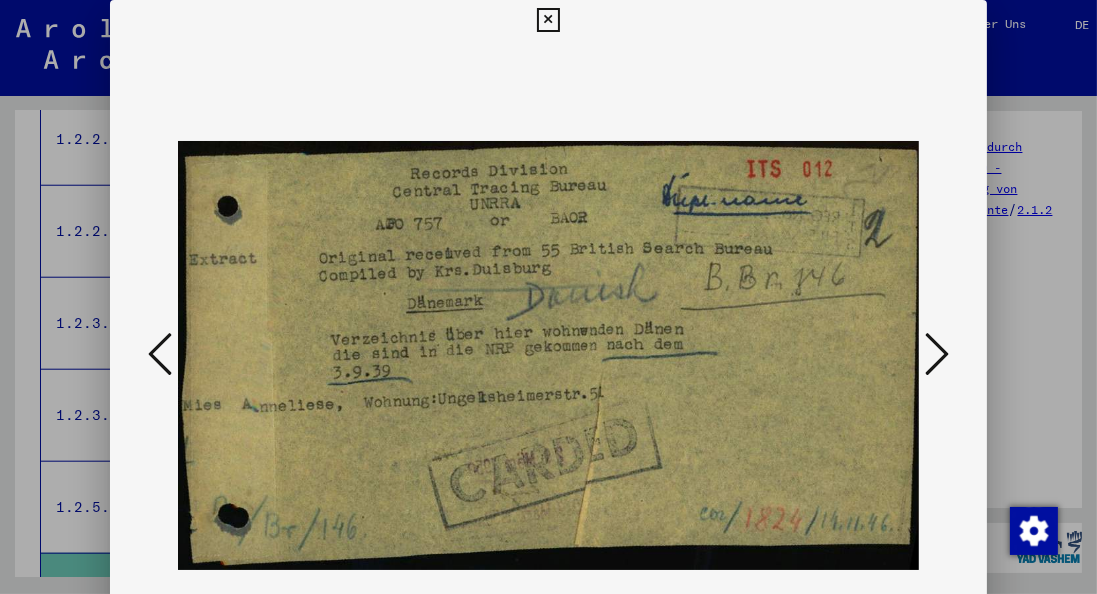 click at bounding box center [937, 354] 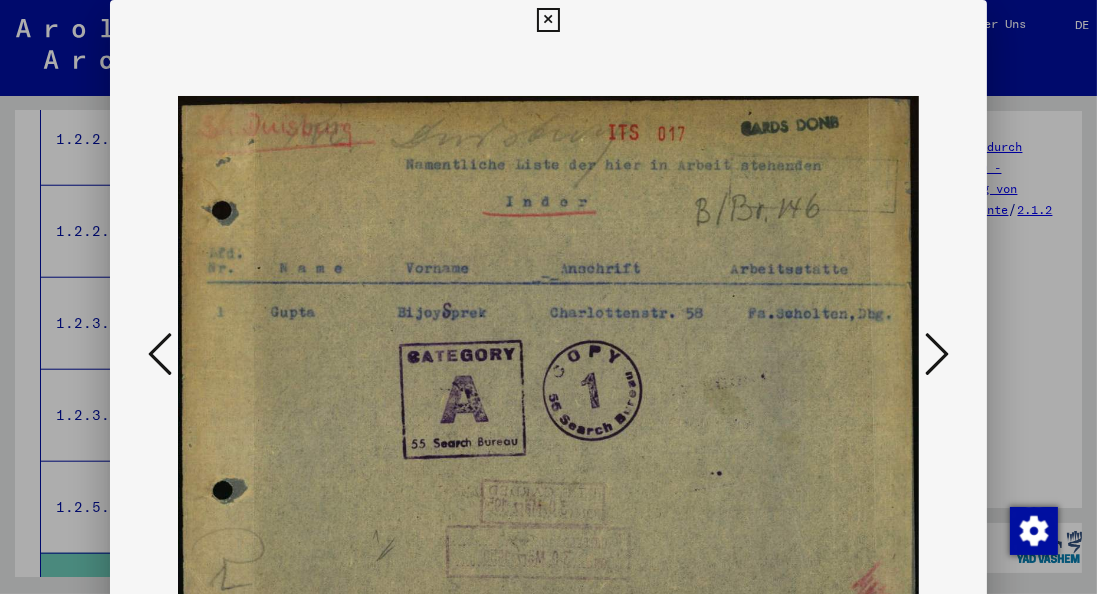 click at bounding box center [937, 354] 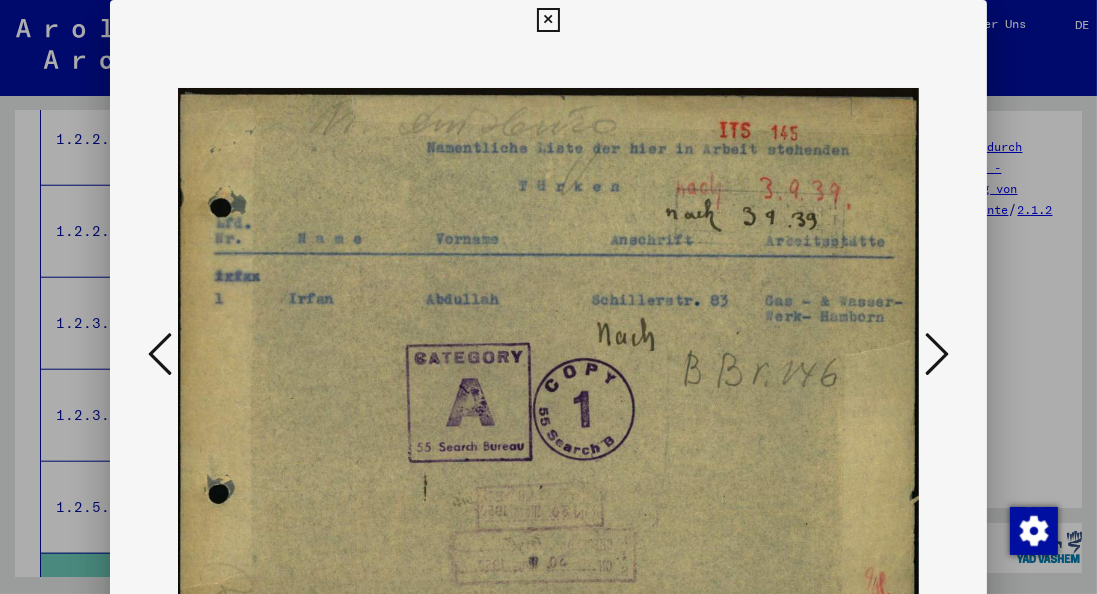 click at bounding box center (937, 354) 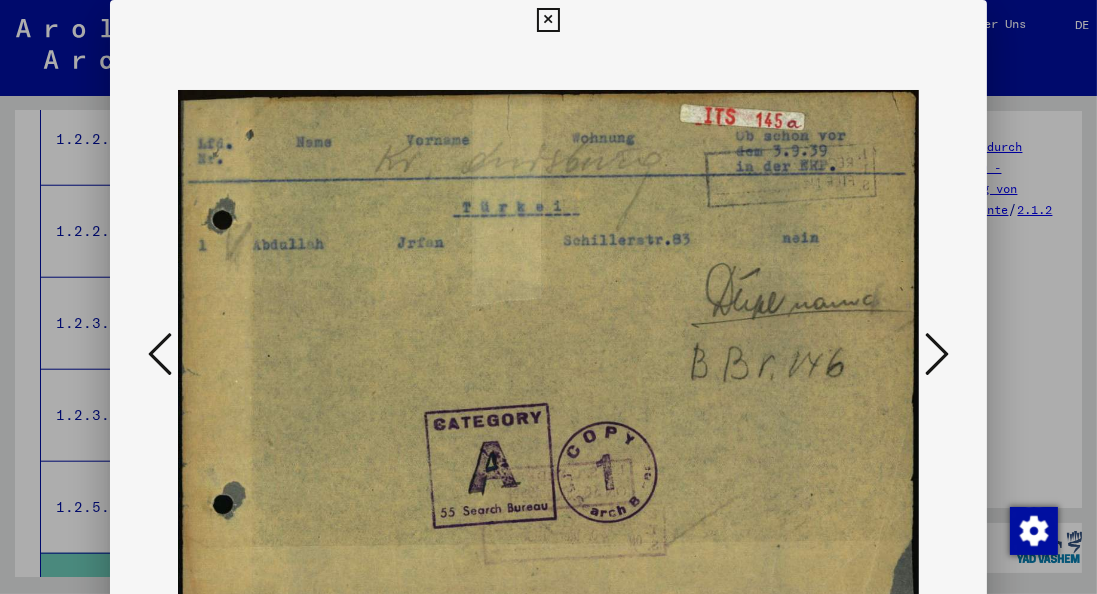click at bounding box center [937, 354] 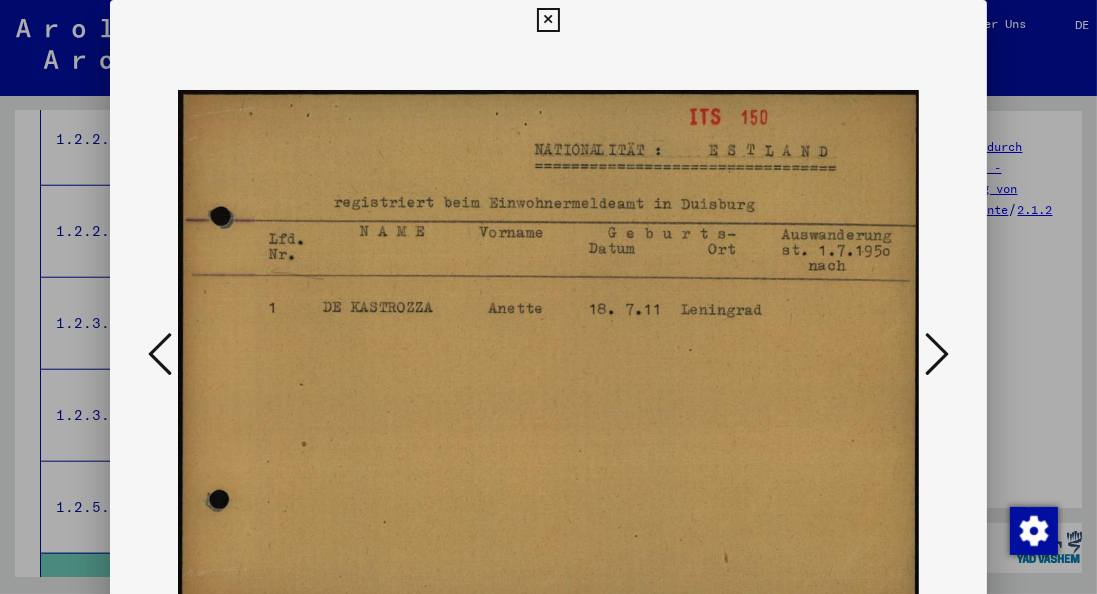 click at bounding box center (937, 354) 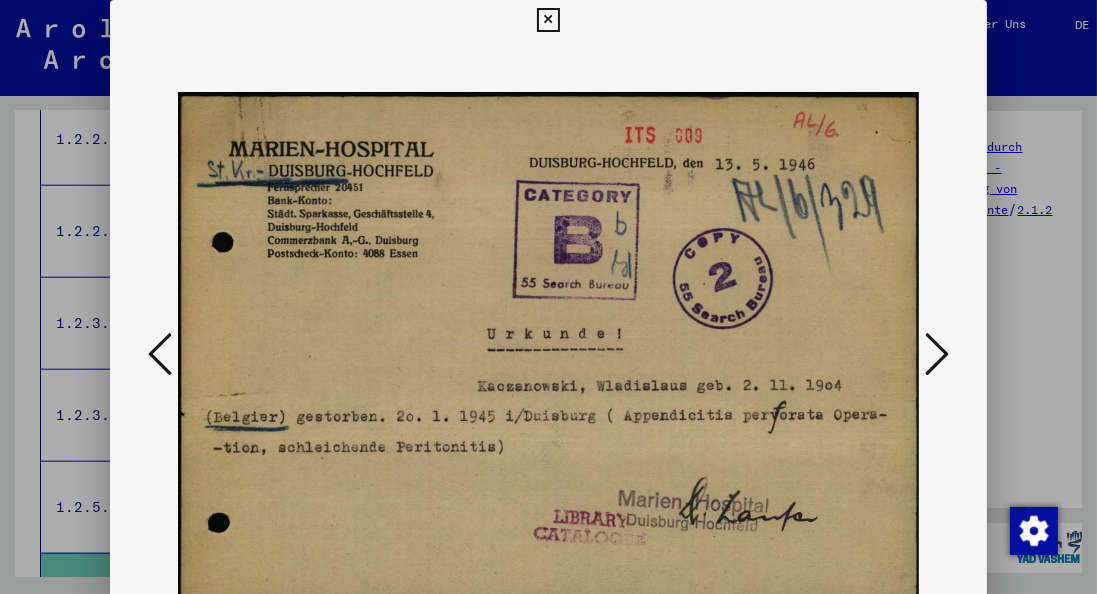 click at bounding box center (937, 354) 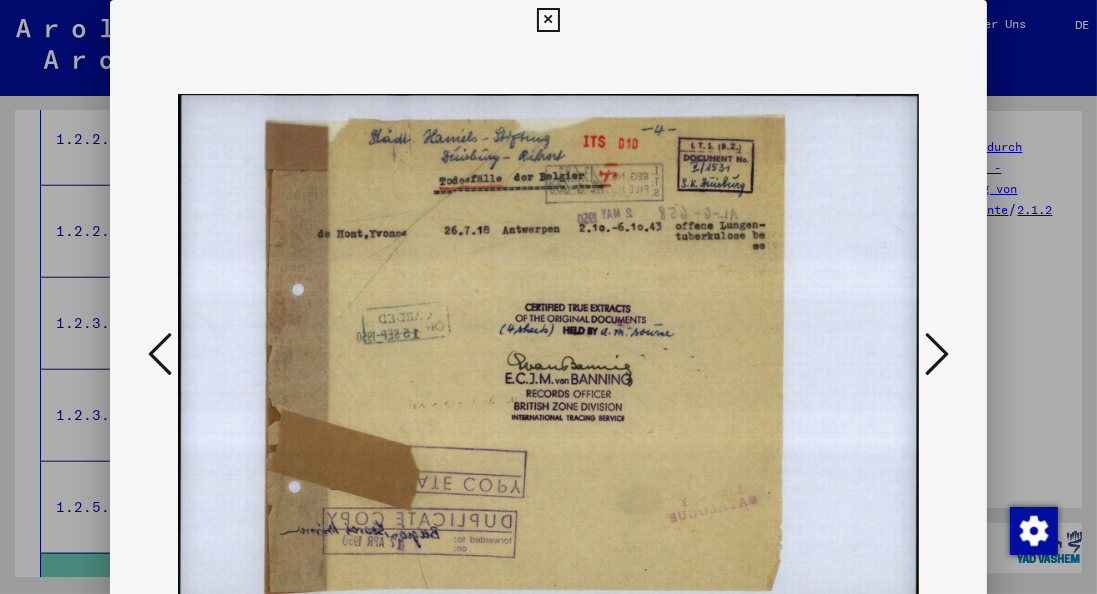 click at bounding box center [937, 354] 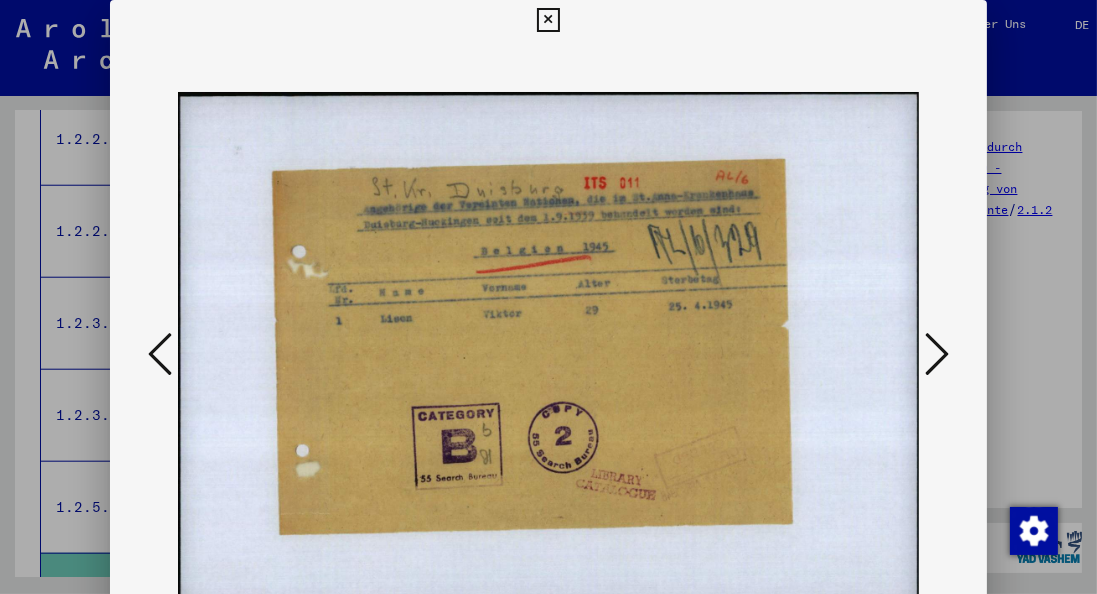 click at bounding box center (937, 354) 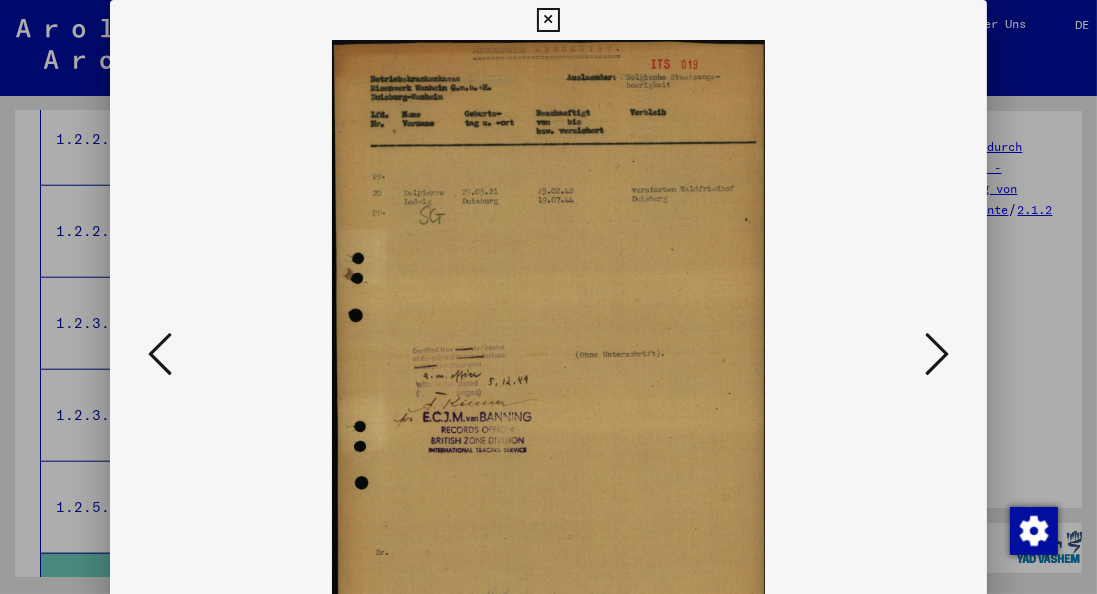 click at bounding box center (937, 354) 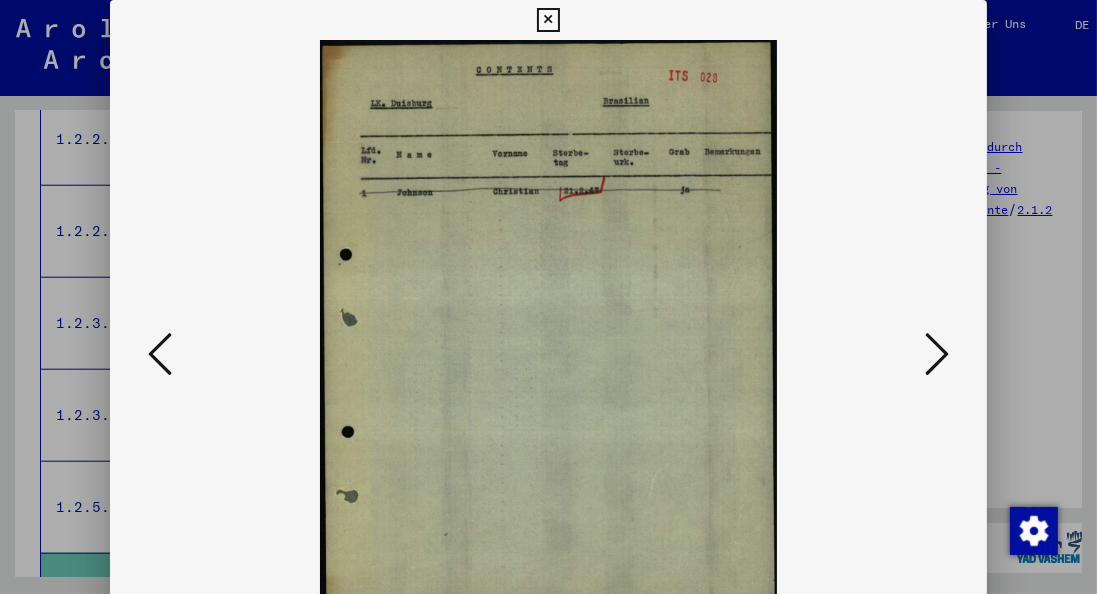 click at bounding box center (937, 354) 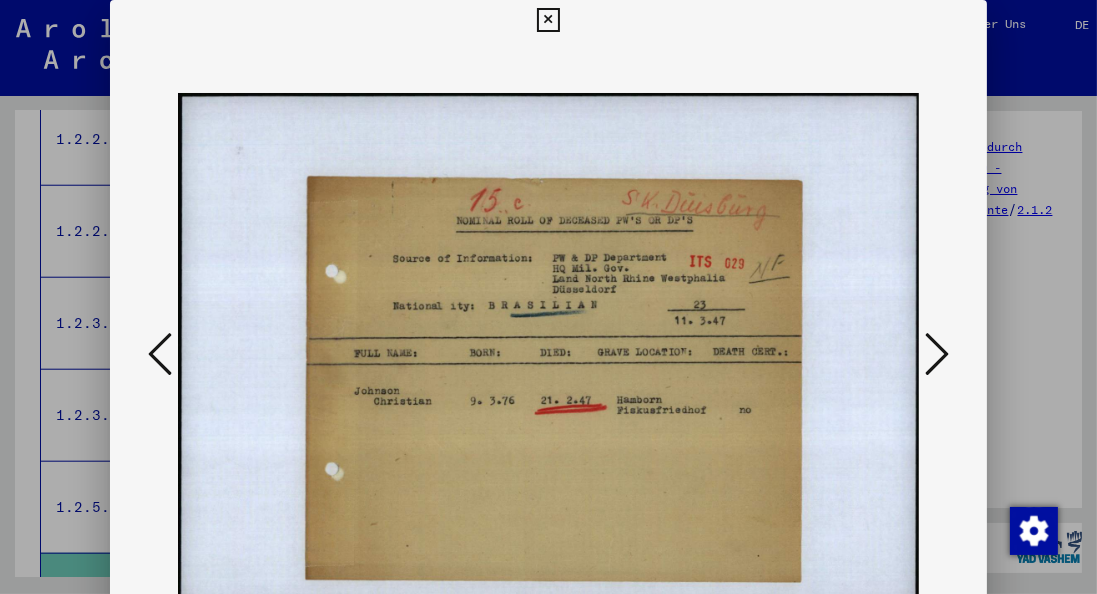 click at bounding box center [937, 354] 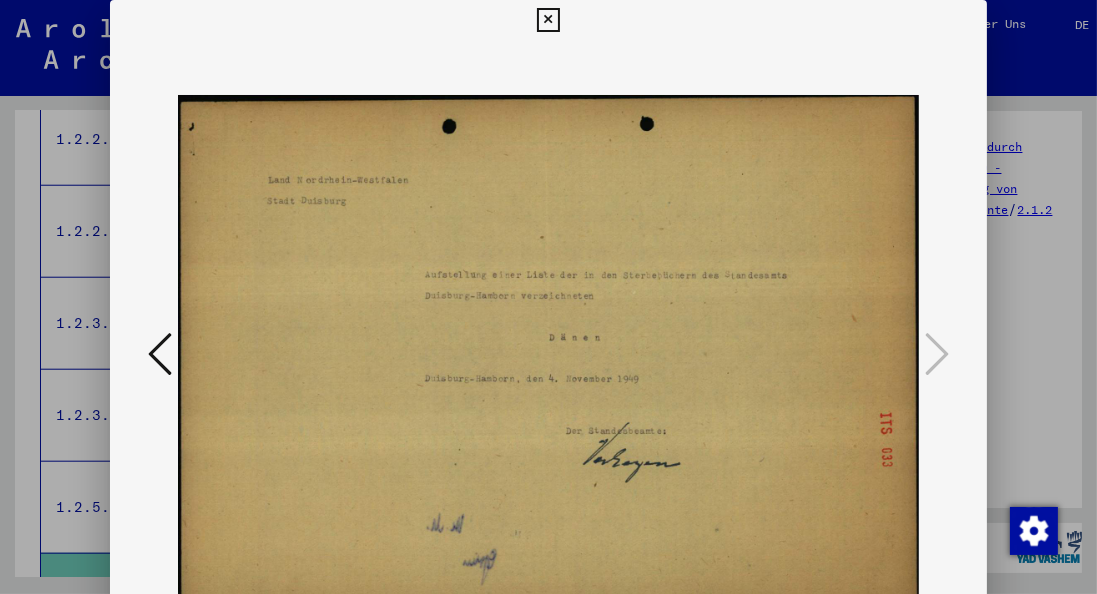 drag, startPoint x: 533, startPoint y: 29, endPoint x: 543, endPoint y: 61, distance: 33.526108 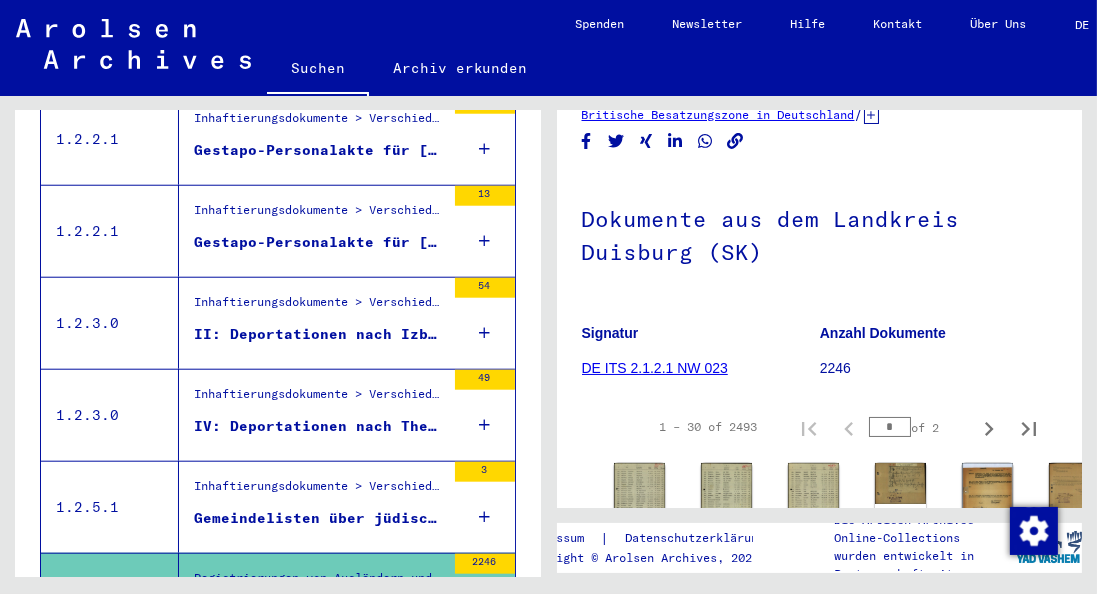 scroll, scrollTop: 228, scrollLeft: 0, axis: vertical 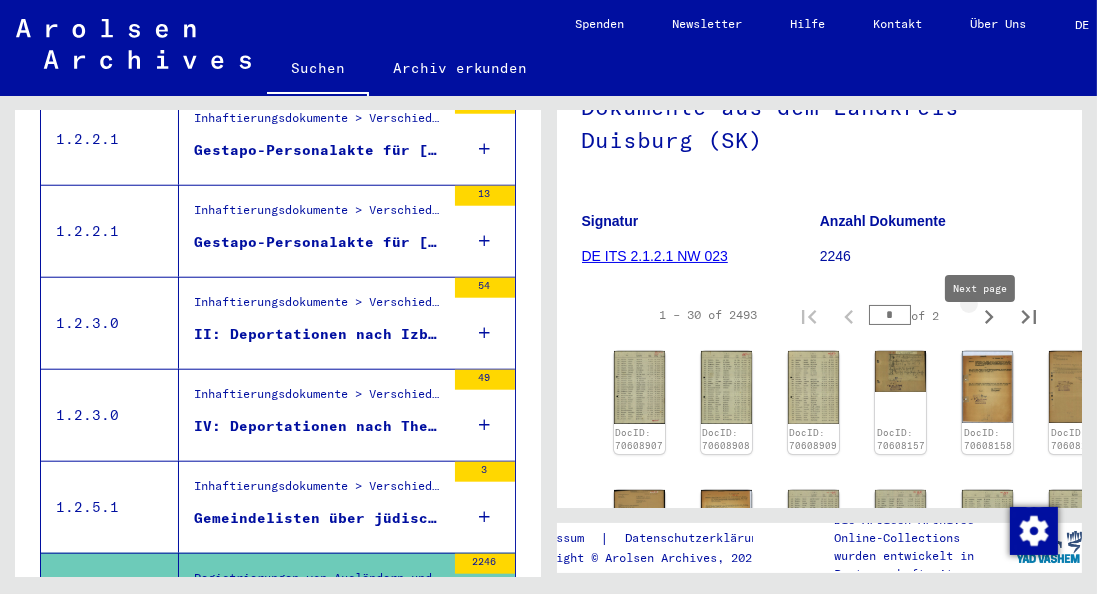 click 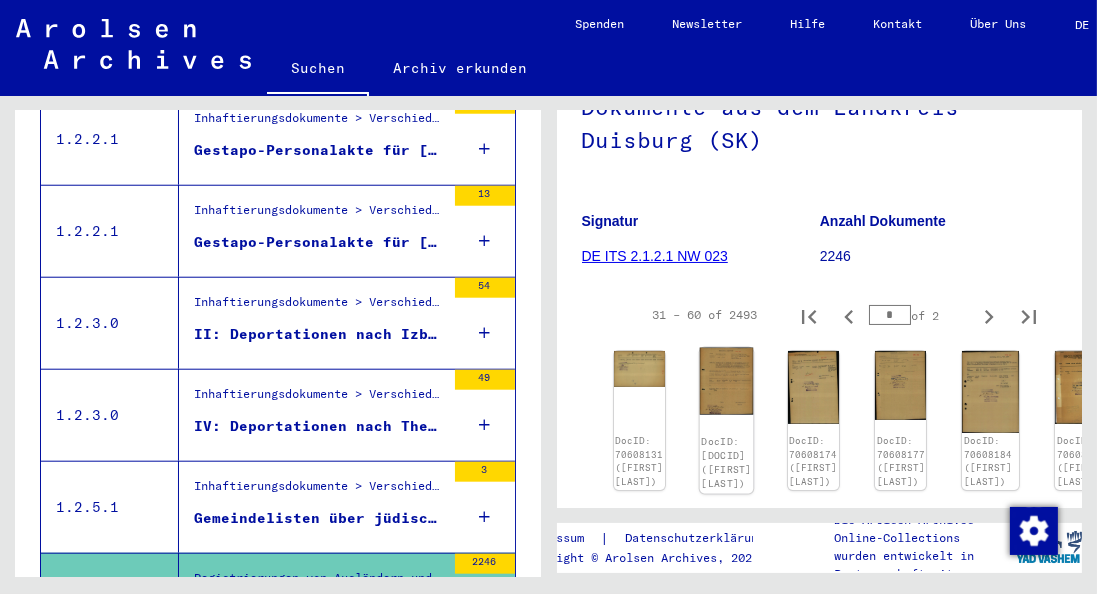 click 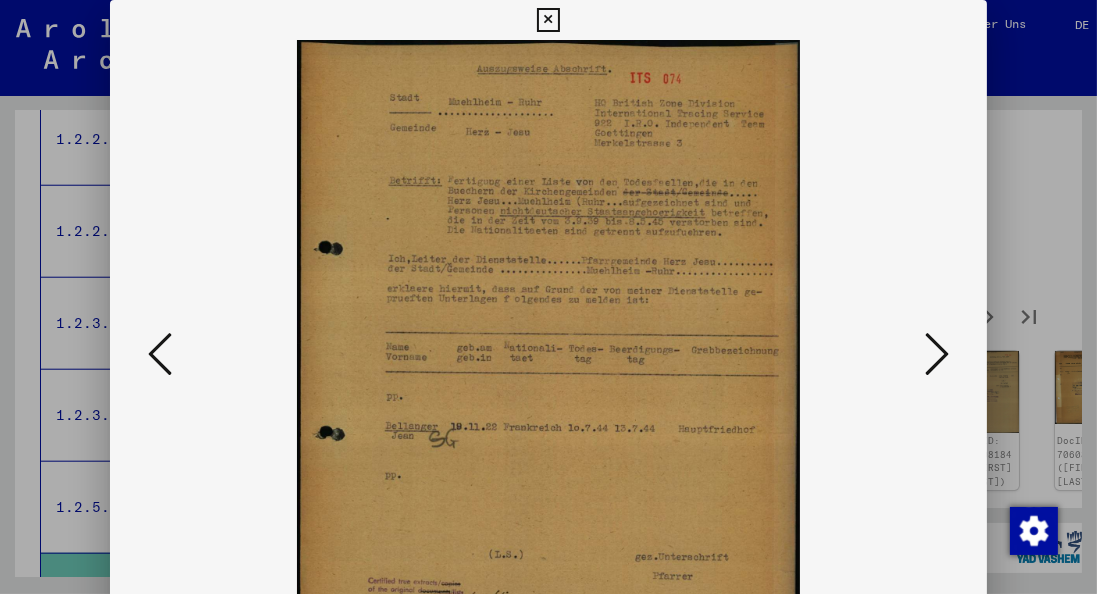 click at bounding box center [937, 354] 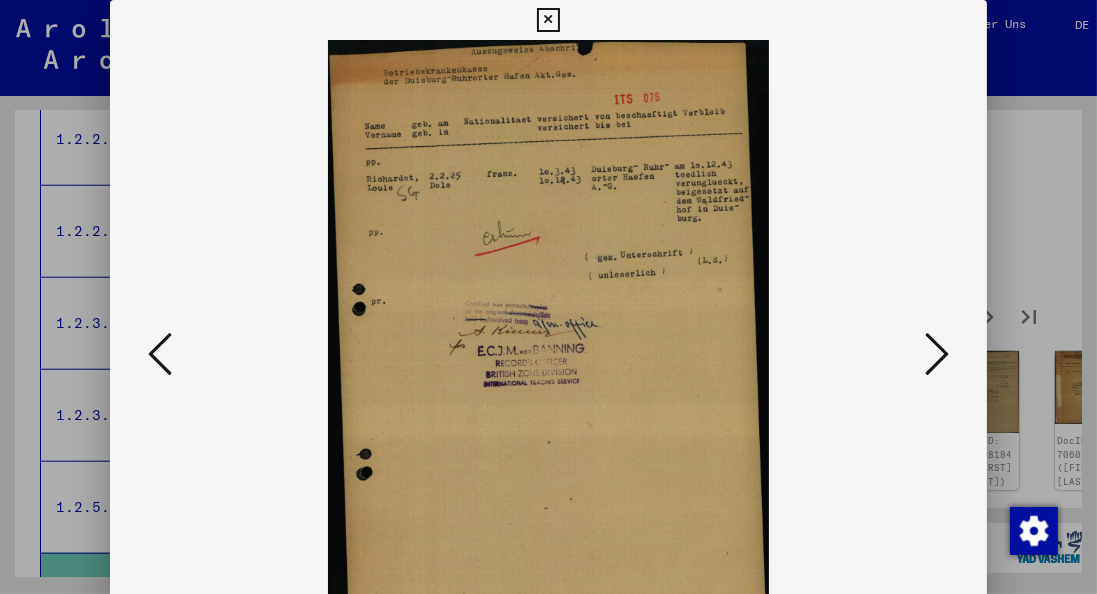 click at bounding box center (937, 354) 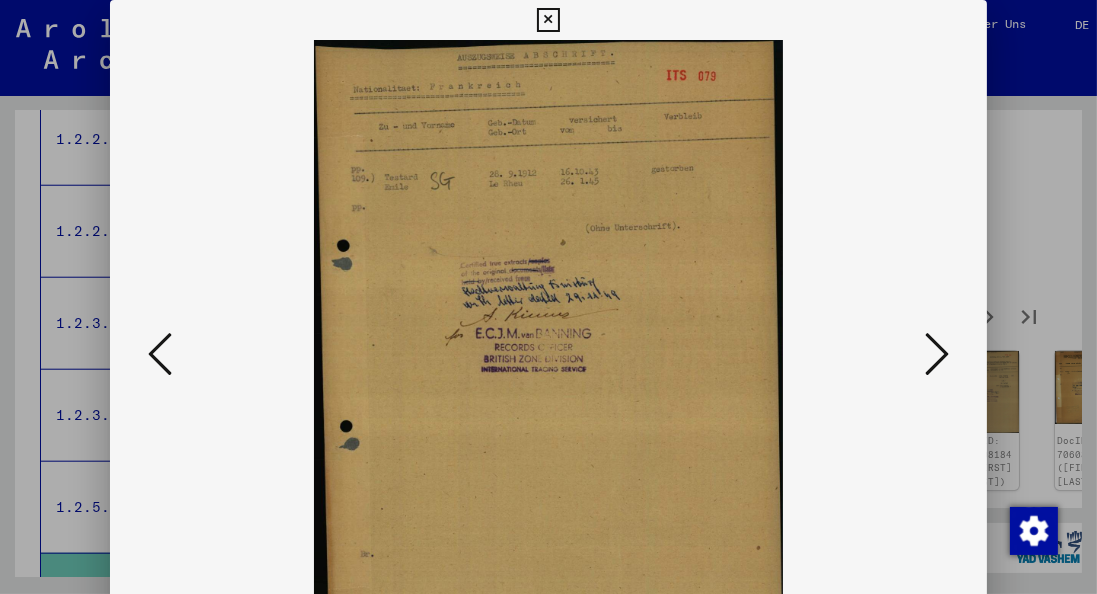 click at bounding box center (937, 354) 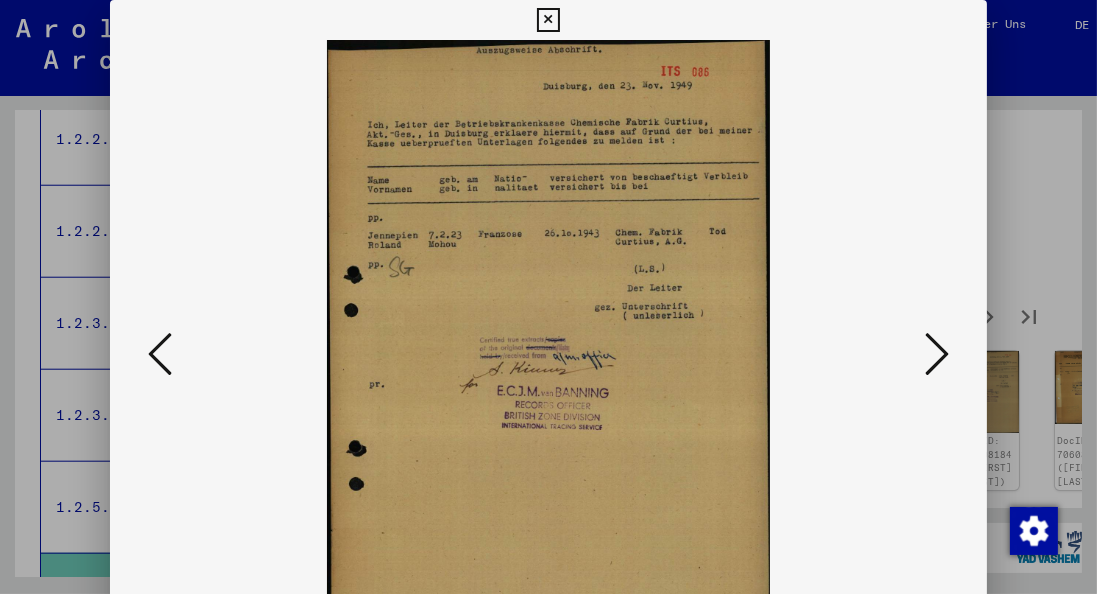 click at bounding box center (937, 354) 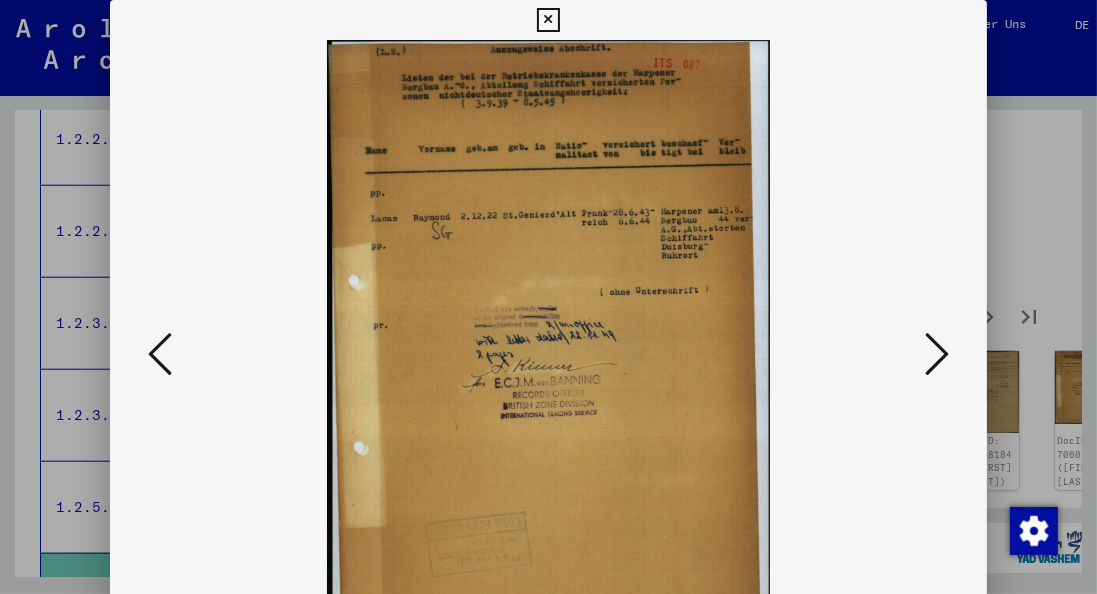 click at bounding box center [937, 354] 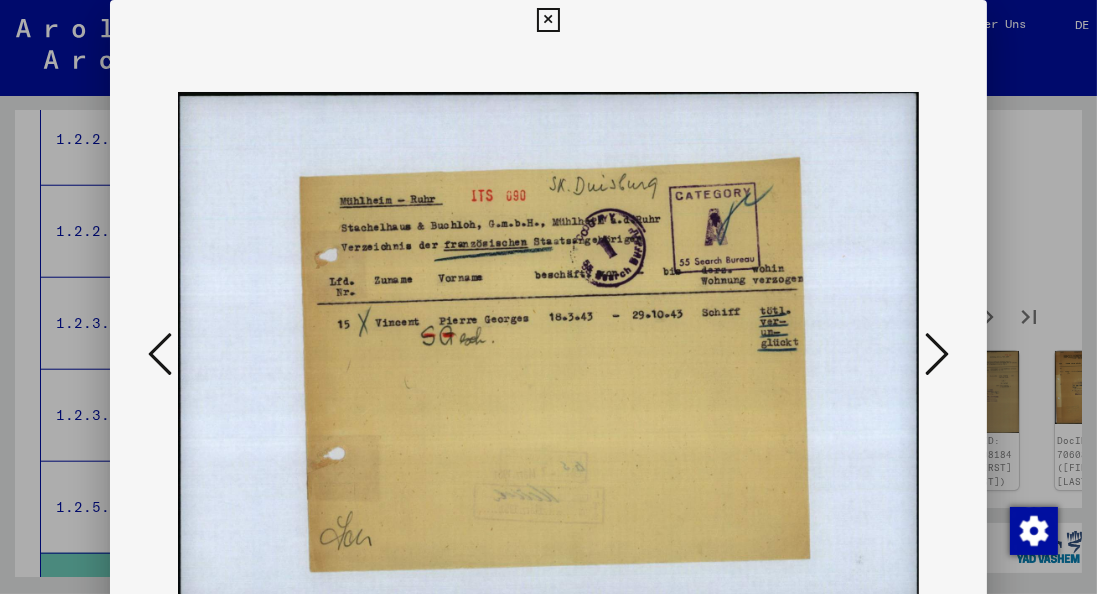 click at bounding box center [937, 354] 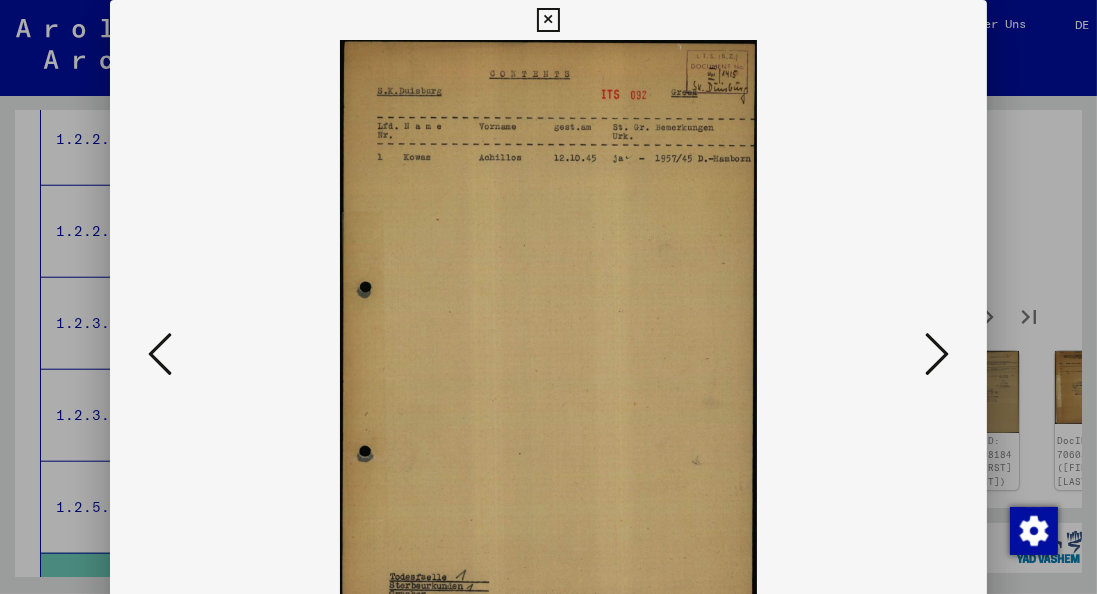 click at bounding box center (937, 354) 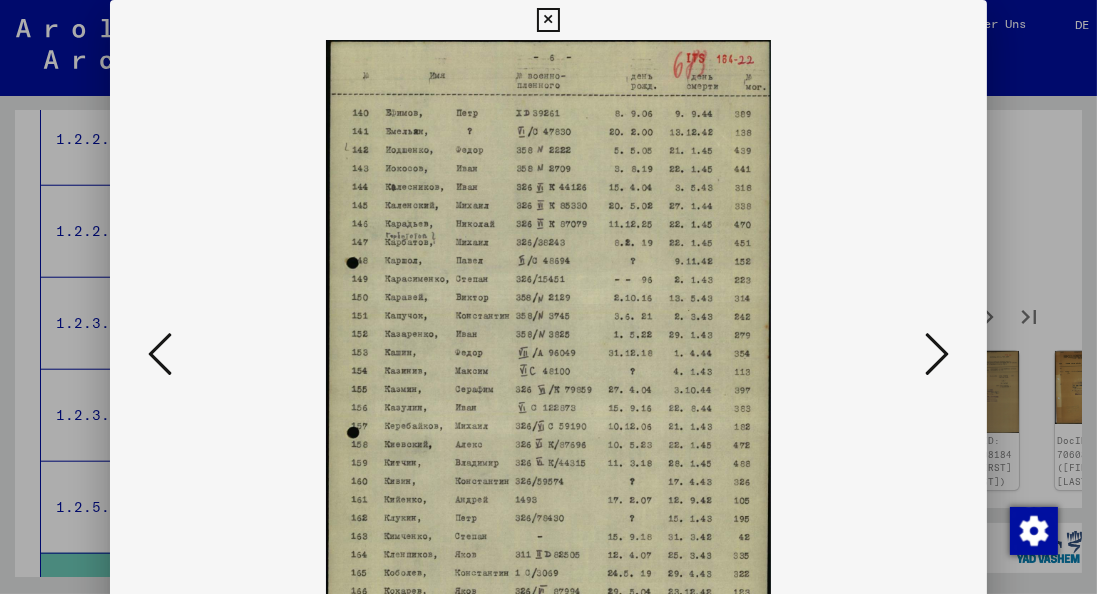click at bounding box center (937, 354) 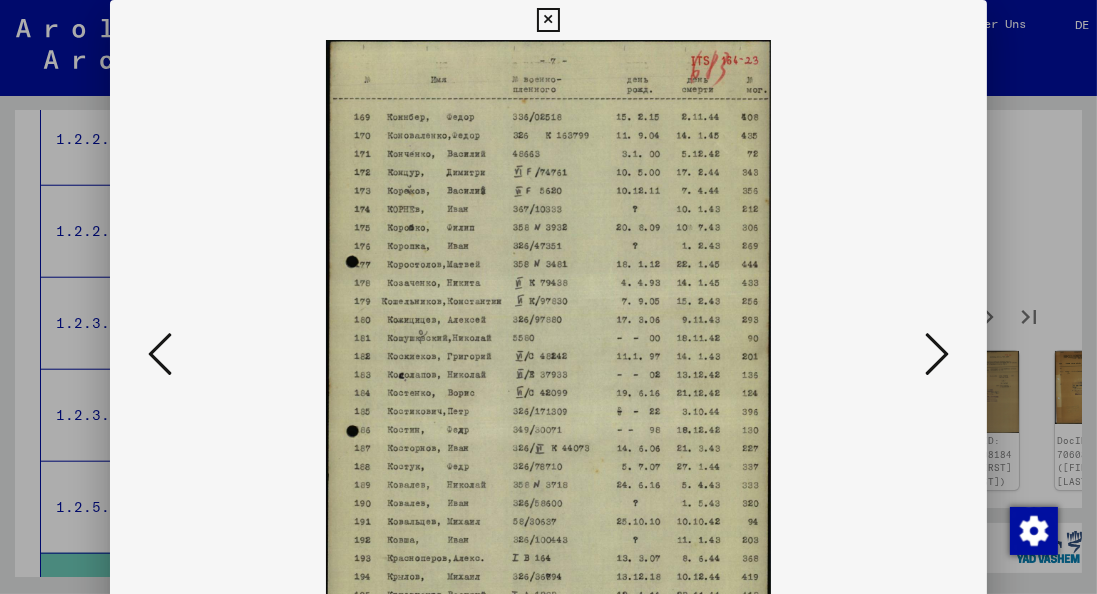click at bounding box center (937, 354) 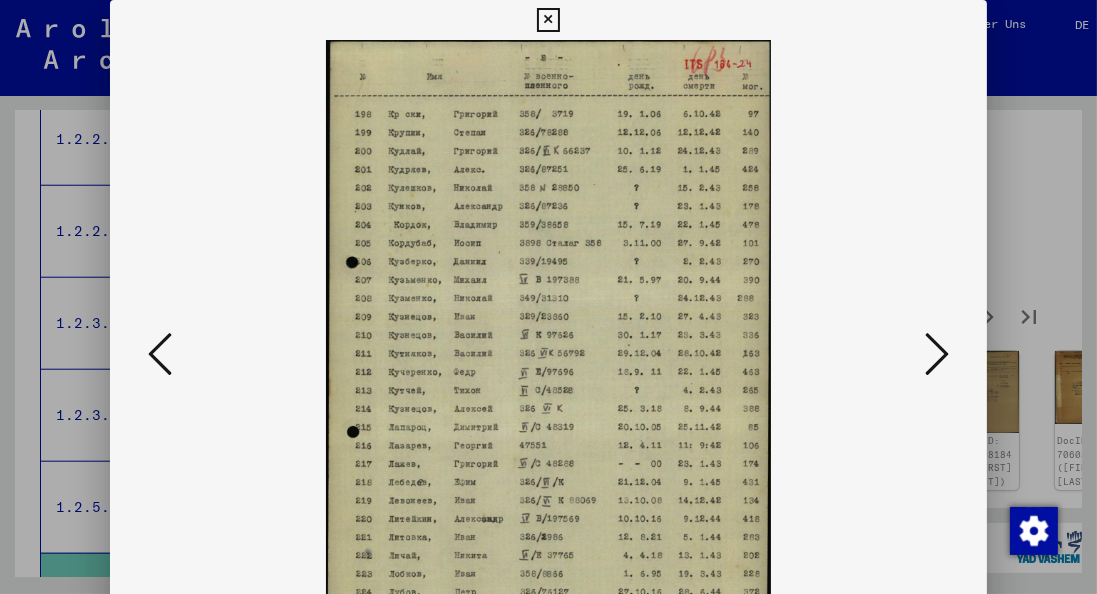click at bounding box center (937, 354) 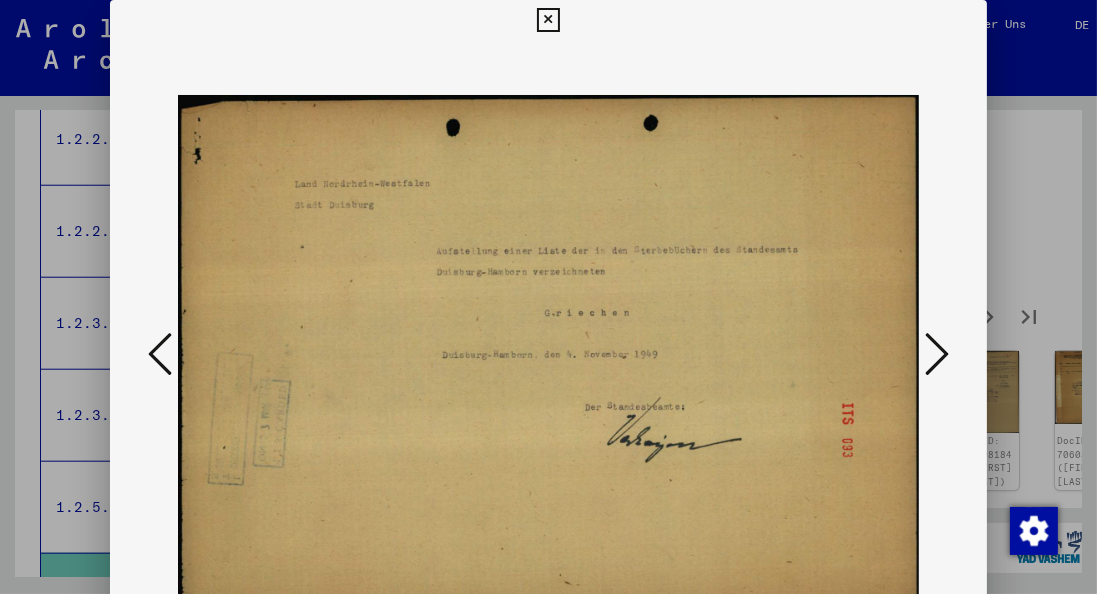 click at bounding box center [937, 354] 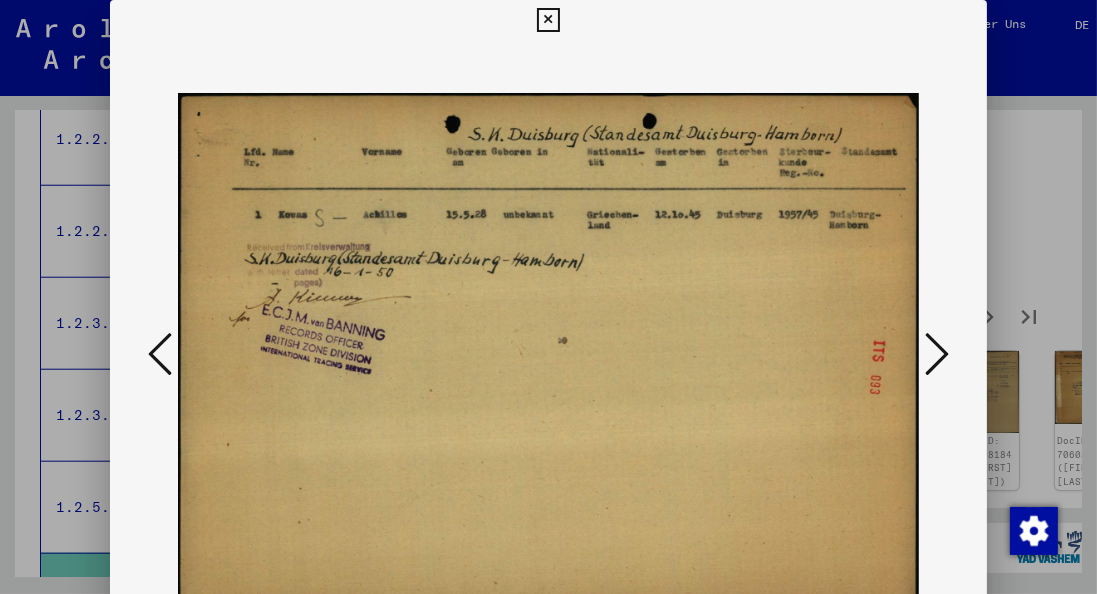 click at bounding box center [937, 354] 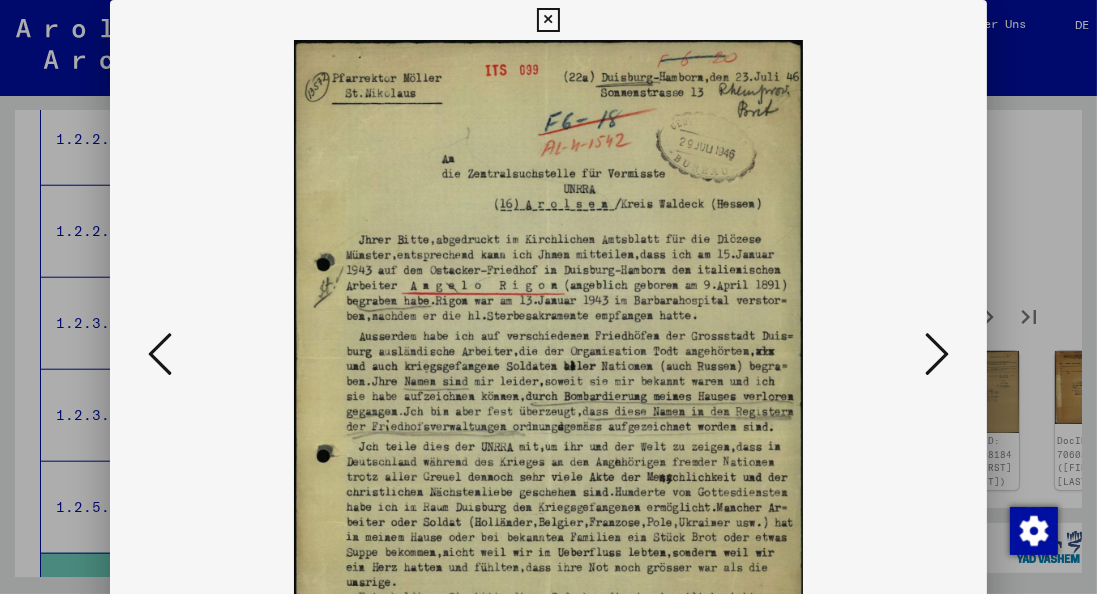 click at bounding box center (549, 355) 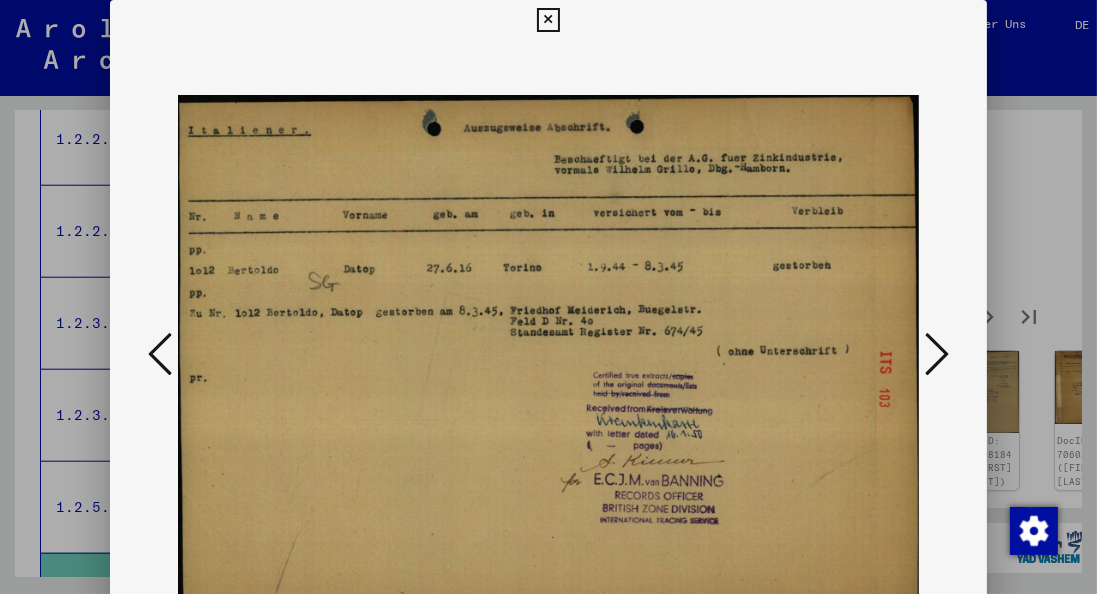 click at bounding box center (937, 355) 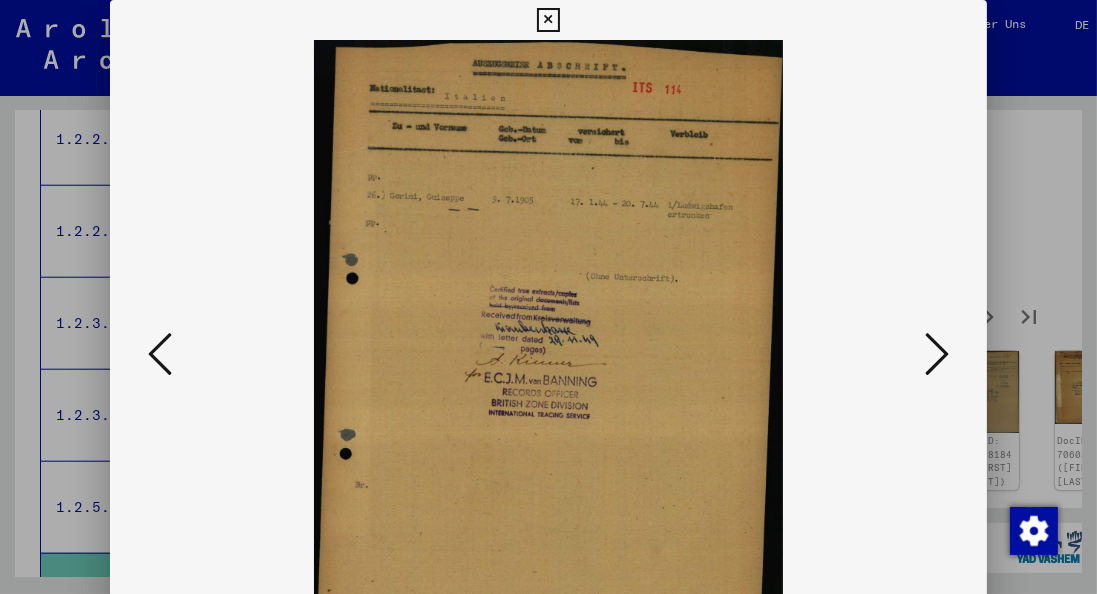 click at bounding box center (937, 355) 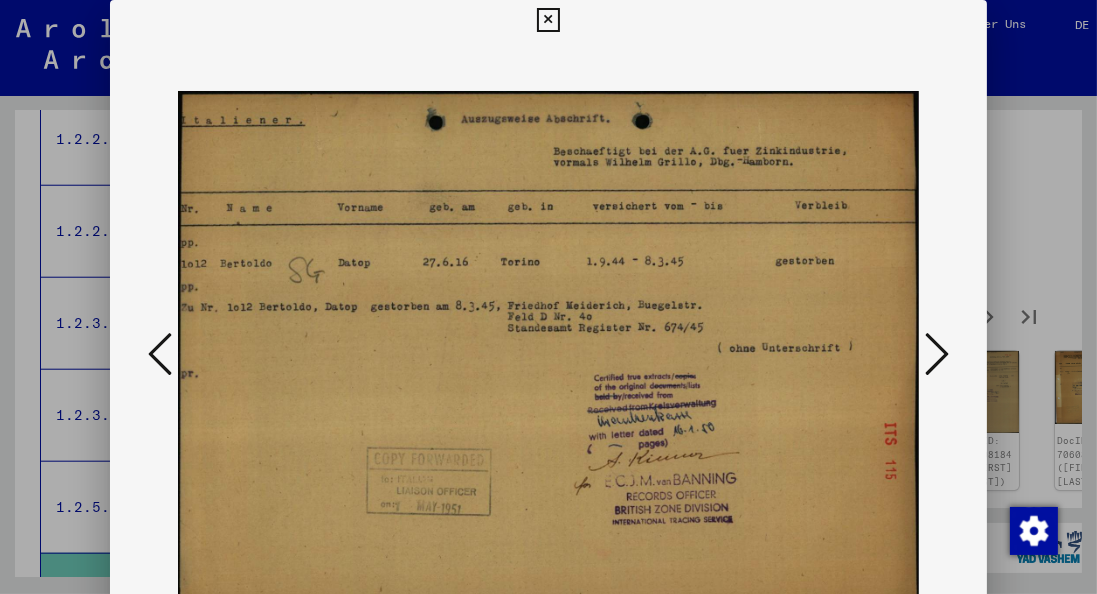 click at bounding box center (937, 354) 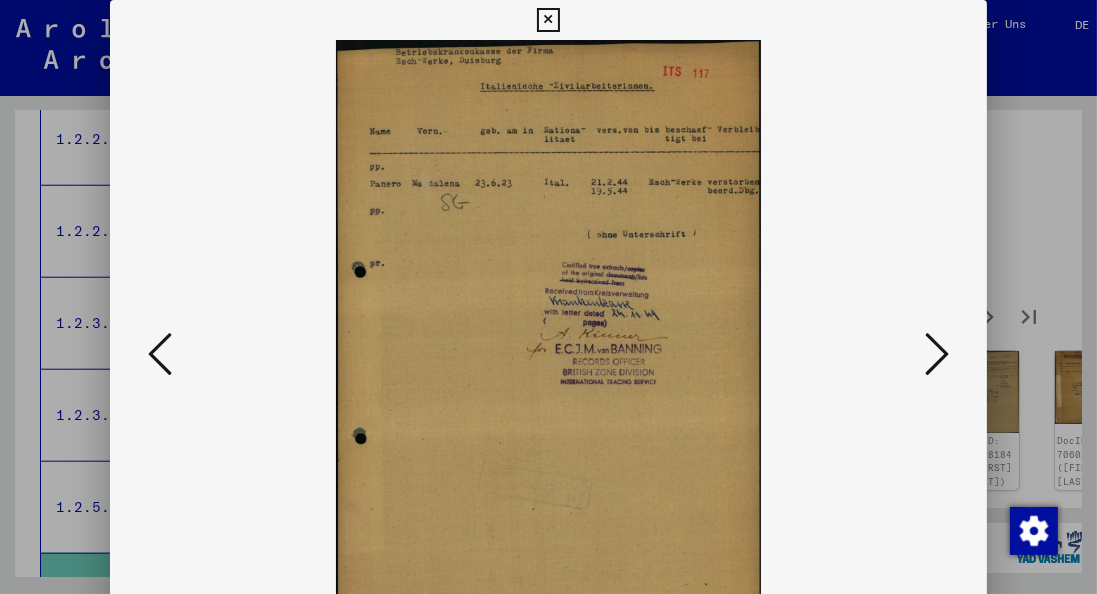 click at bounding box center [937, 354] 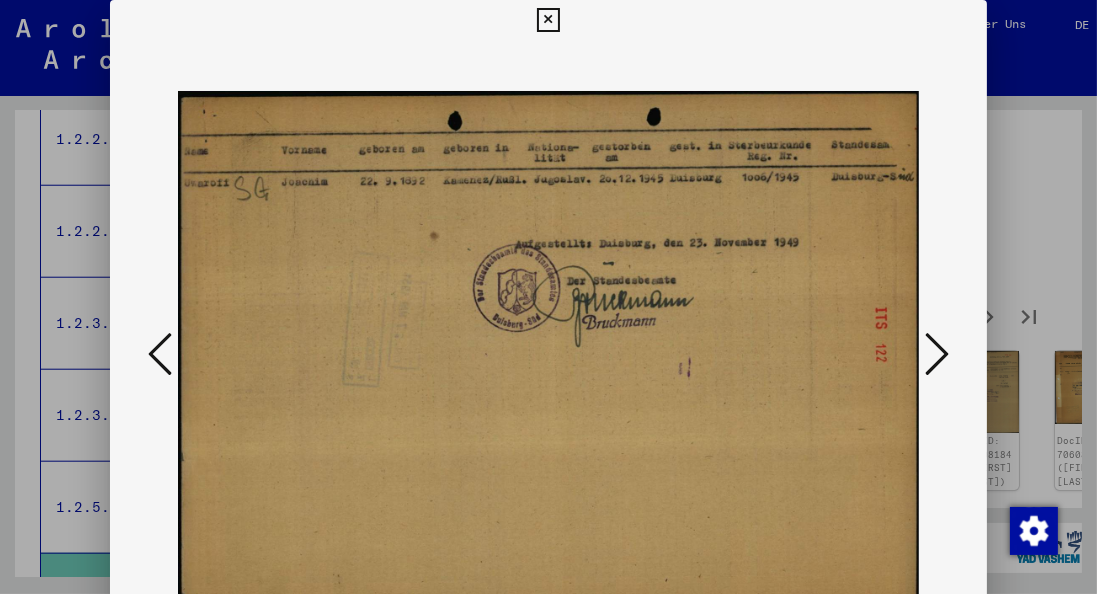 click at bounding box center [937, 354] 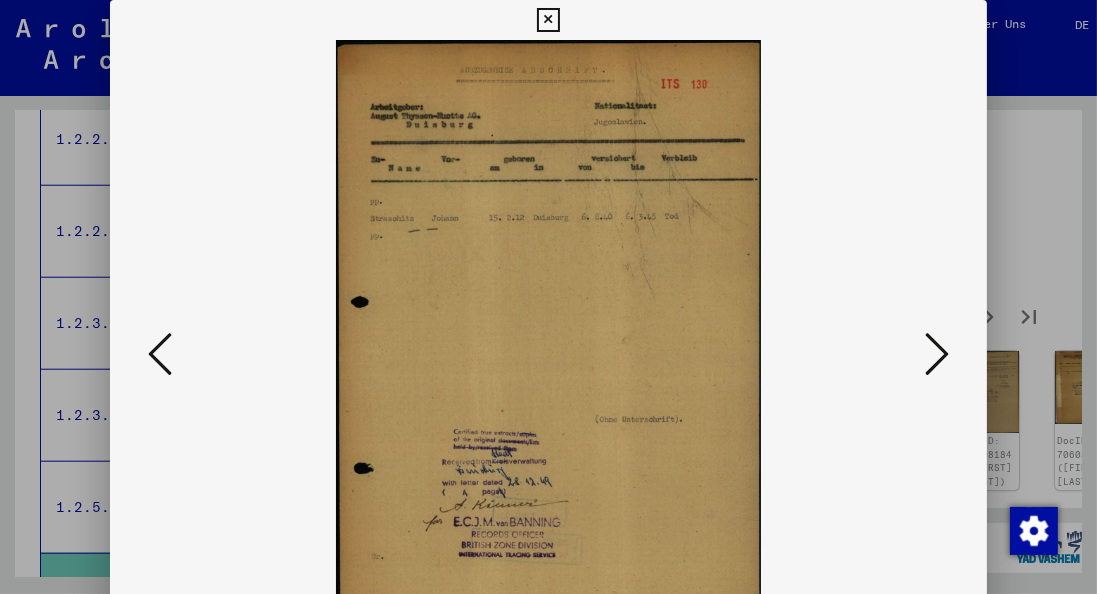 click at bounding box center (937, 354) 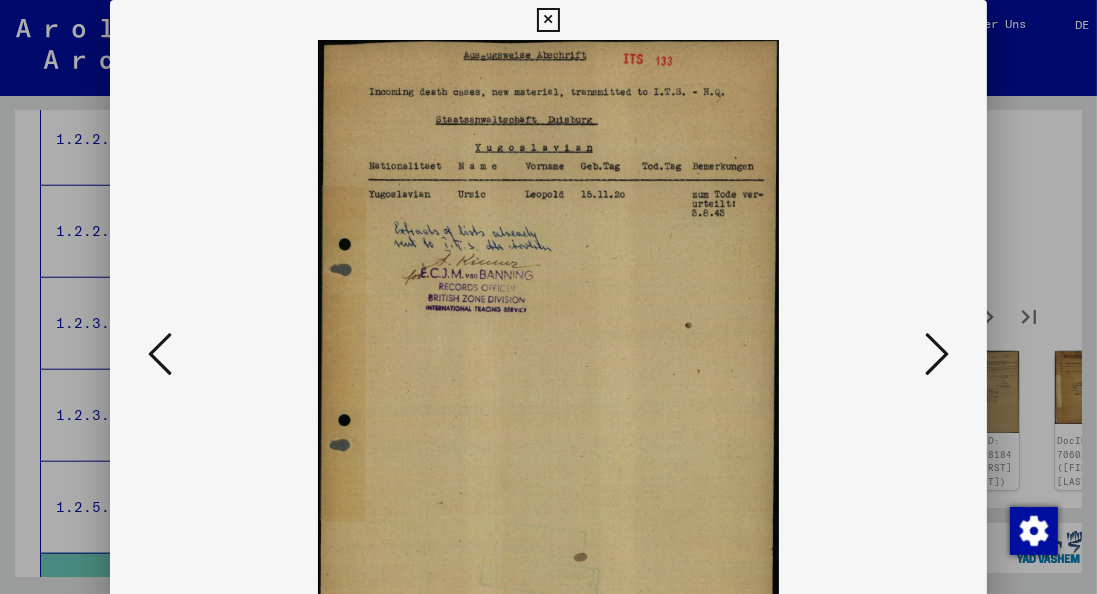 click at bounding box center (937, 354) 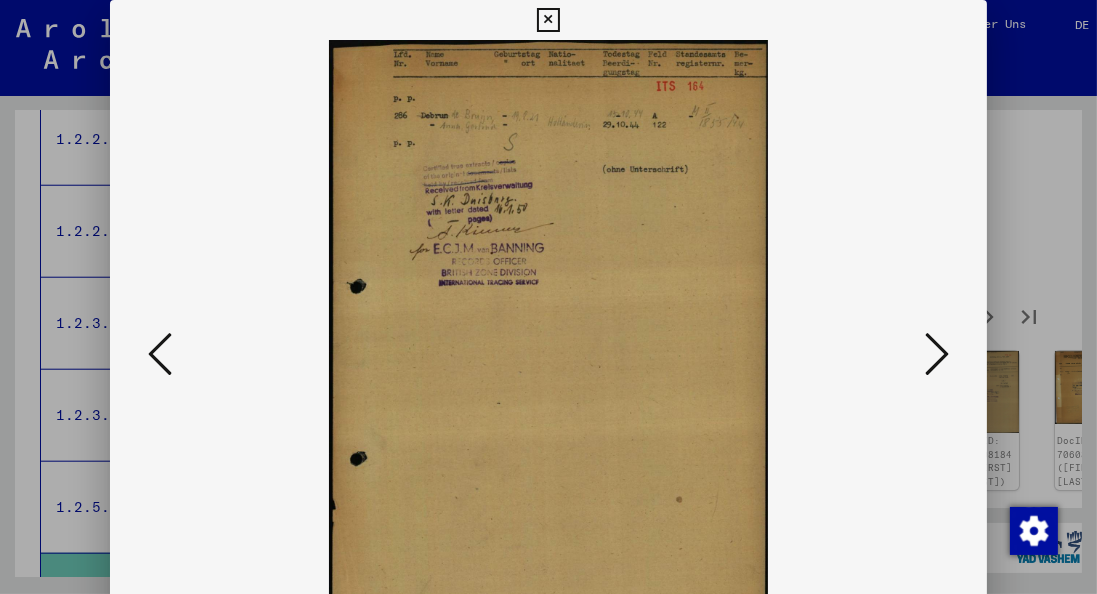 click at bounding box center [937, 354] 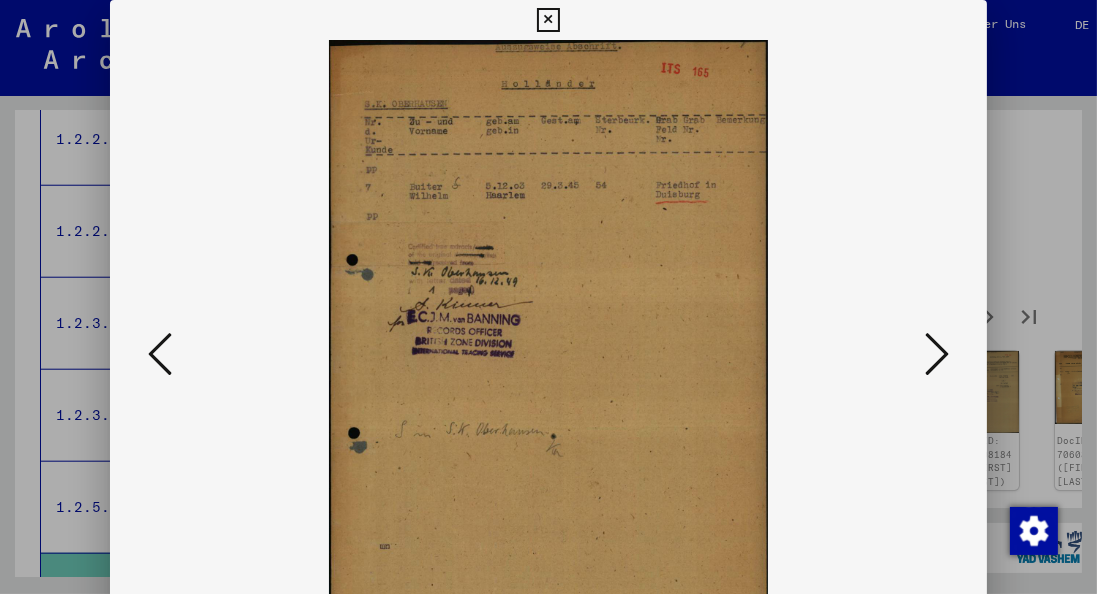 click at bounding box center (937, 354) 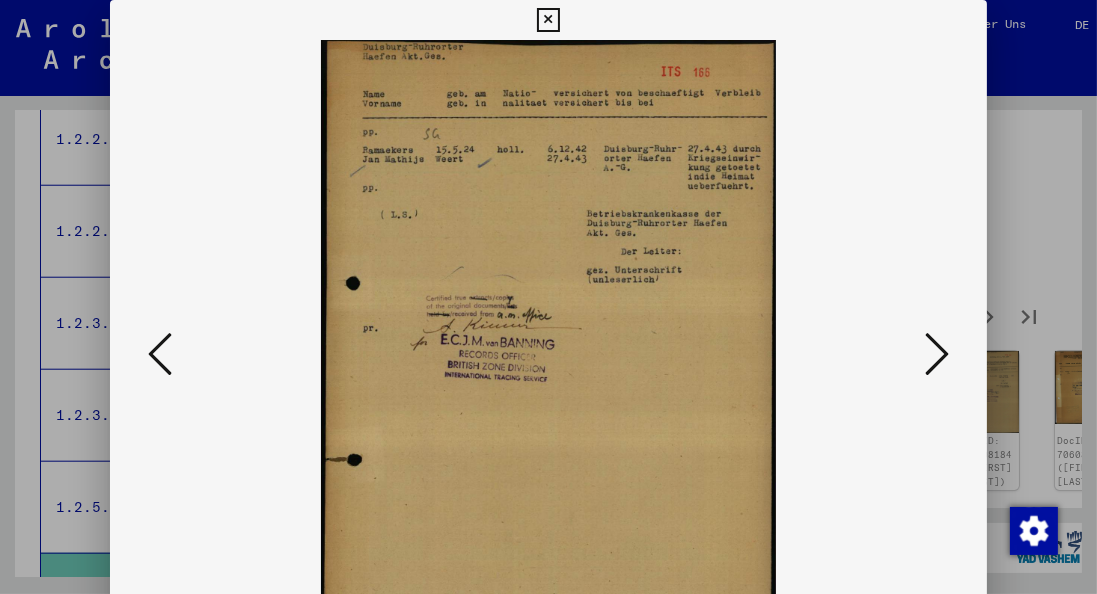 click at bounding box center (937, 354) 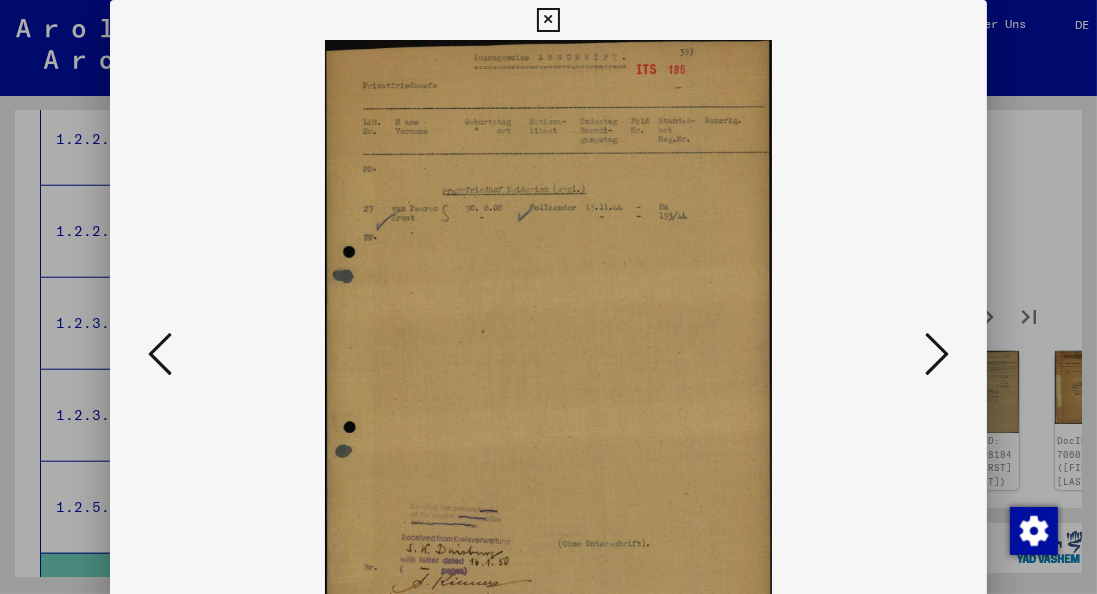 click at bounding box center (937, 354) 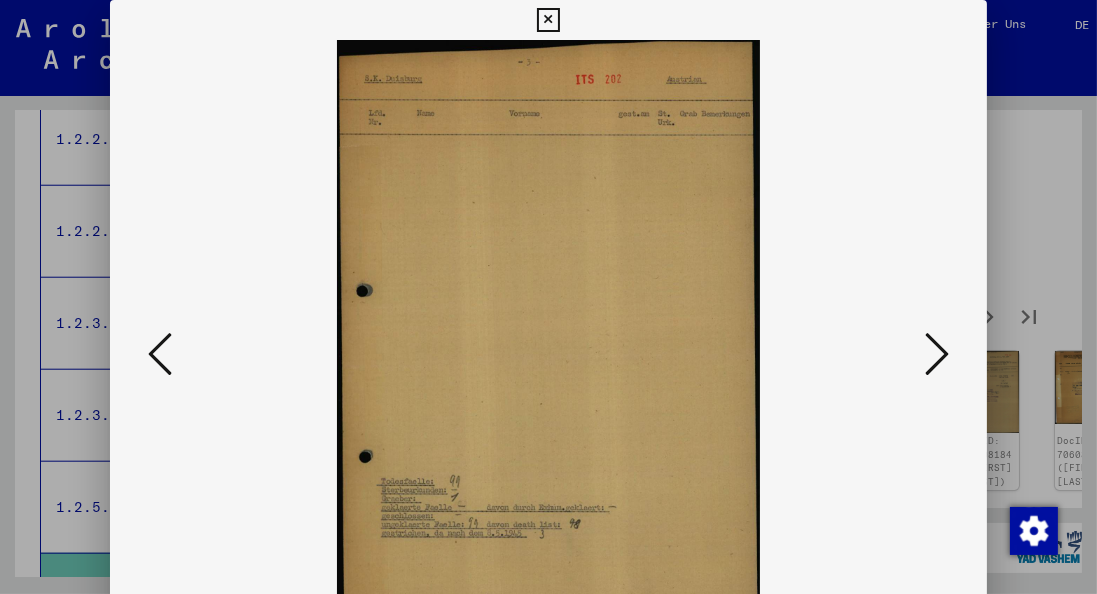 click at bounding box center [937, 354] 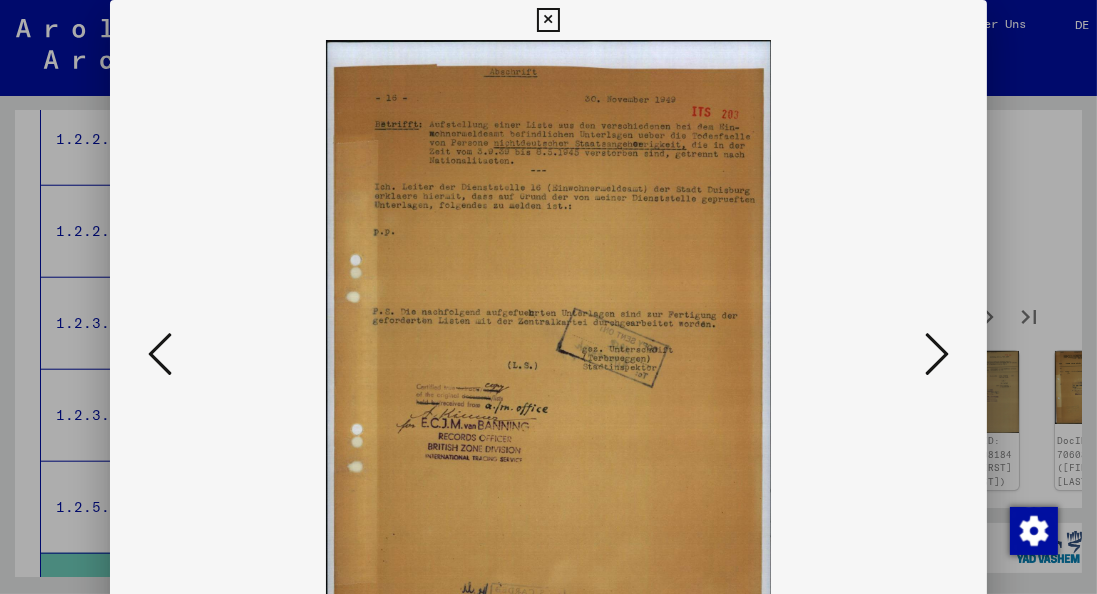 click at bounding box center (937, 354) 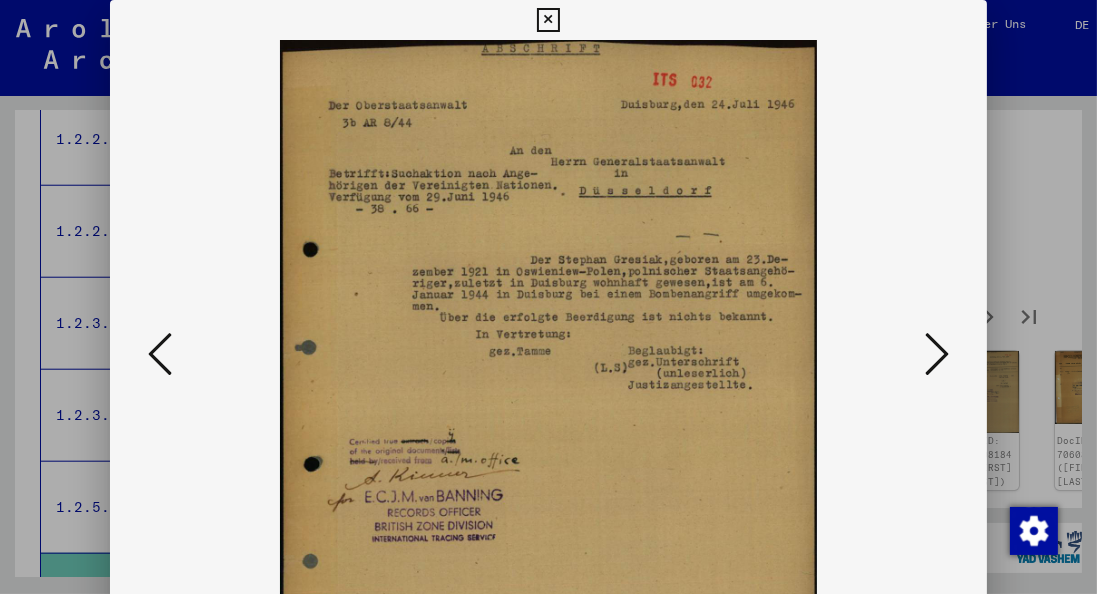 click at bounding box center (937, 354) 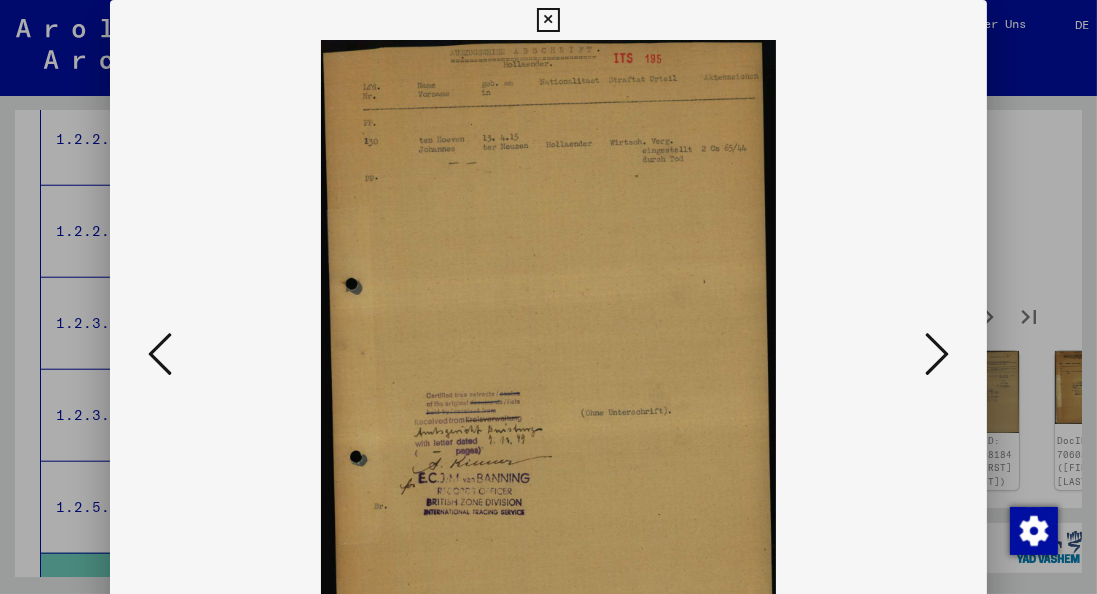 click at bounding box center [937, 354] 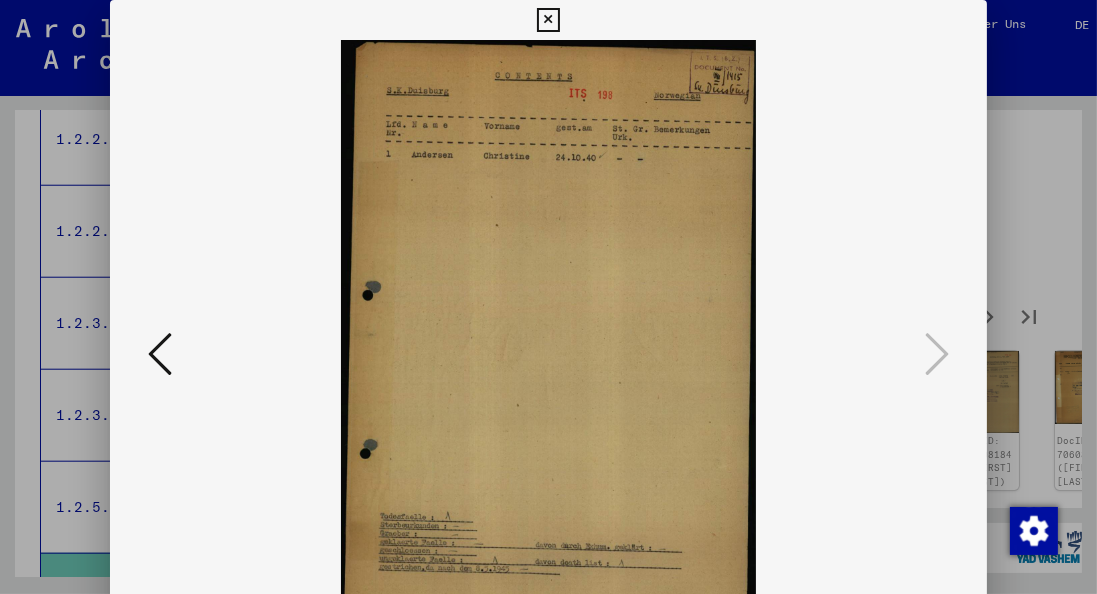 click at bounding box center (548, 20) 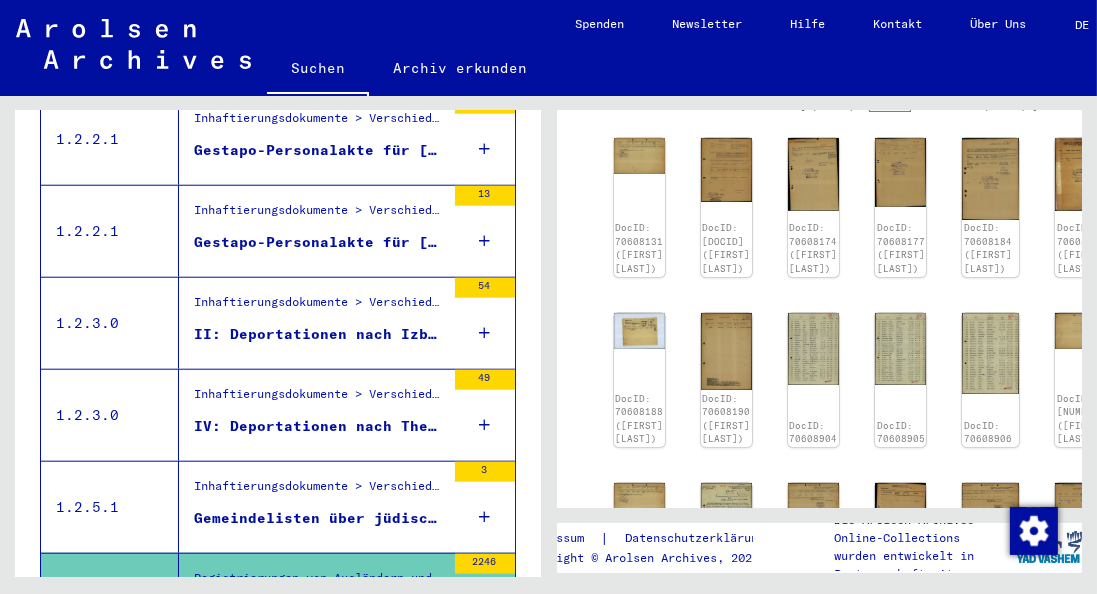 scroll, scrollTop: 571, scrollLeft: 0, axis: vertical 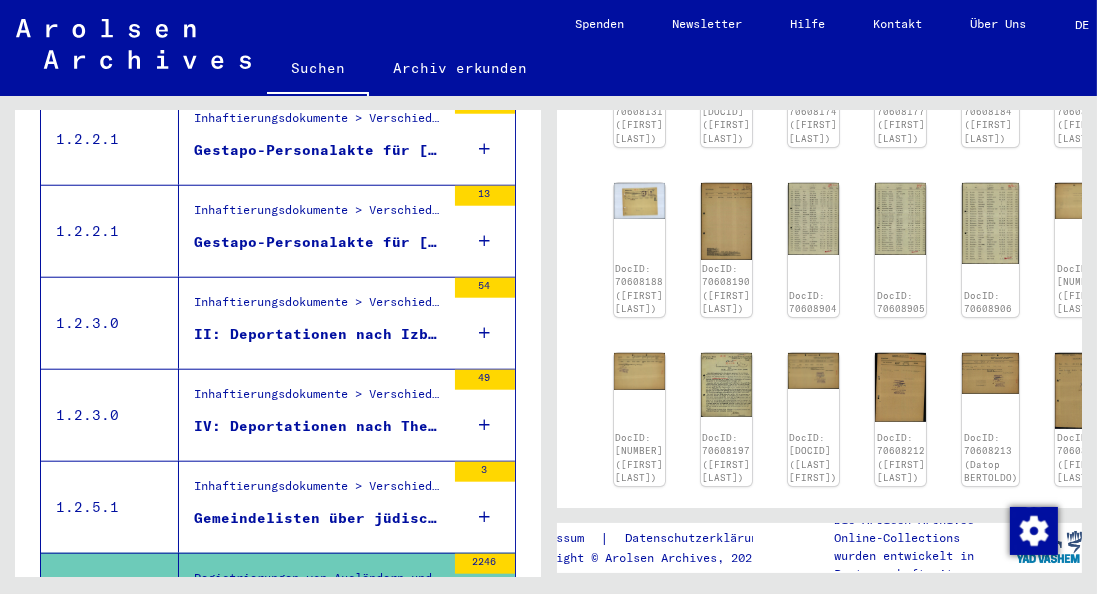 click on "Gemeindelisten über jüdische Residenten in SK Duisburg" at bounding box center [319, 518] 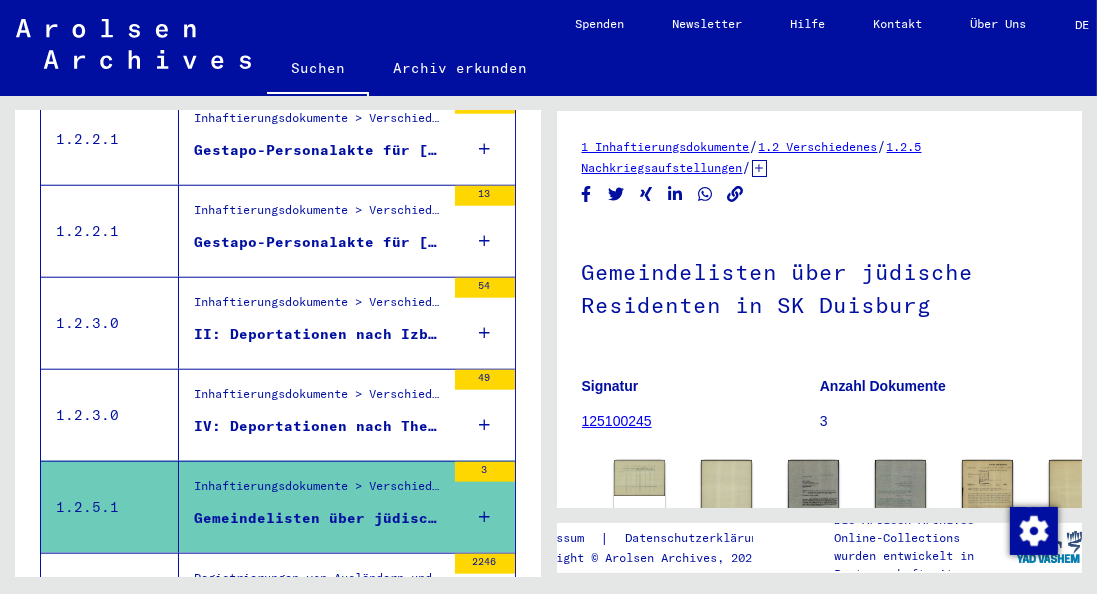 scroll, scrollTop: 114, scrollLeft: 0, axis: vertical 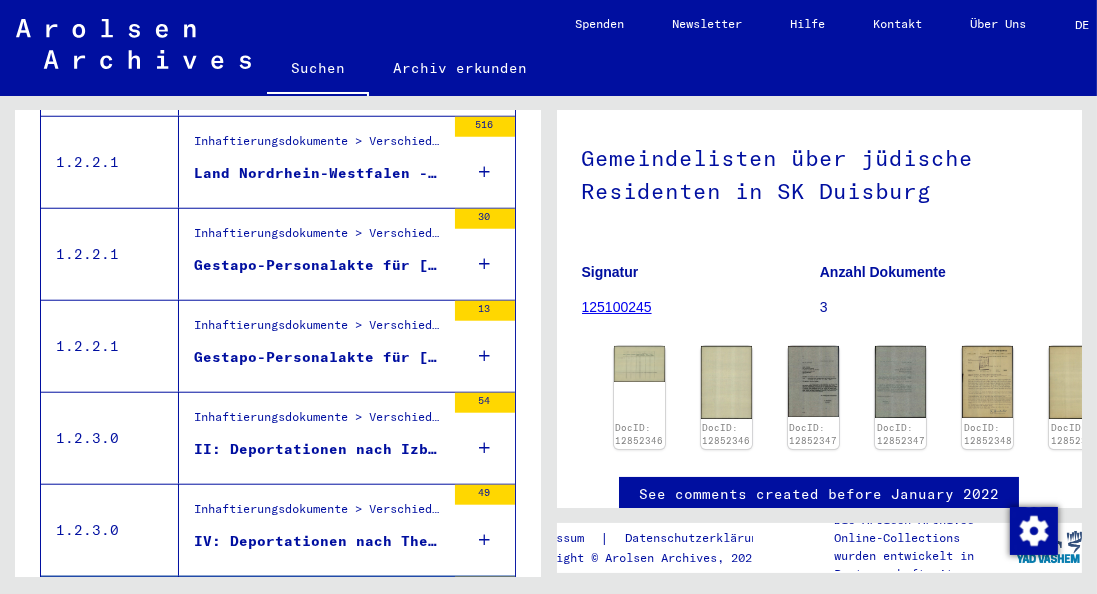click on "IV: Deportationen nach Theresienstadt am 25.06.1943 und 09.09.1943 (1943)" at bounding box center [319, 541] 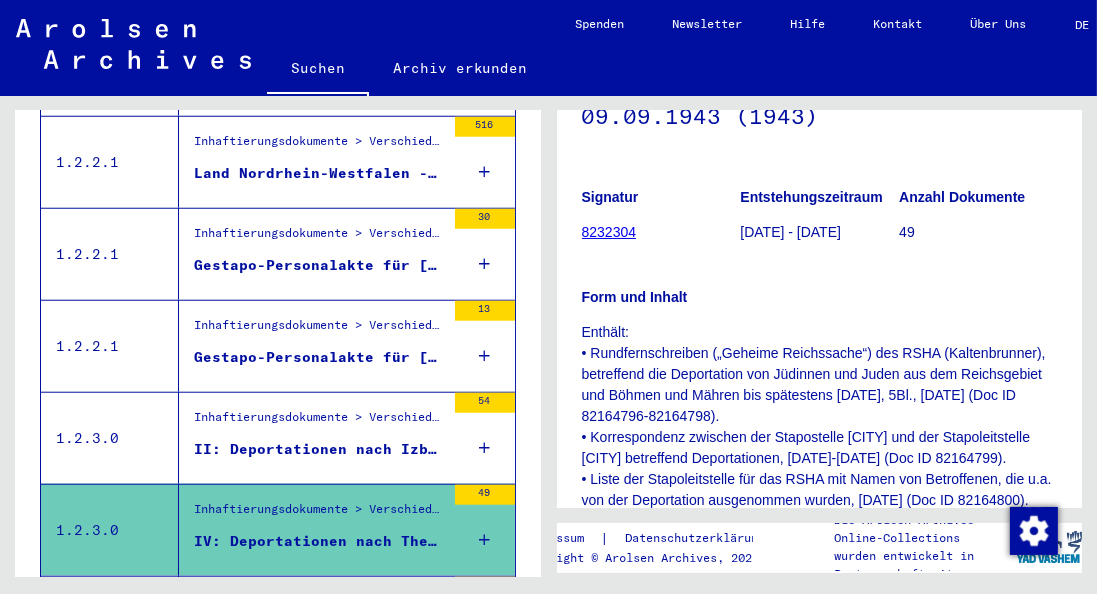 scroll, scrollTop: 285, scrollLeft: 0, axis: vertical 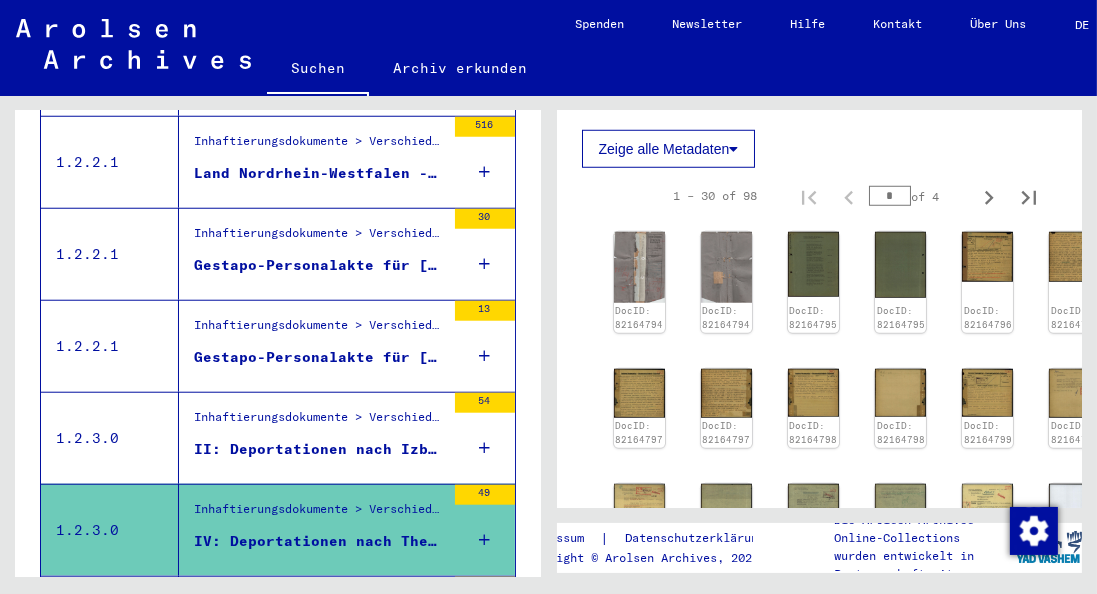 click on "Zeige alle Metadaten" 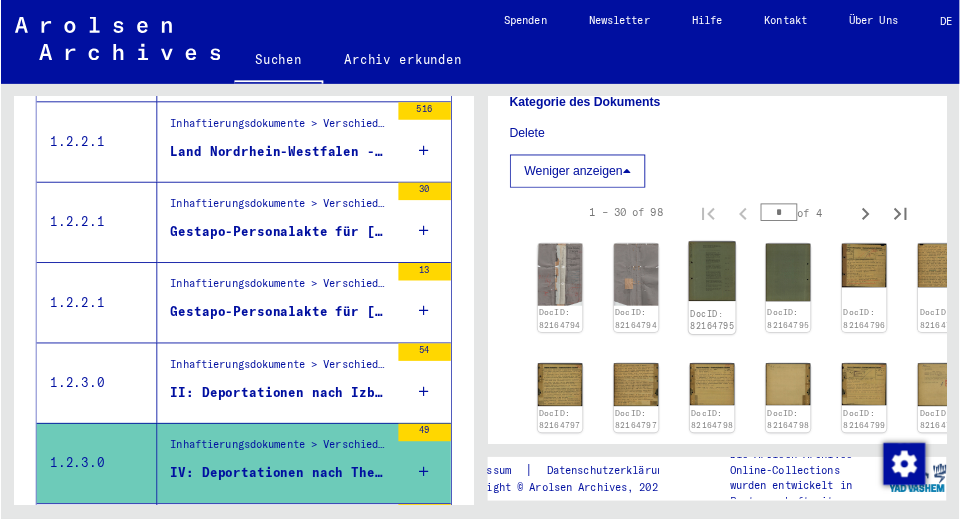 scroll, scrollTop: 2228, scrollLeft: 0, axis: vertical 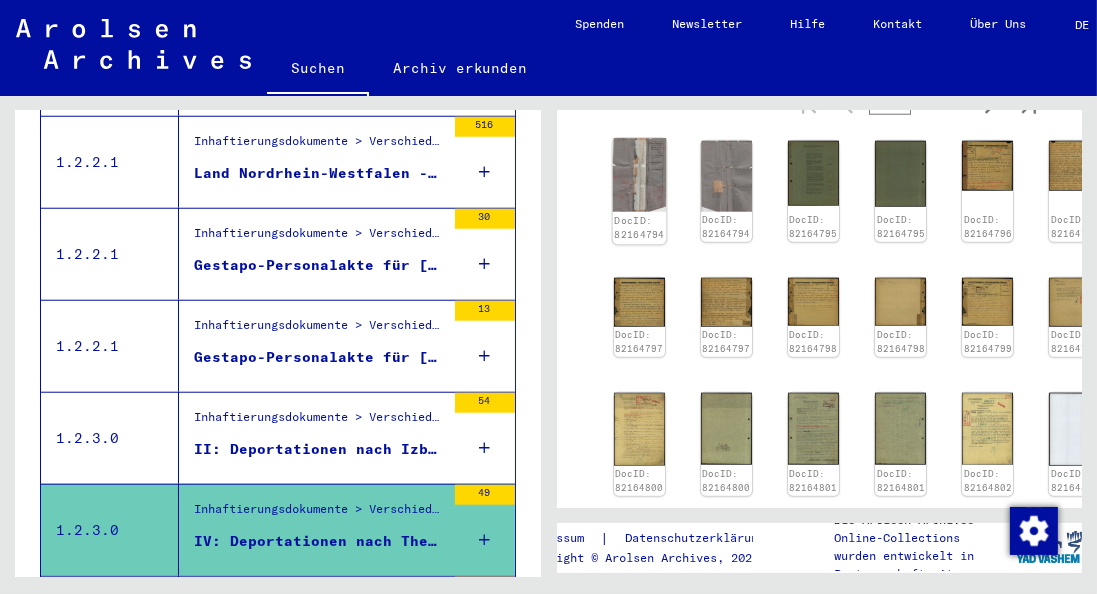 click 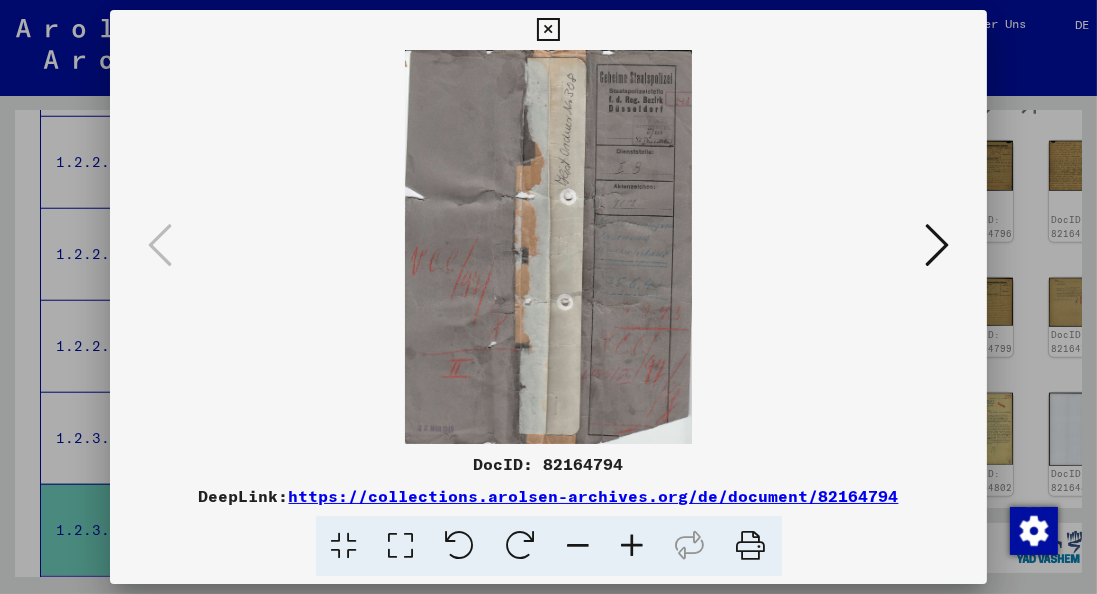 type 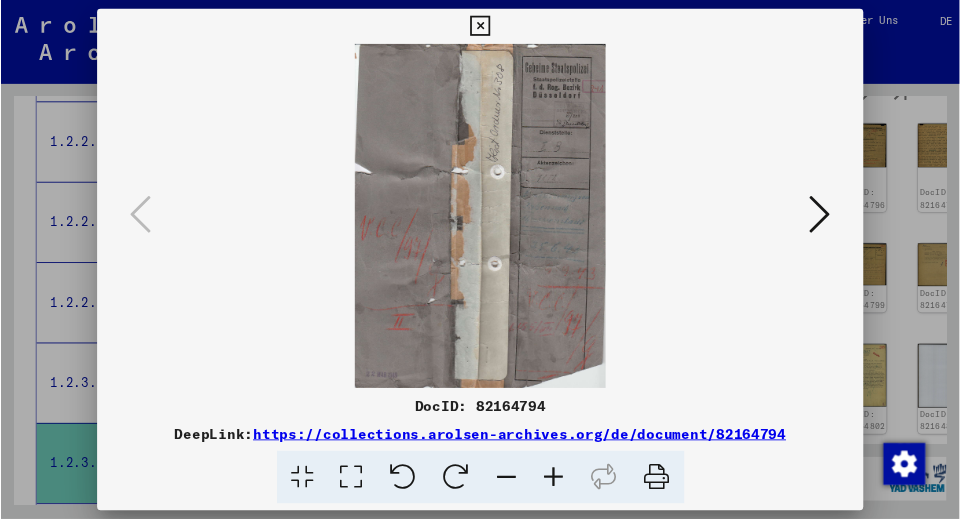 scroll, scrollTop: 1979, scrollLeft: 0, axis: vertical 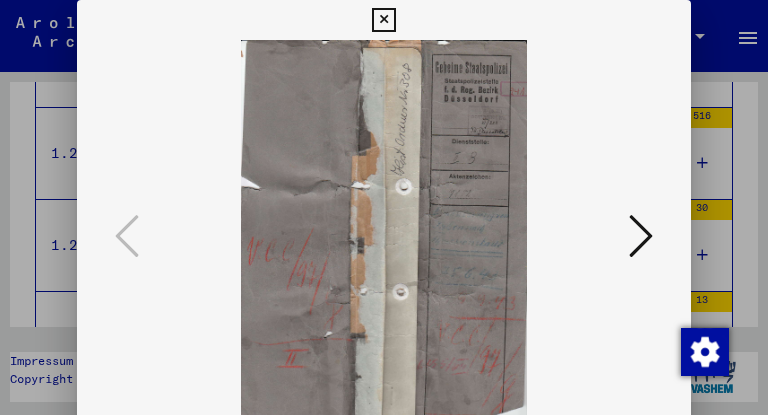 click at bounding box center [641, 236] 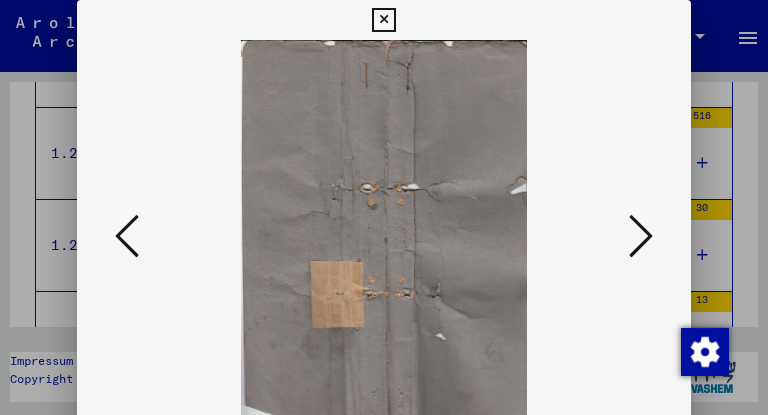 click at bounding box center (641, 236) 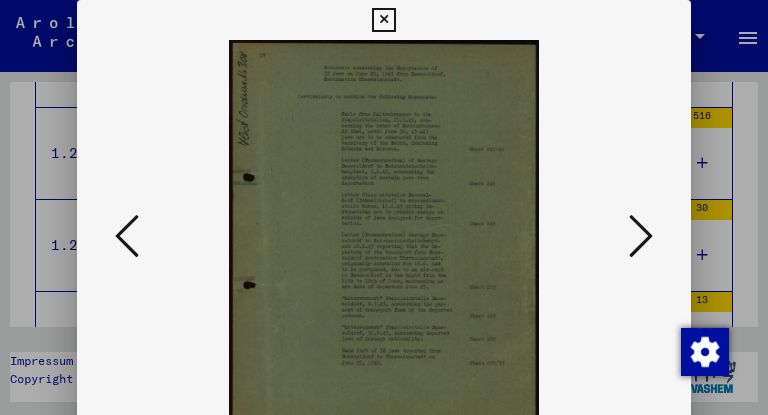 click at bounding box center [641, 236] 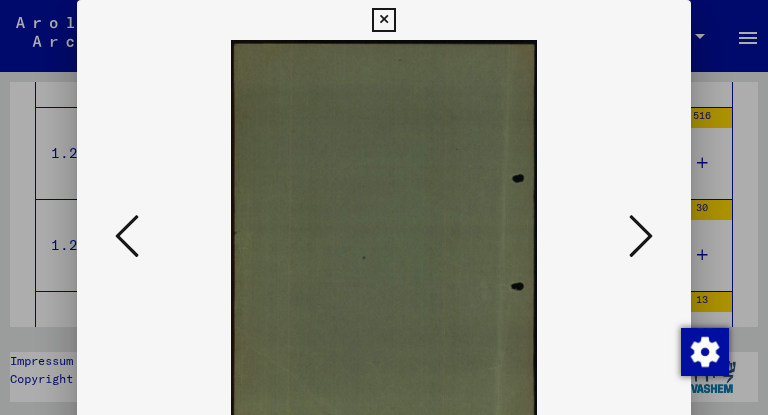 click at bounding box center (641, 236) 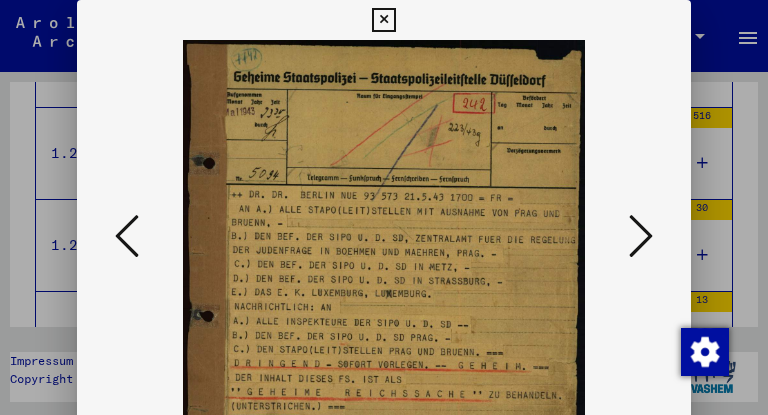 click at bounding box center [641, 236] 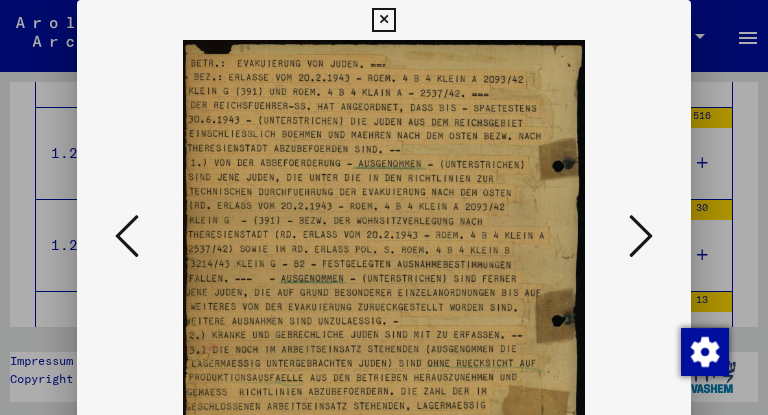 click at bounding box center [641, 236] 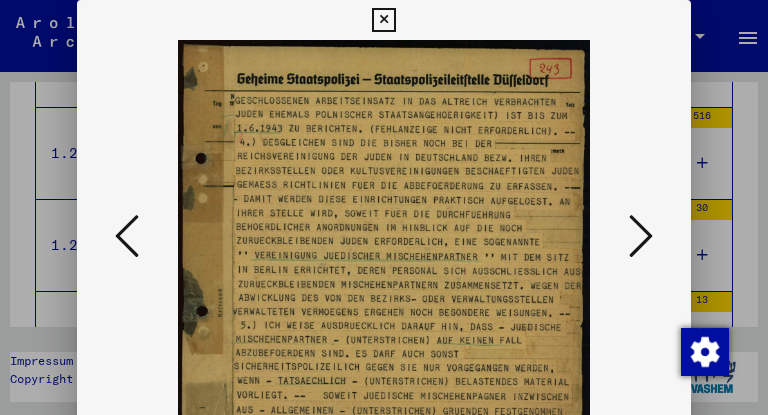 click at bounding box center (641, 236) 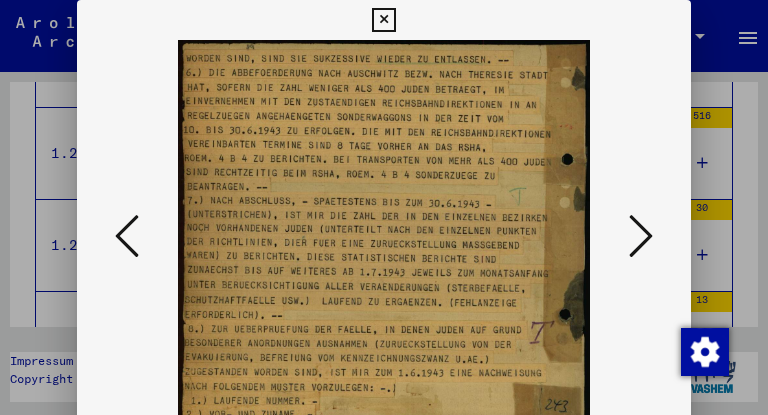 click at bounding box center (641, 236) 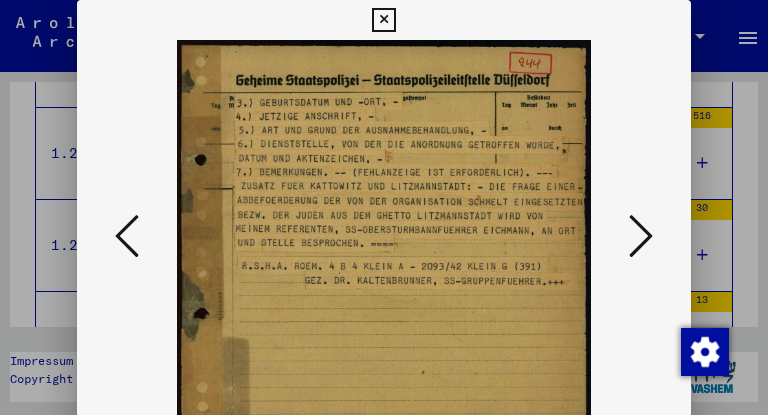 click at bounding box center [641, 236] 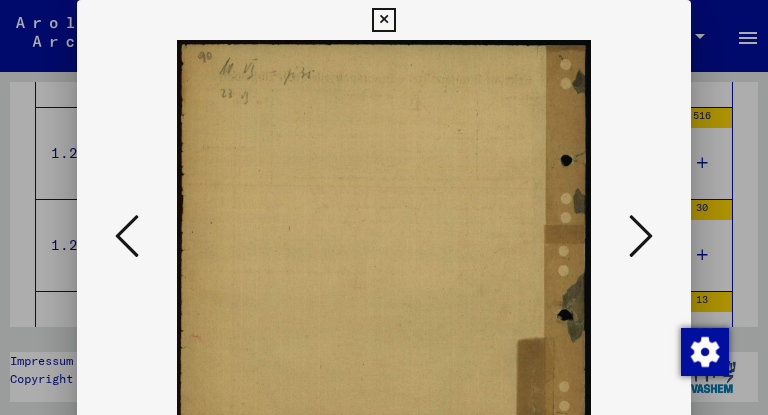 click at bounding box center [641, 236] 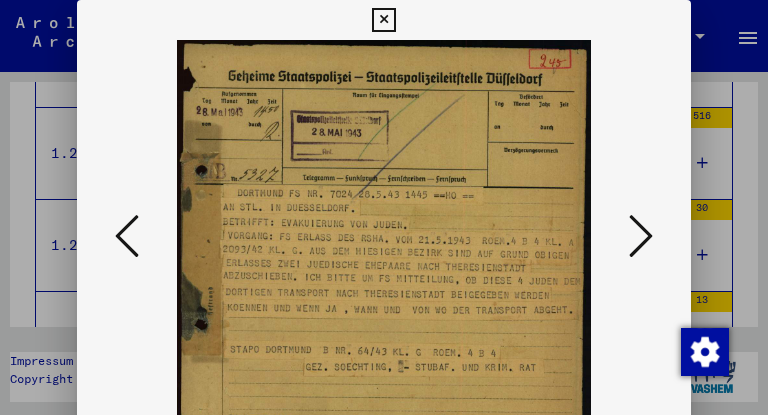 click at bounding box center [641, 236] 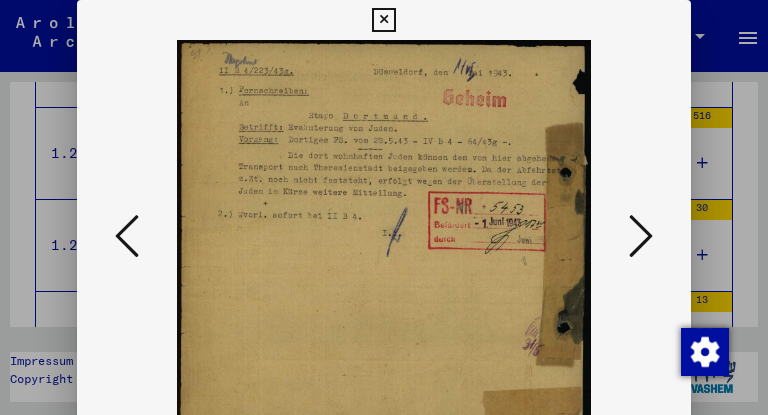 click at bounding box center (641, 236) 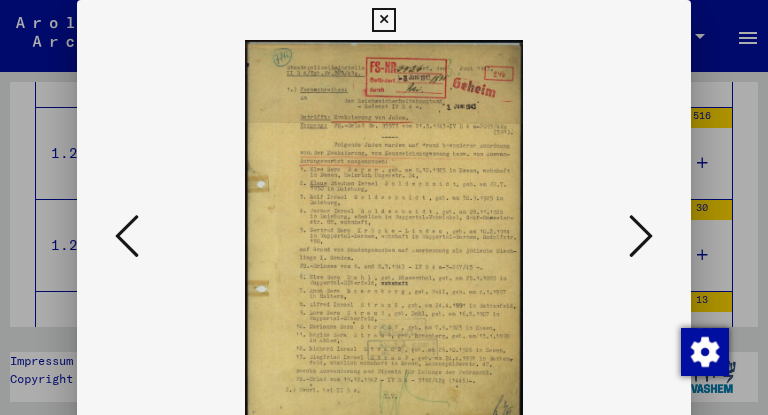 click at bounding box center (641, 236) 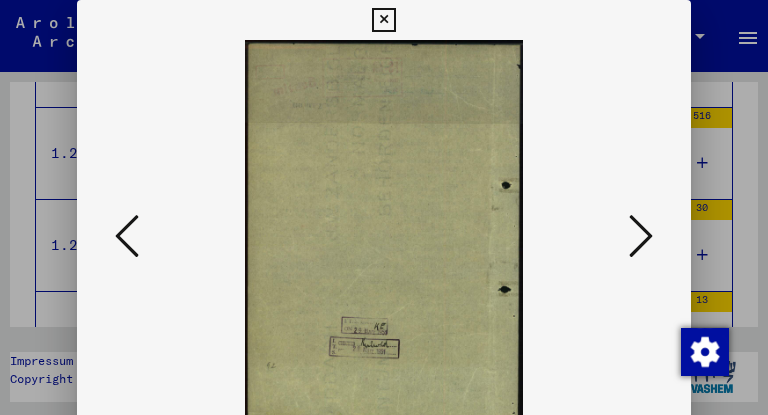 click at bounding box center [641, 236] 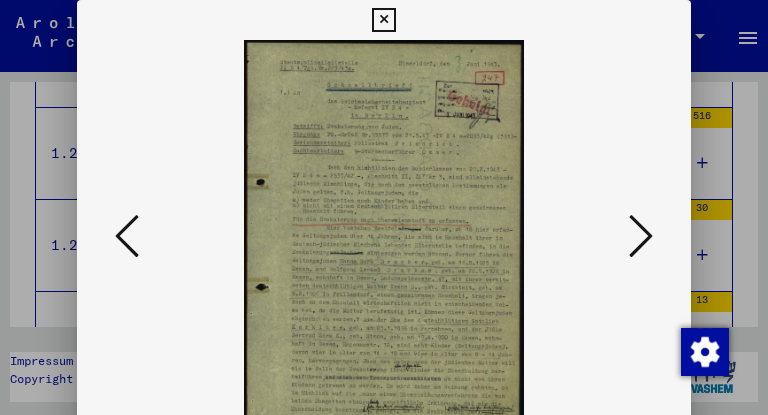 click at bounding box center [641, 236] 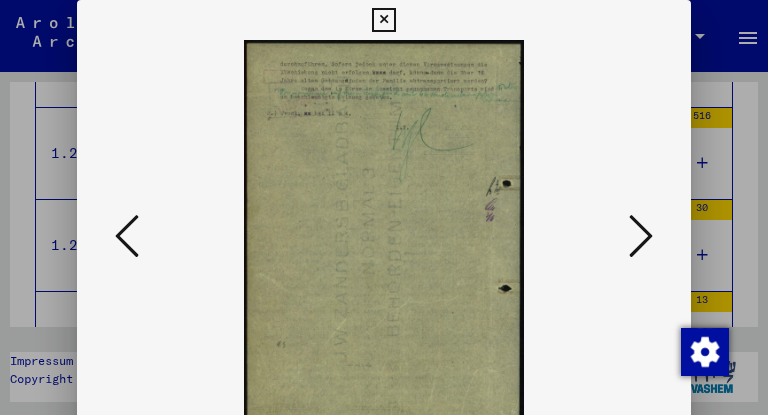 click at bounding box center [641, 236] 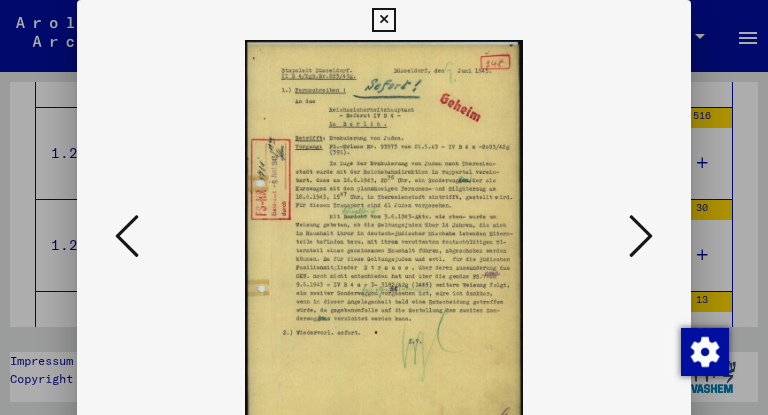 click at bounding box center (641, 236) 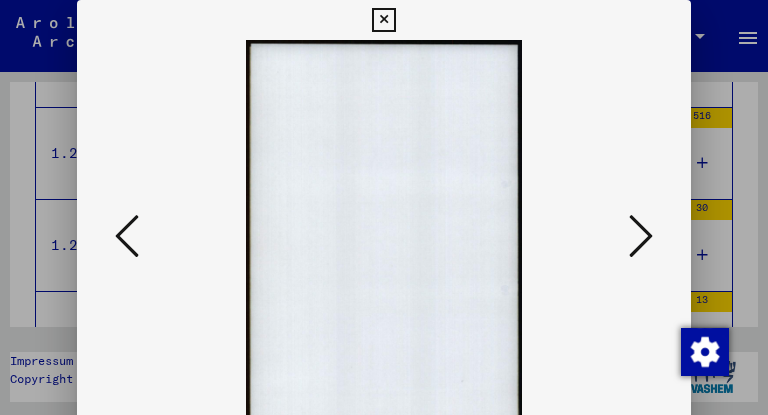 click at bounding box center (641, 236) 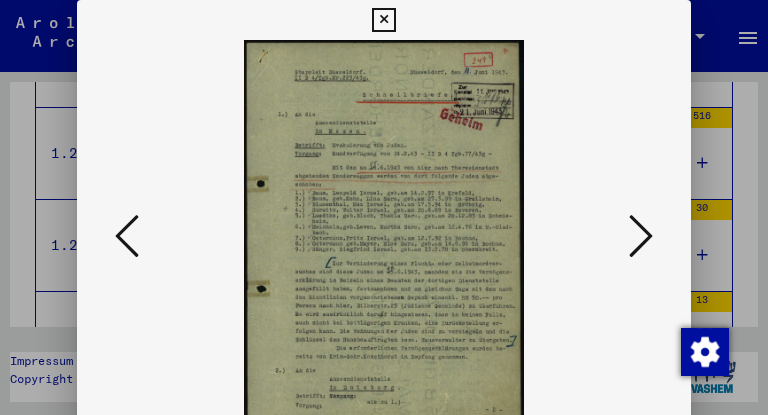 drag, startPoint x: 433, startPoint y: 371, endPoint x: 432, endPoint y: 358, distance: 13.038404 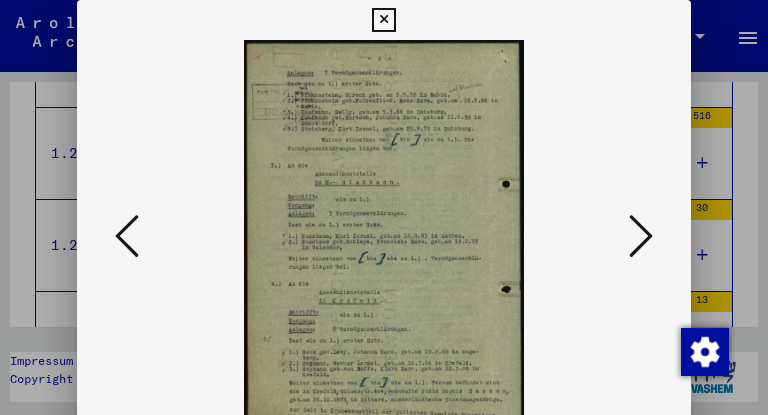 type 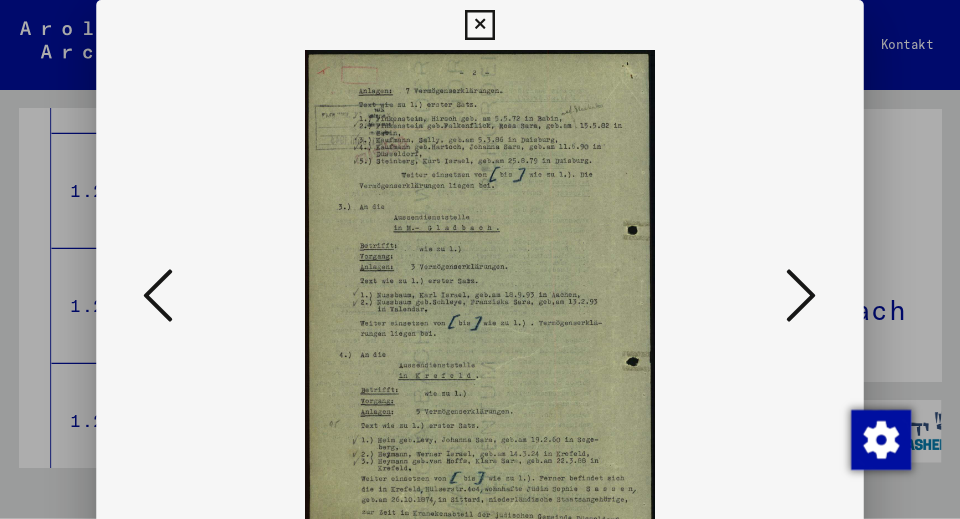 scroll, scrollTop: 2006, scrollLeft: 0, axis: vertical 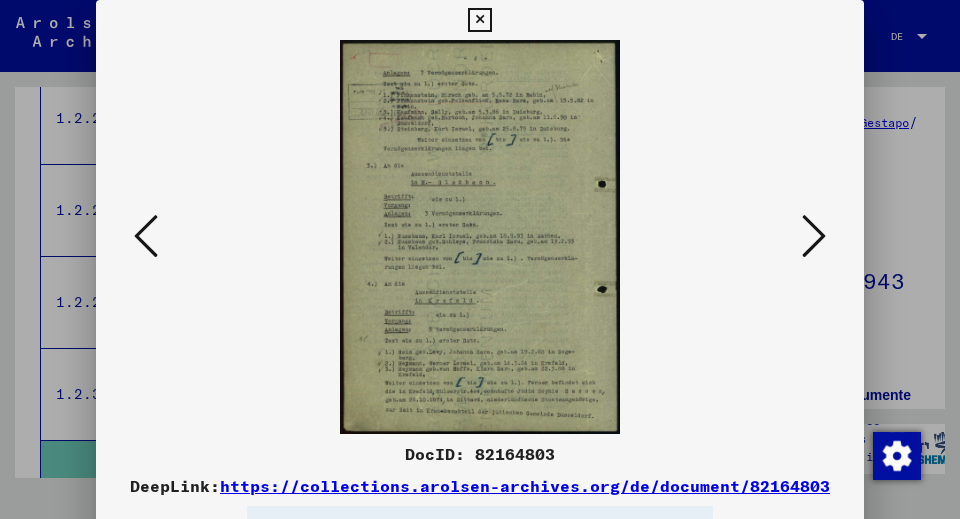 click at bounding box center [814, 237] 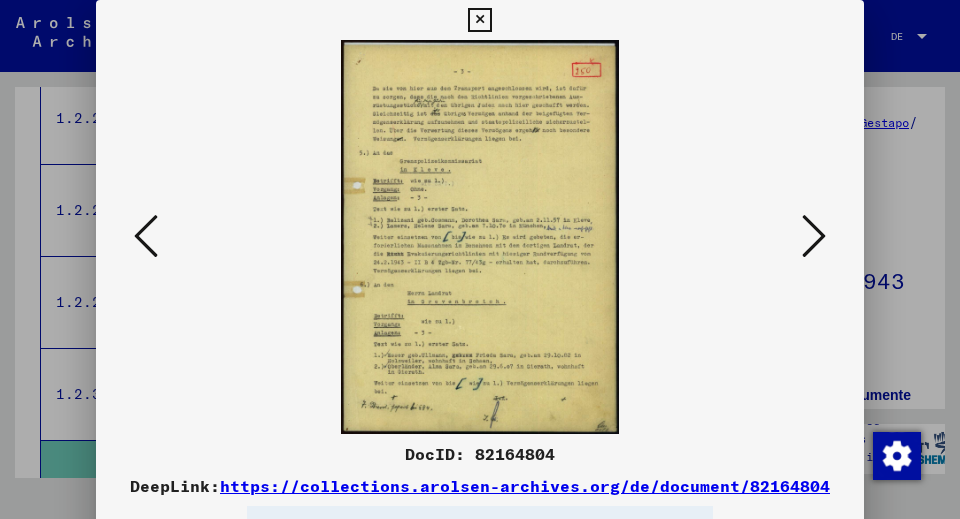 click at bounding box center (814, 236) 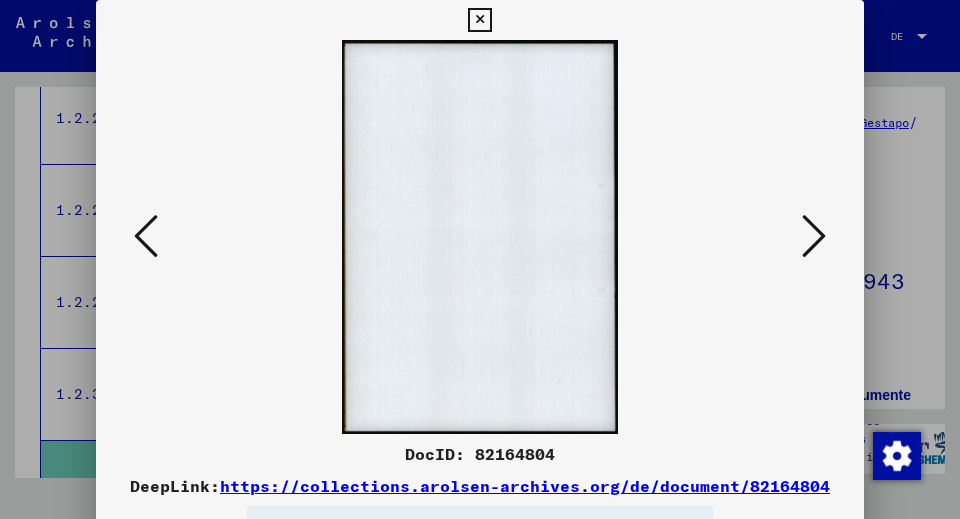click at bounding box center (814, 236) 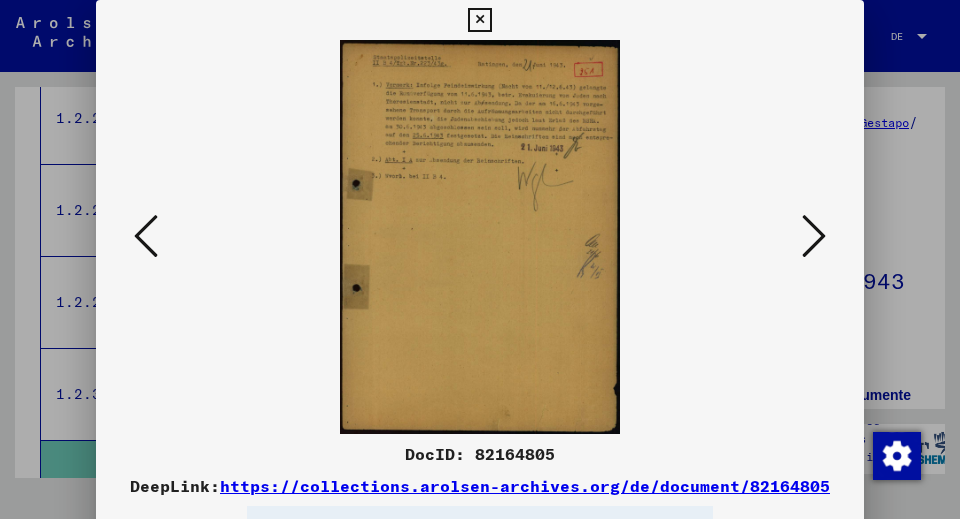 click at bounding box center (814, 236) 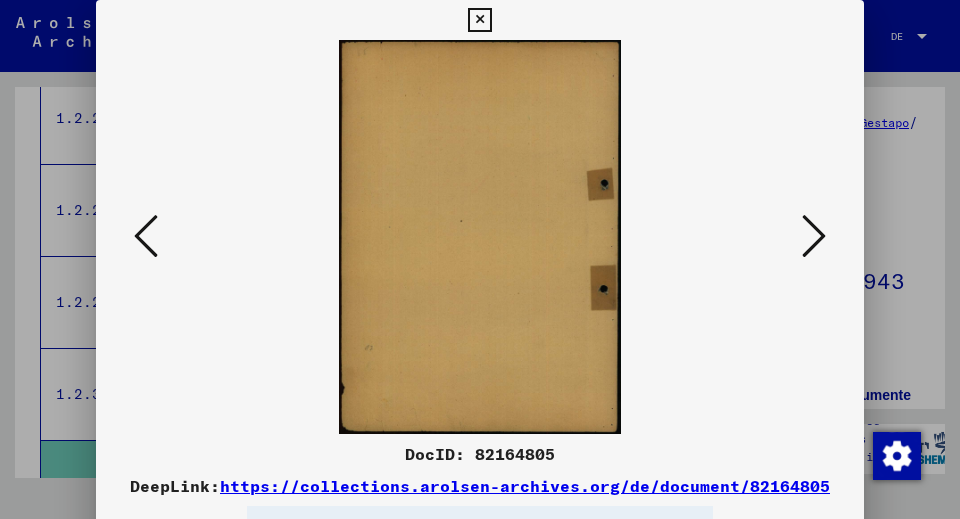 click at bounding box center [814, 236] 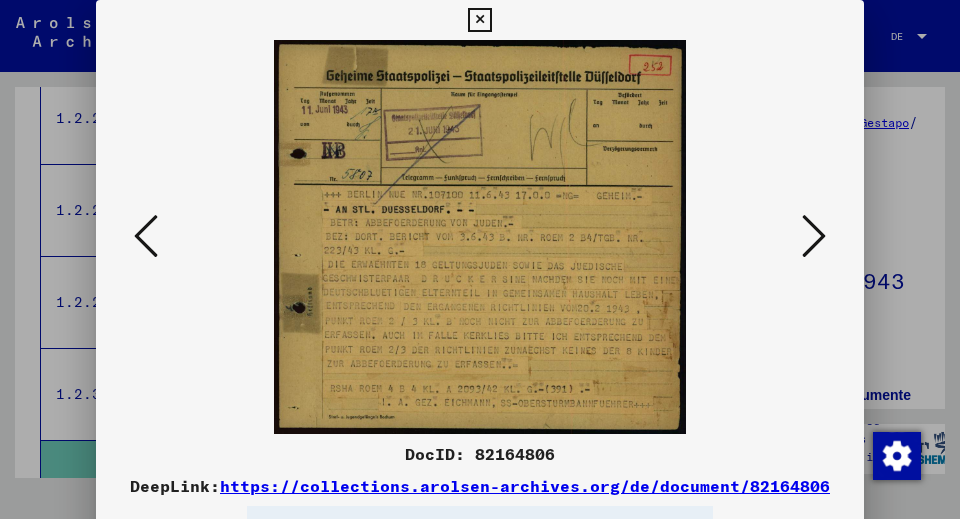 click at bounding box center [814, 236] 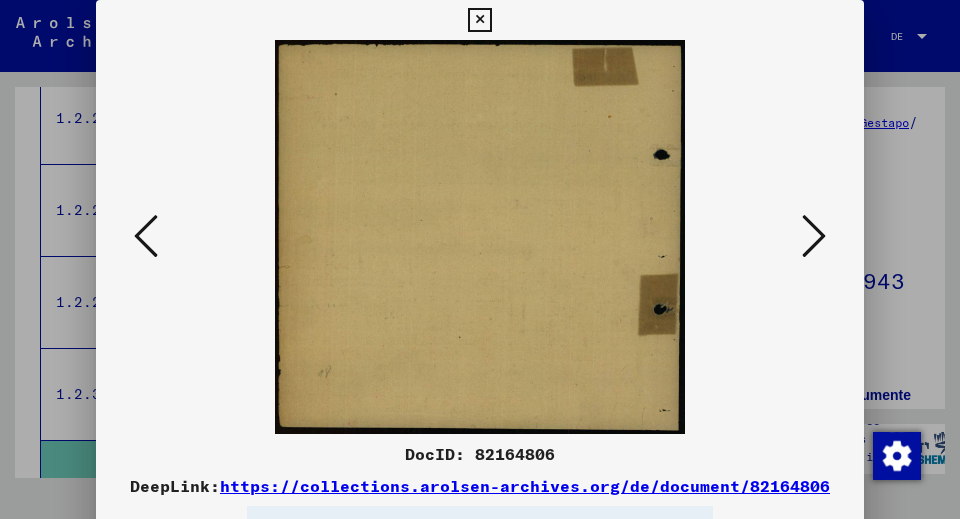 click at bounding box center [814, 236] 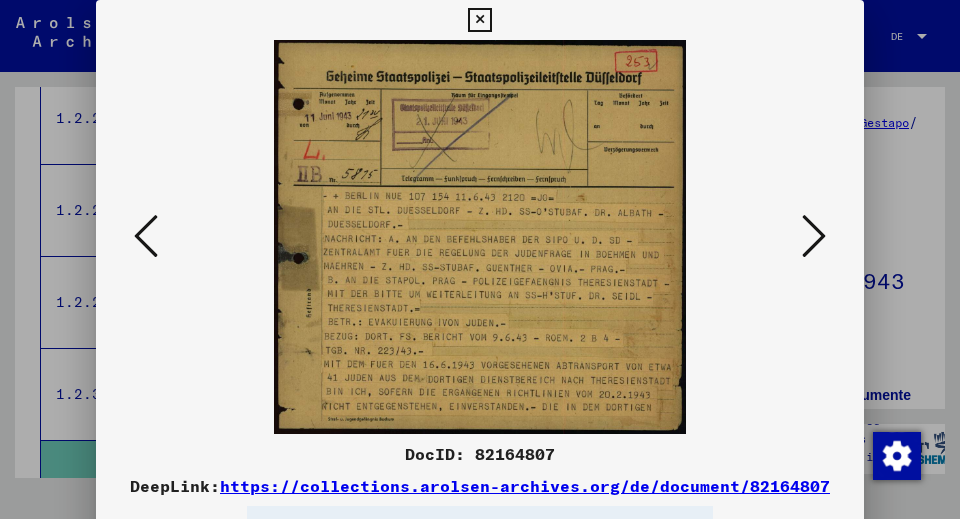 click at bounding box center [814, 236] 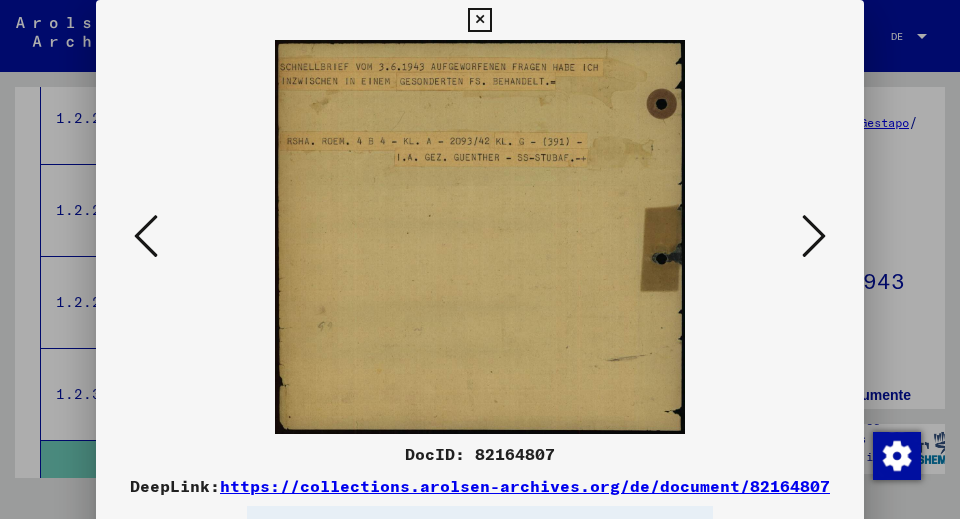 click at bounding box center (814, 236) 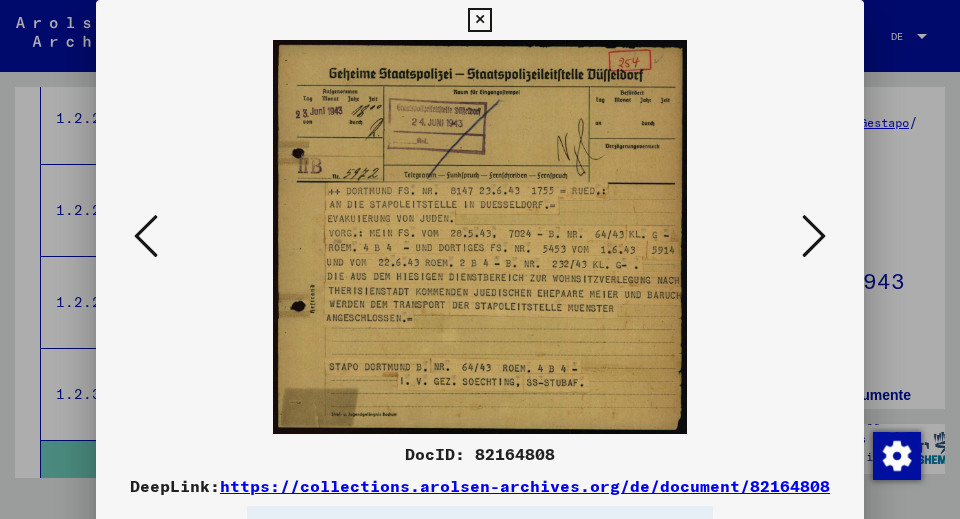 click at bounding box center [814, 236] 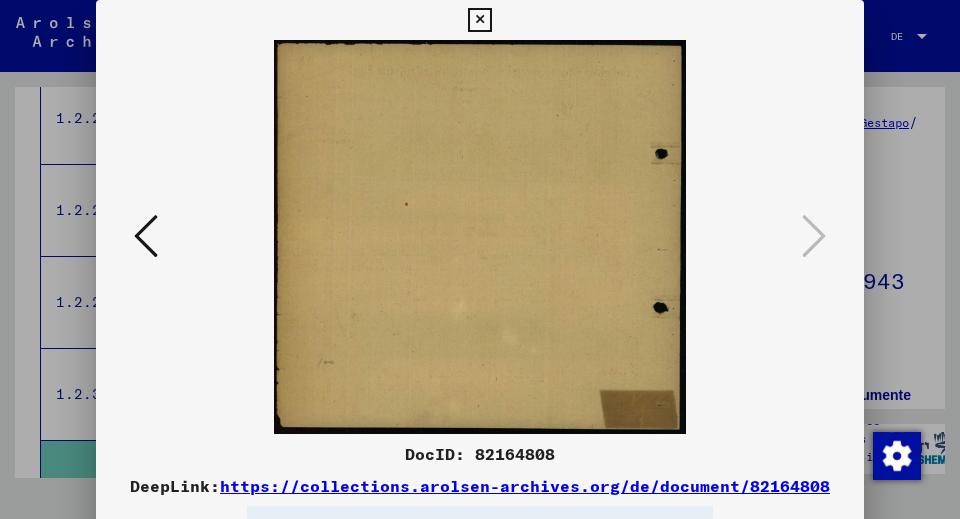 click at bounding box center [479, 20] 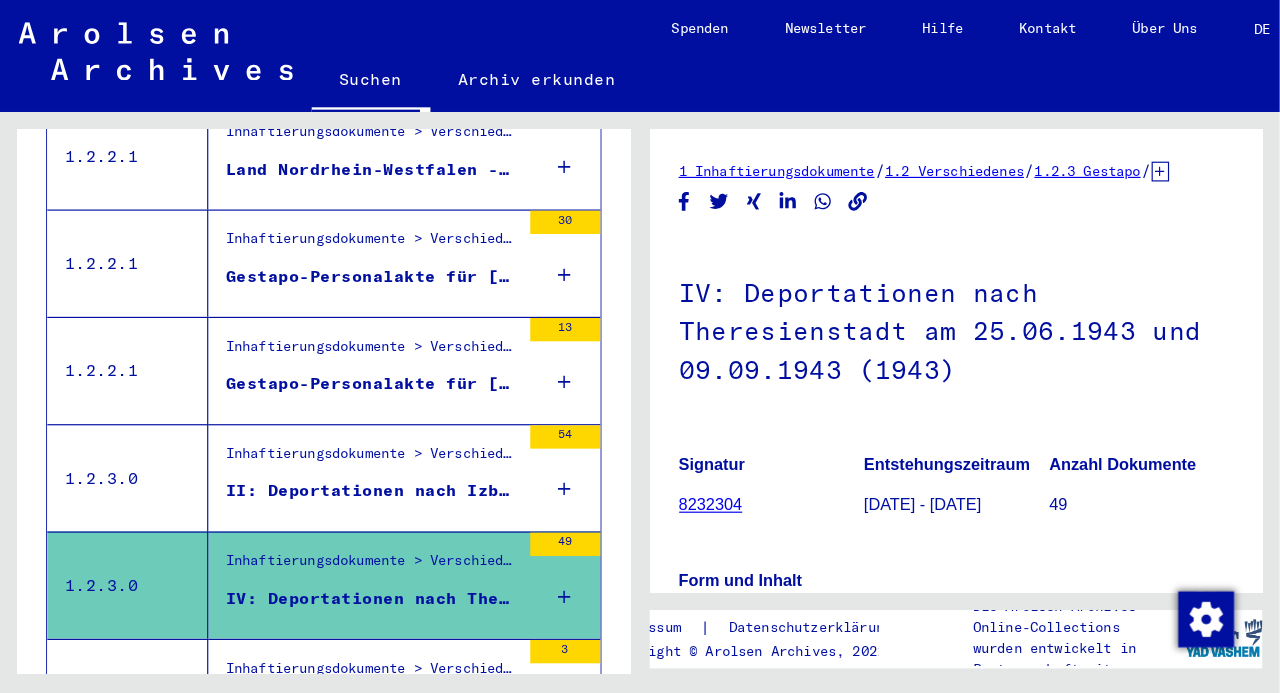 scroll, scrollTop: 2006, scrollLeft: 0, axis: vertical 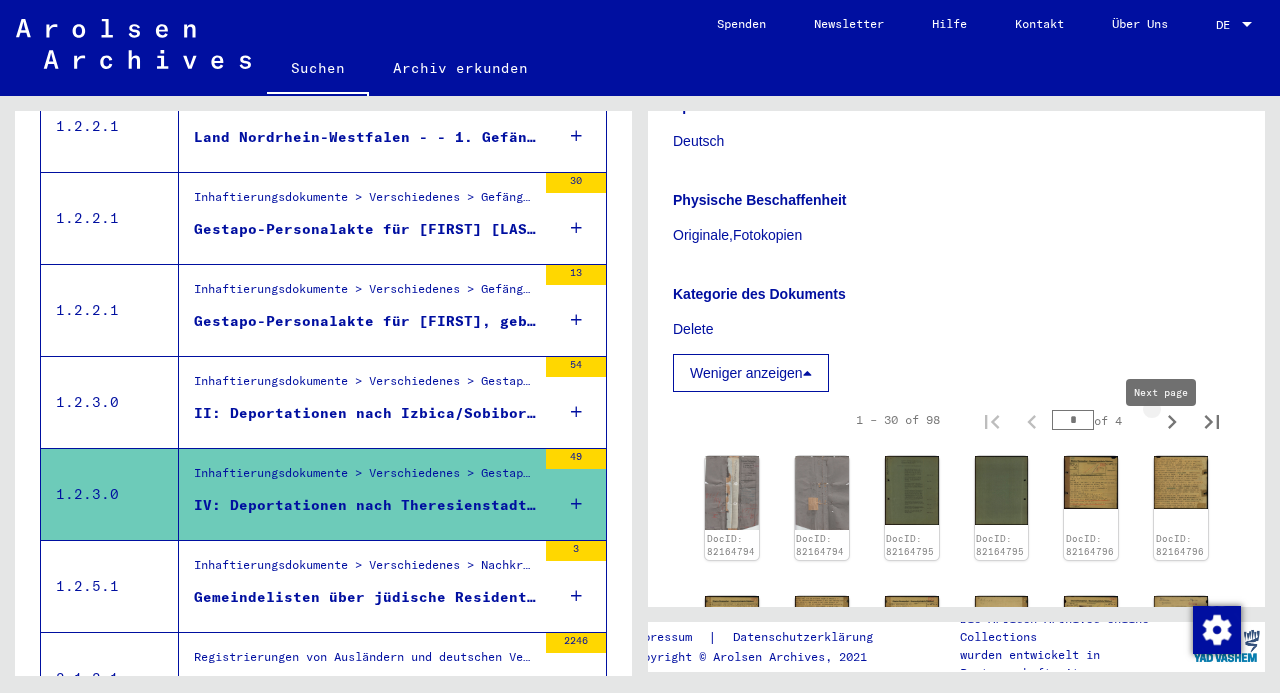 click 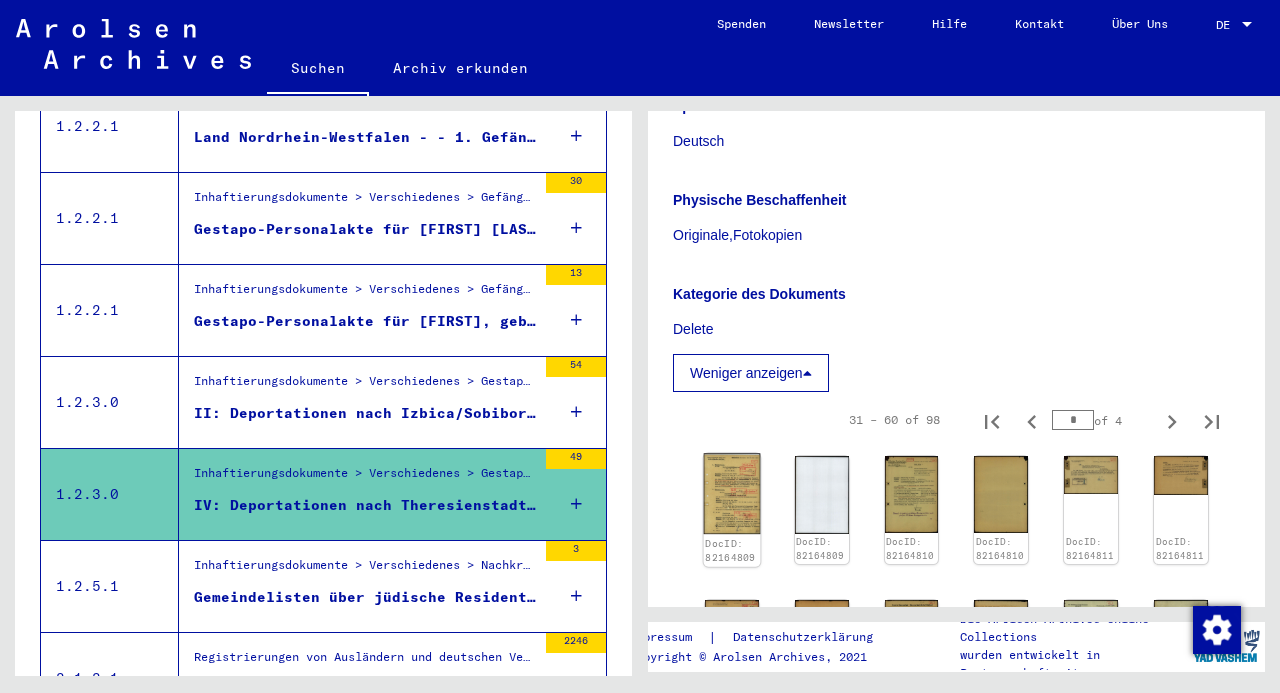 click 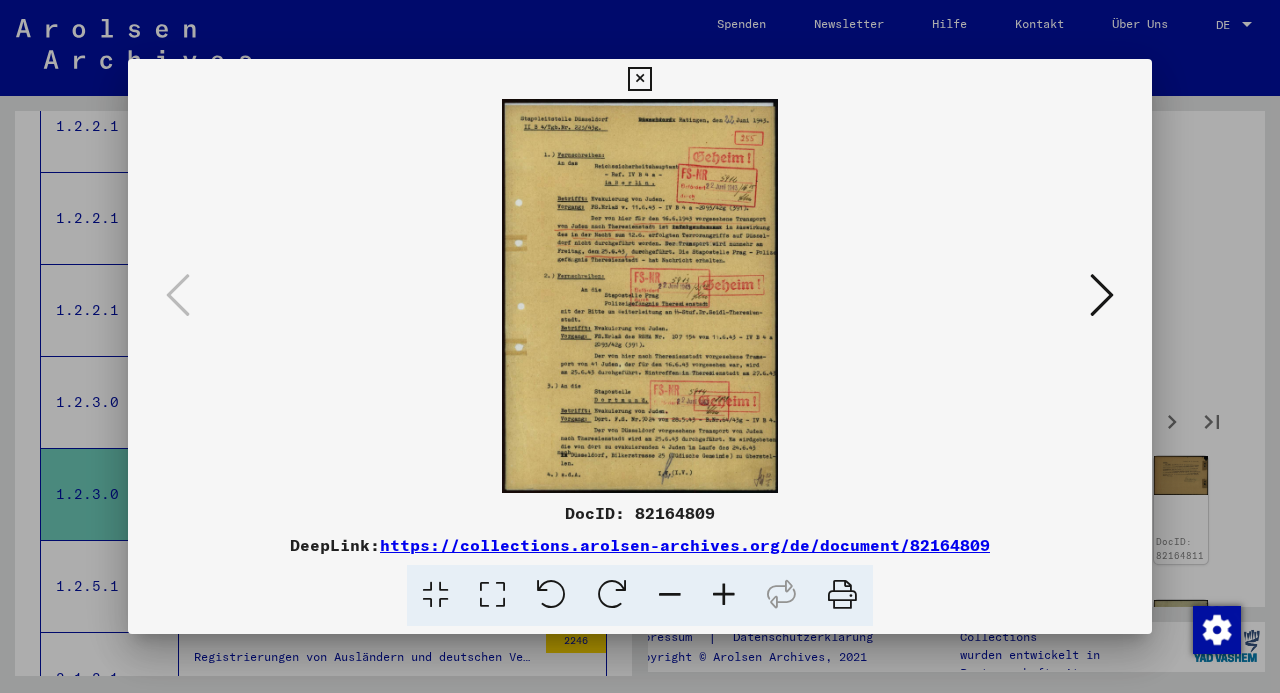 type 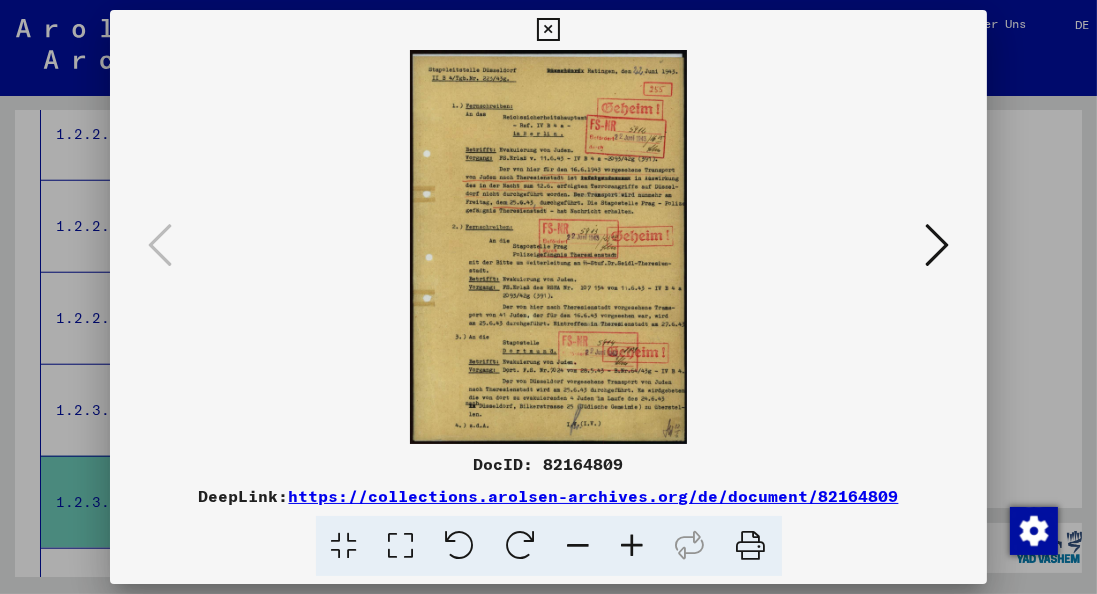 scroll, scrollTop: 2006, scrollLeft: 0, axis: vertical 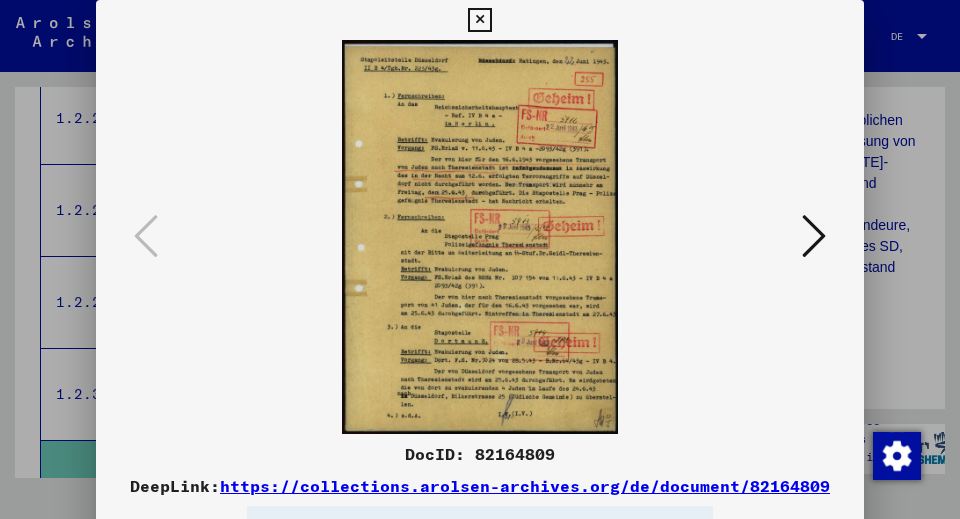 click at bounding box center (814, 236) 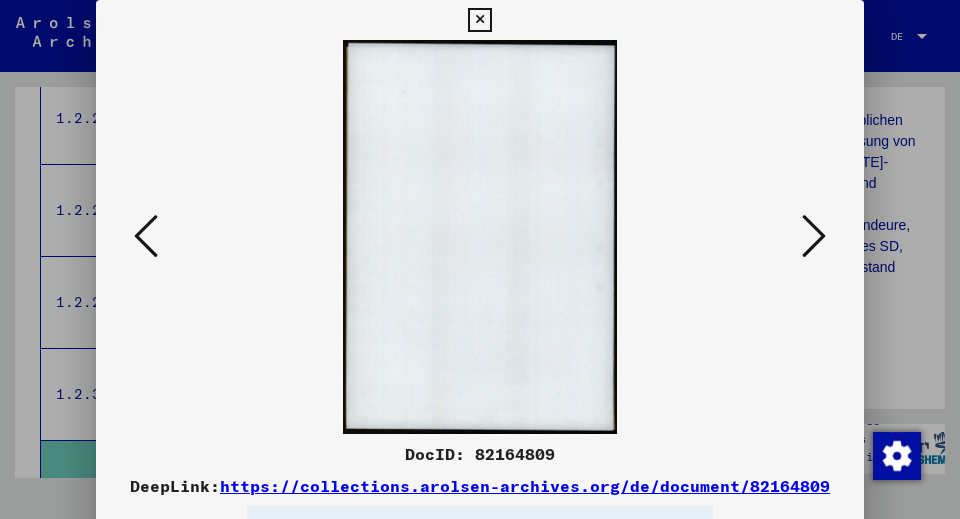 click at bounding box center [814, 236] 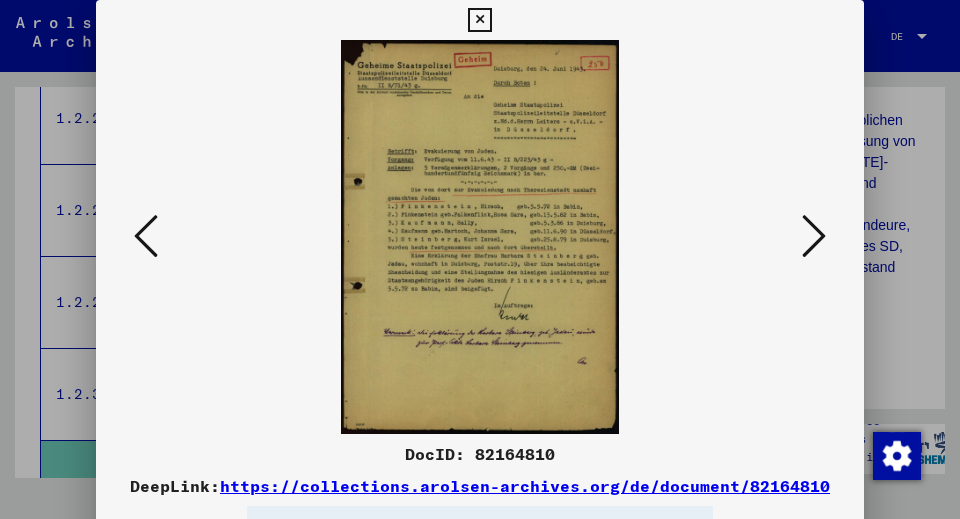 click at bounding box center (814, 236) 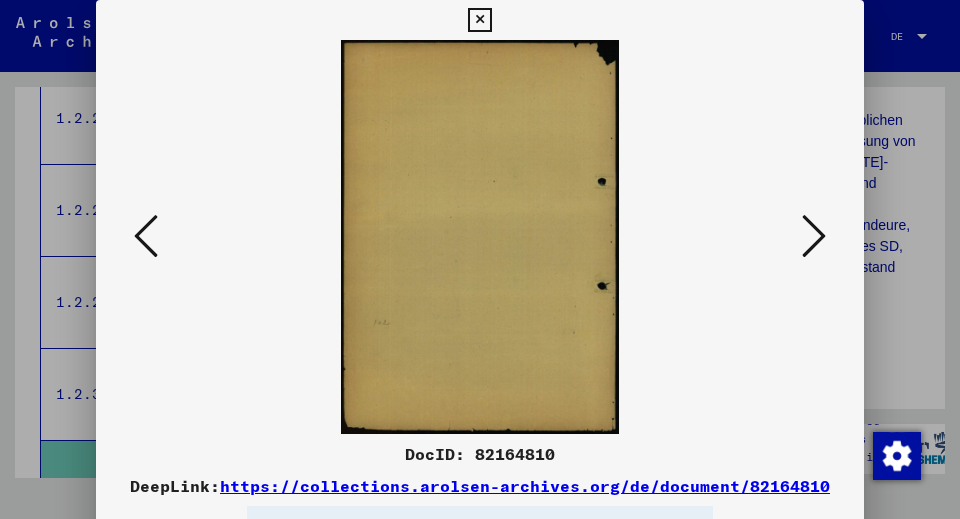 click at bounding box center (814, 236) 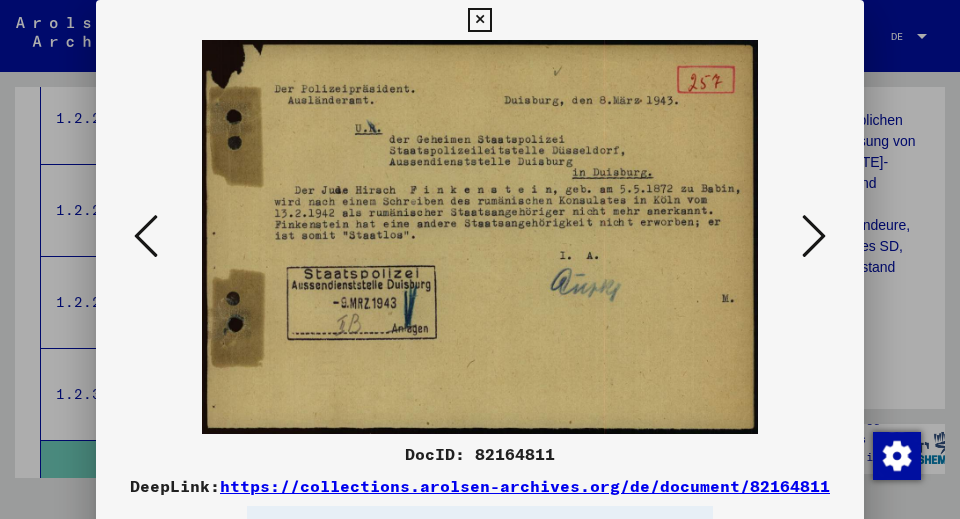 click at bounding box center (814, 236) 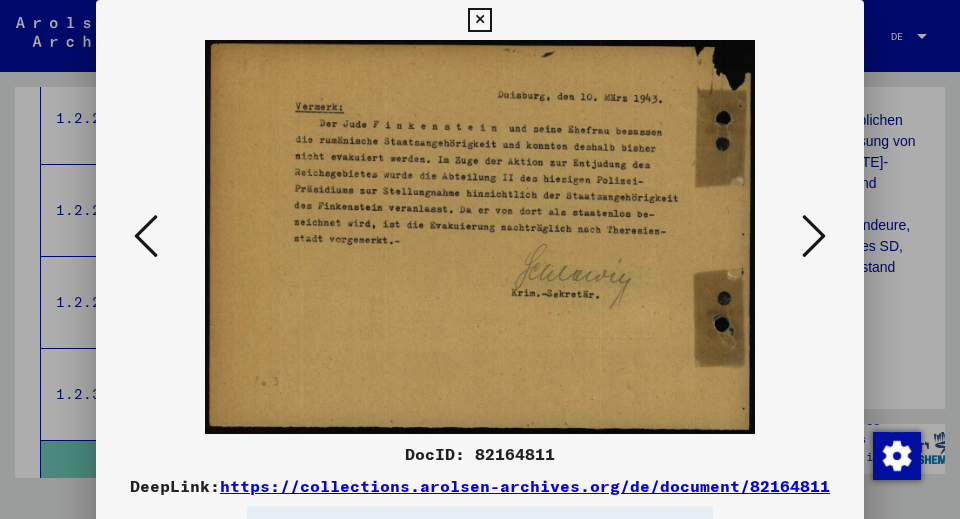 click at bounding box center (814, 236) 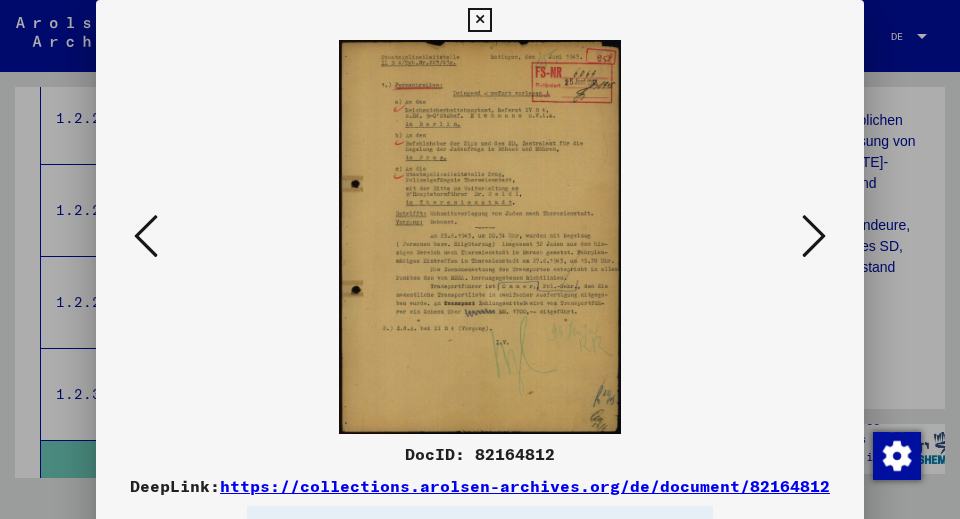 click at bounding box center (480, 237) 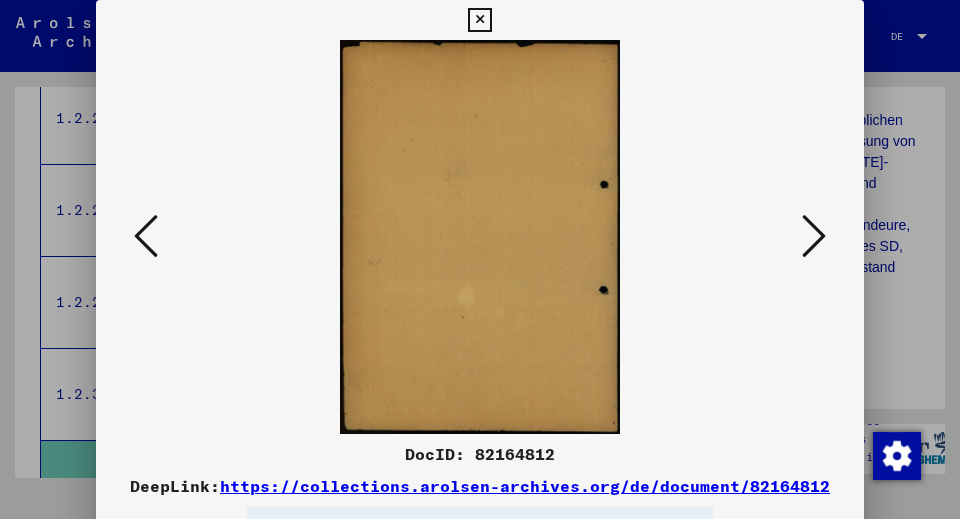 click at bounding box center (814, 236) 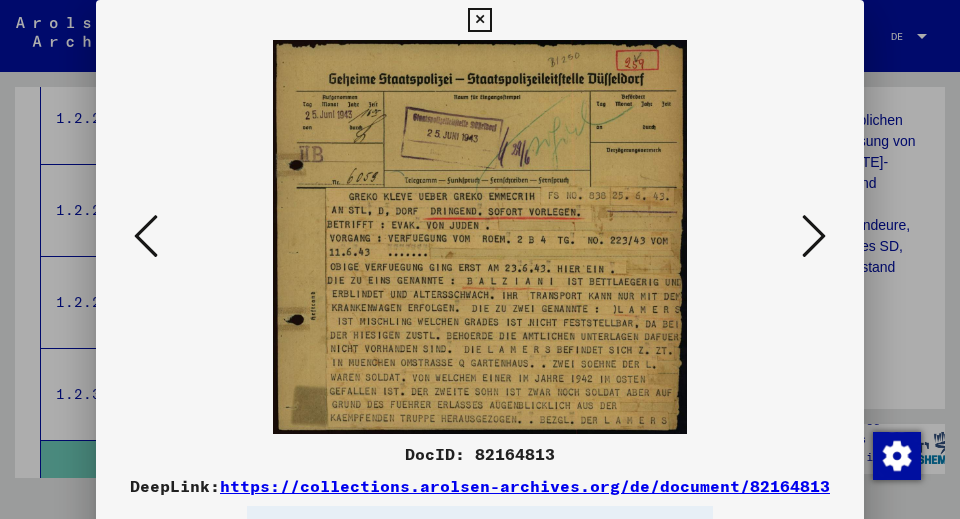 click at bounding box center [814, 236] 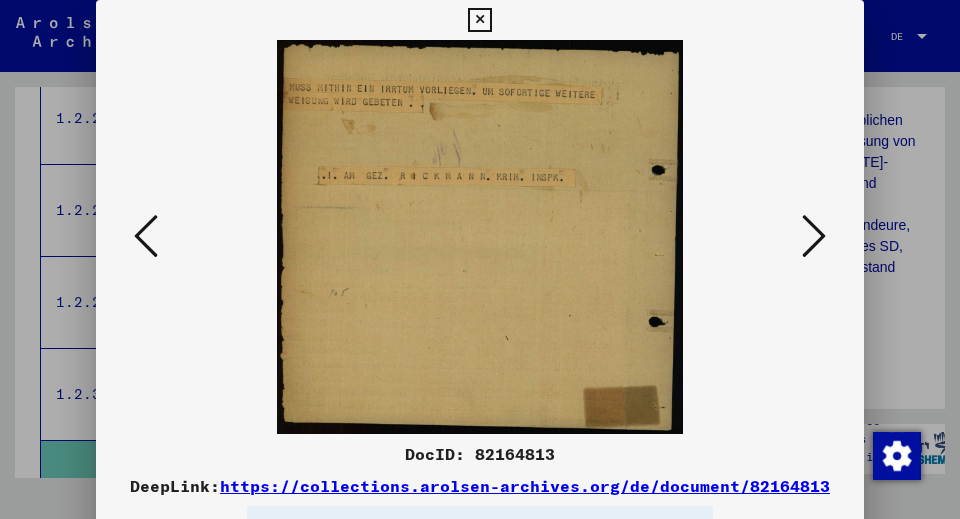 click at bounding box center [814, 236] 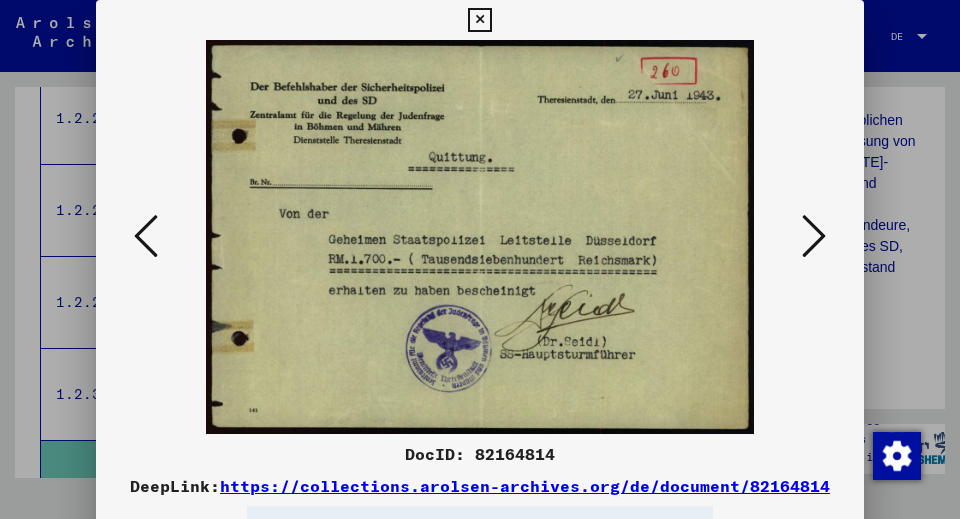 click at bounding box center [814, 236] 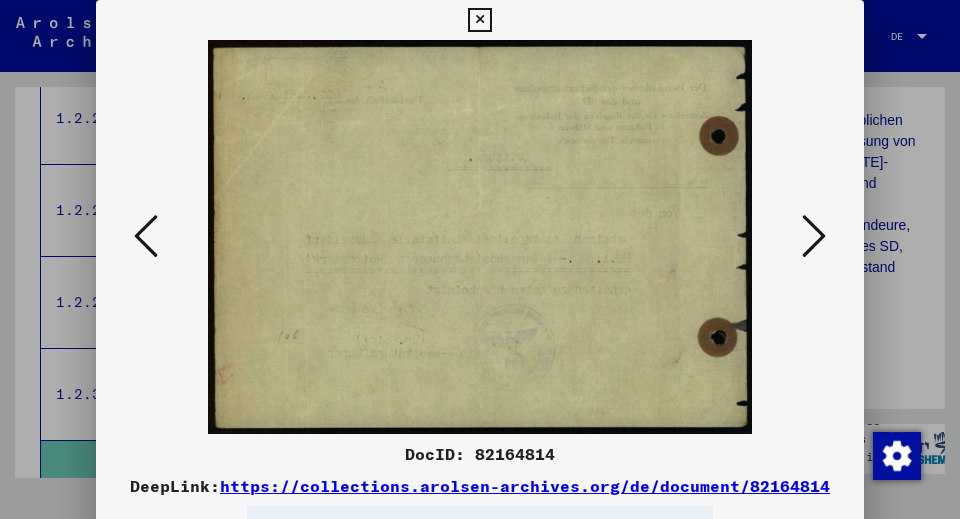 click at bounding box center (814, 236) 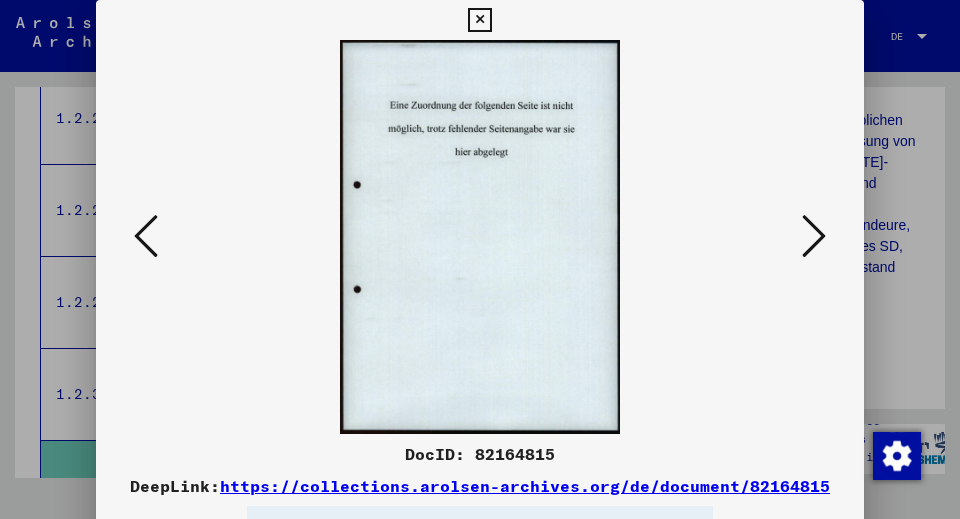 click at bounding box center [814, 236] 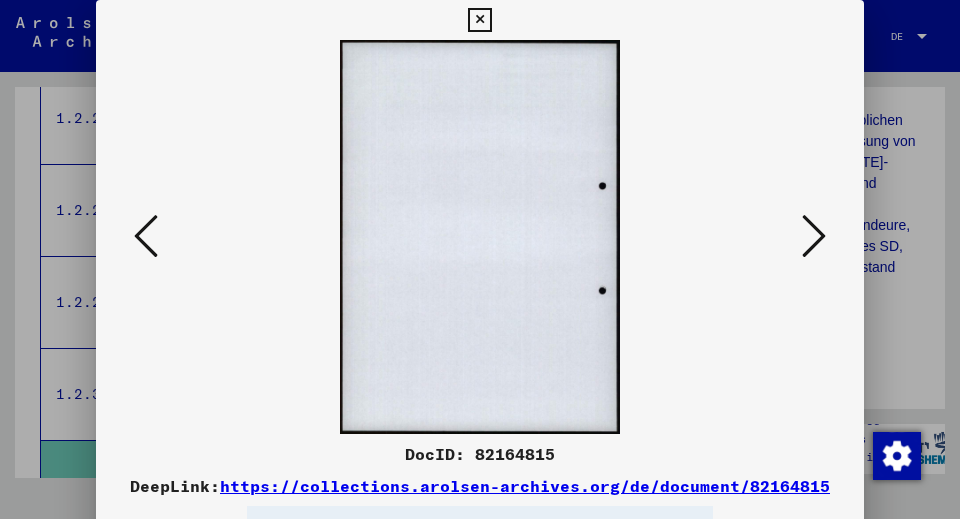 click at bounding box center [814, 236] 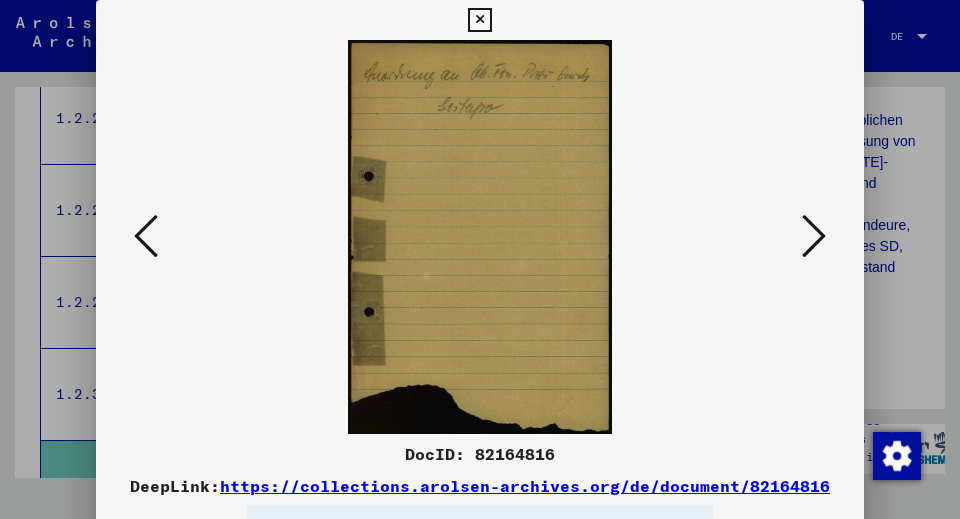 click at bounding box center (814, 236) 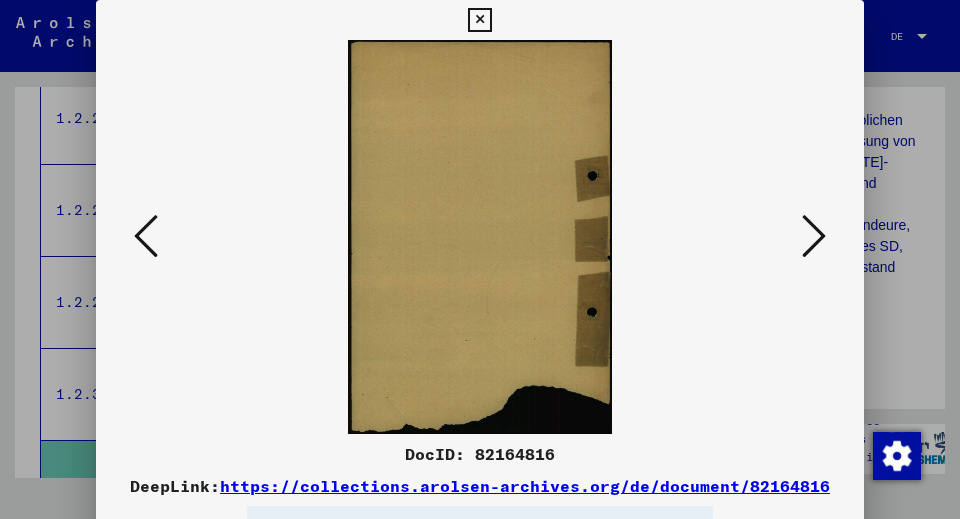 click at bounding box center [814, 236] 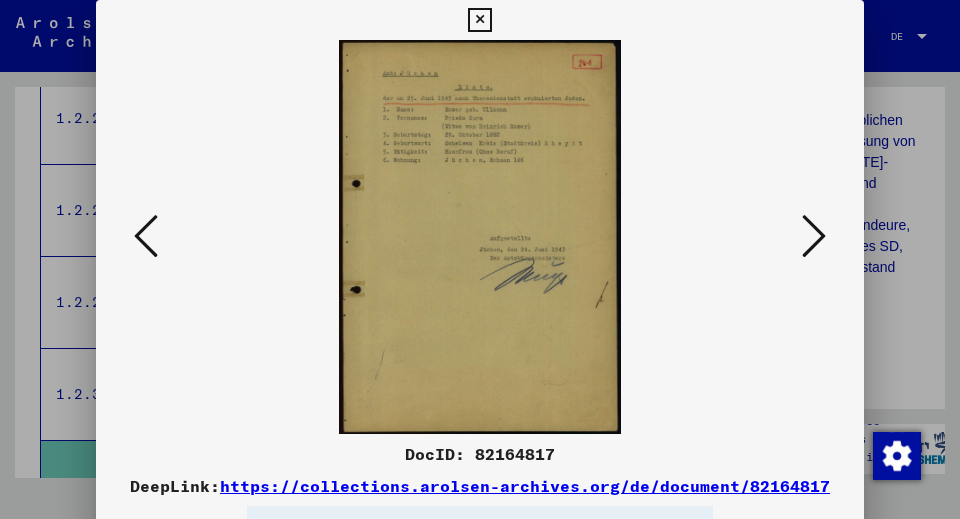 click at bounding box center (814, 236) 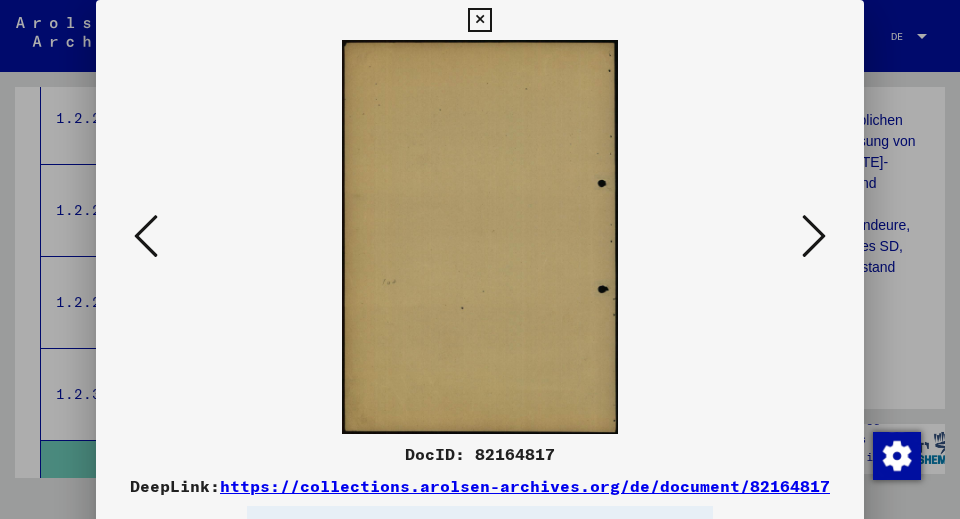 click at bounding box center (814, 236) 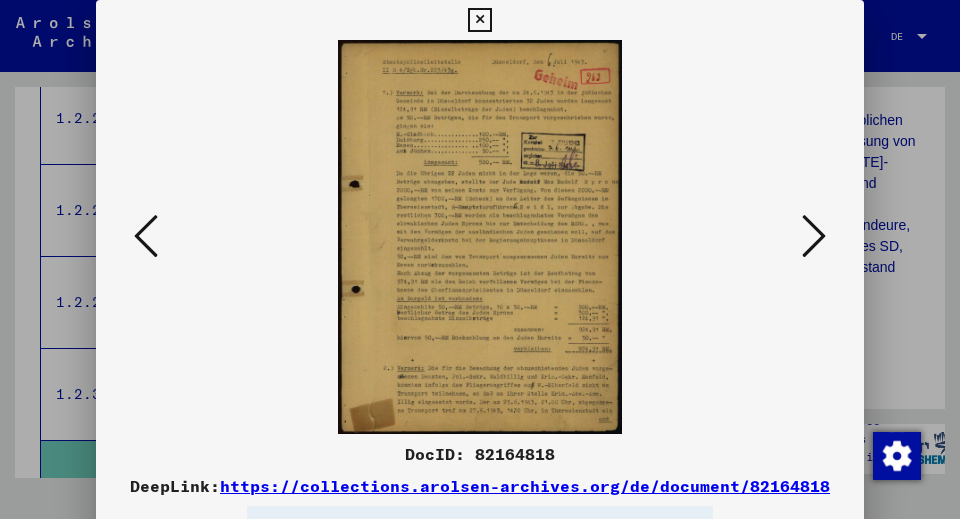 click at bounding box center [814, 236] 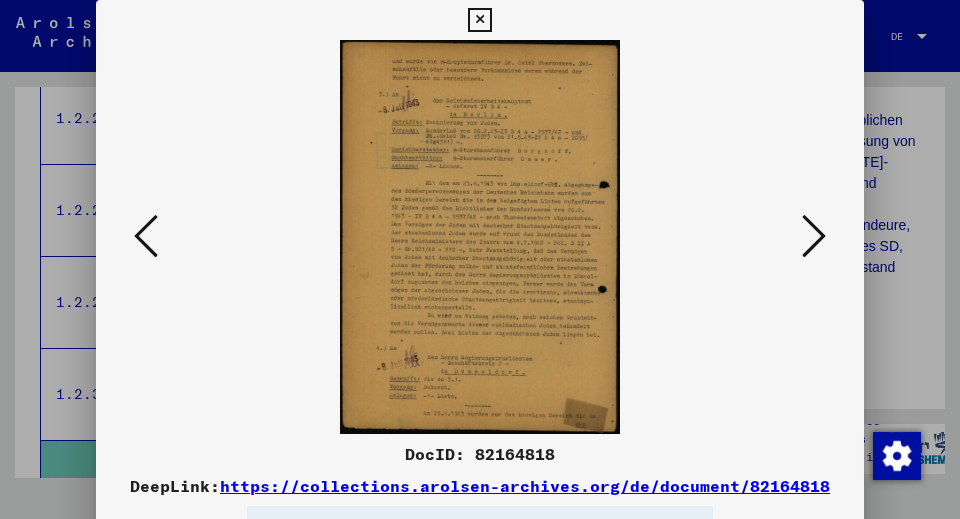 click at bounding box center (814, 236) 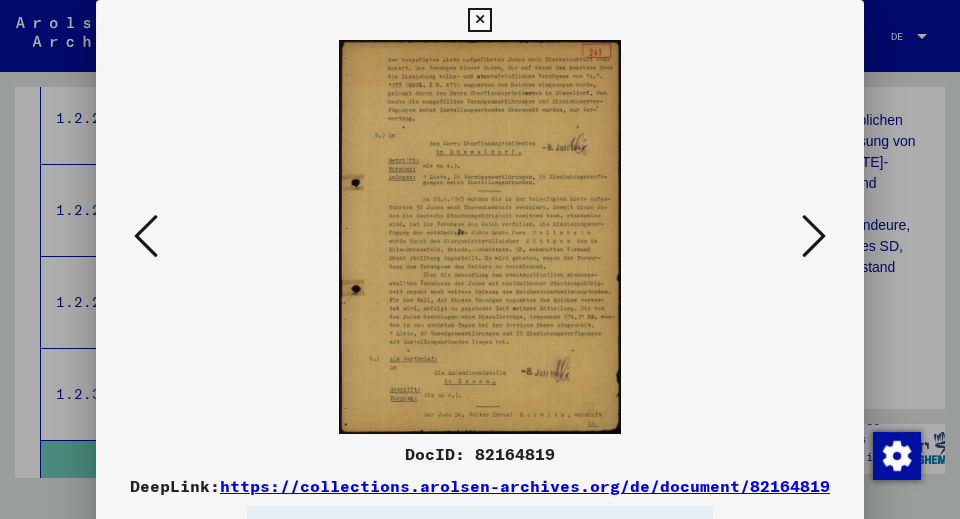 click at bounding box center (814, 236) 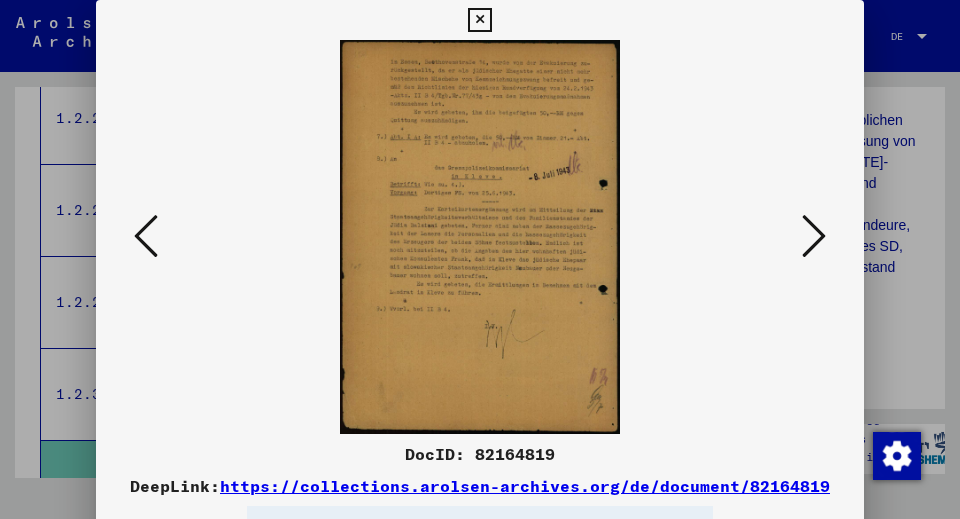 click at bounding box center [814, 236] 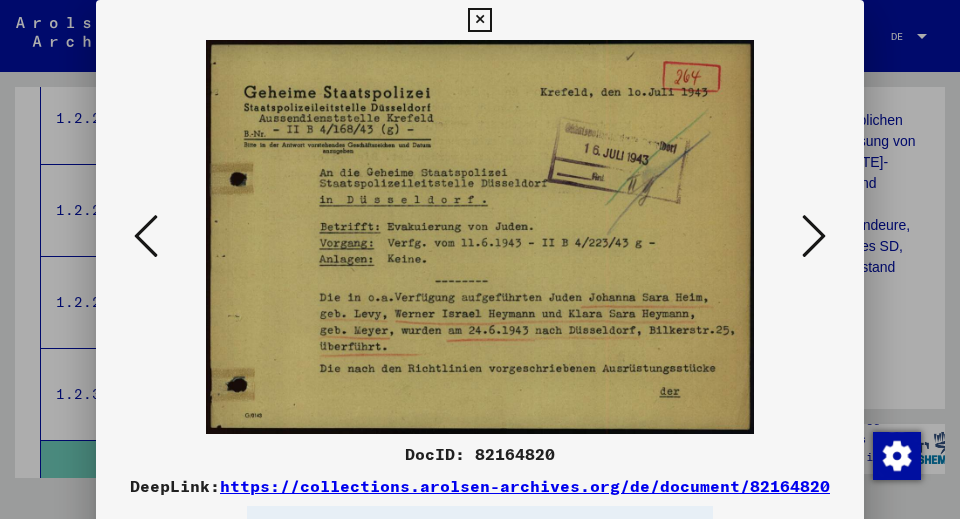 click at bounding box center (814, 236) 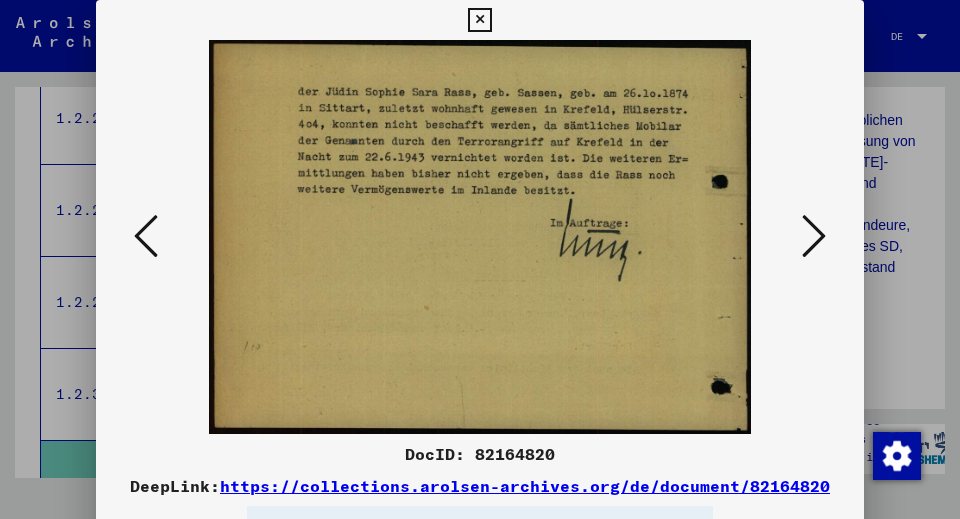click at bounding box center (814, 236) 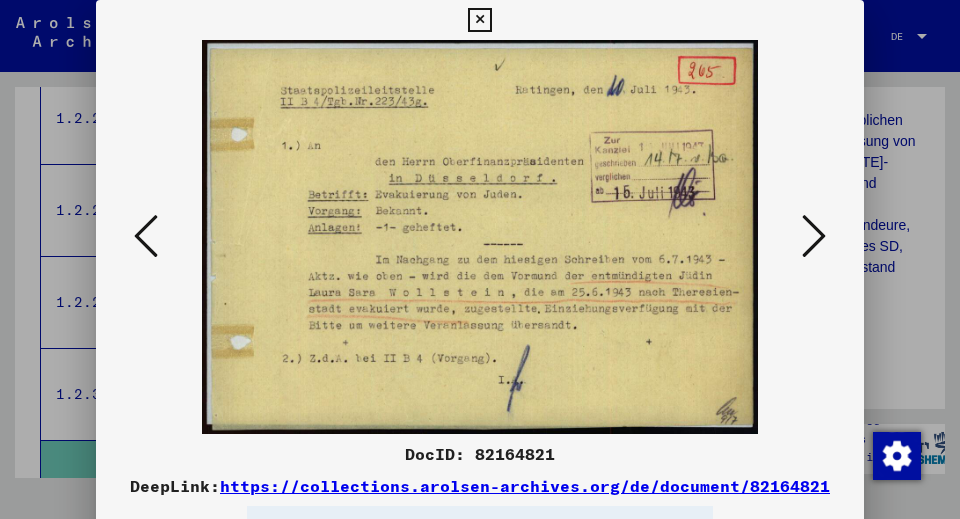 click at bounding box center (814, 236) 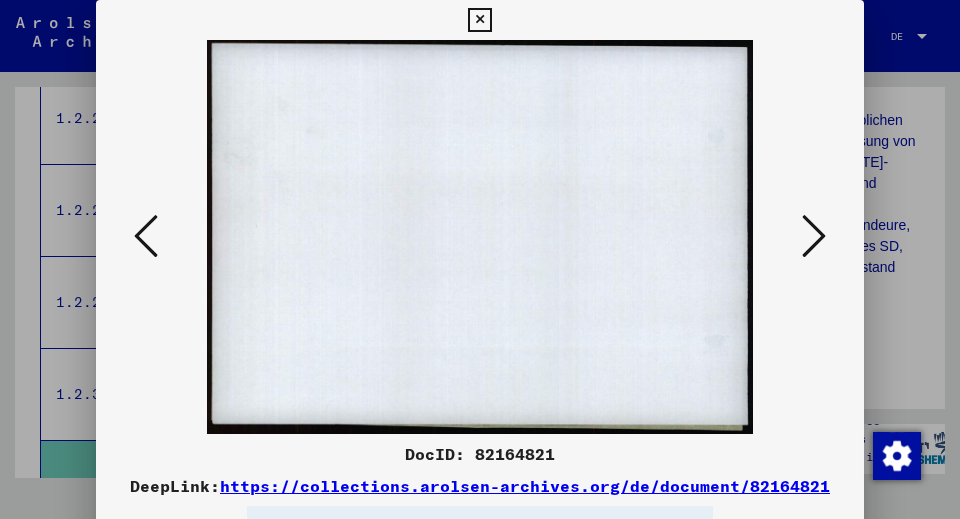 click at bounding box center [814, 236] 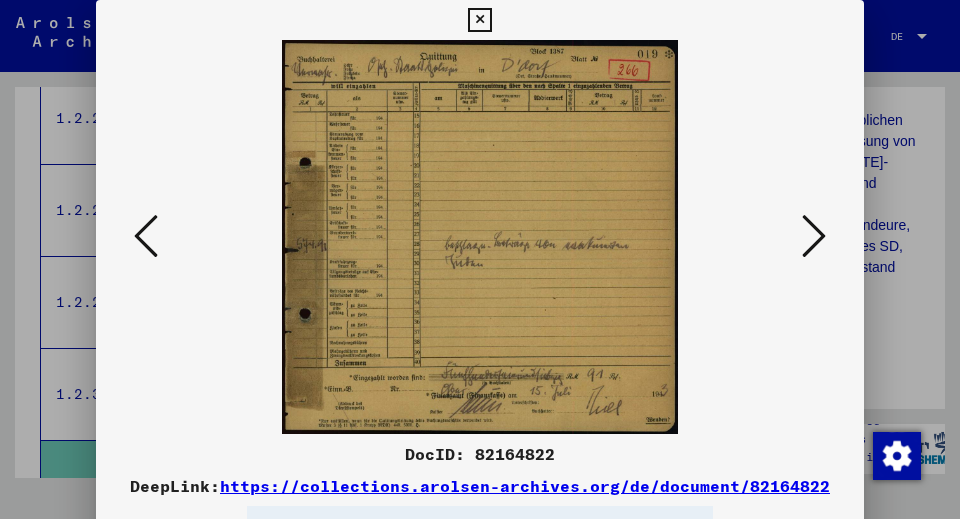 click at bounding box center [814, 236] 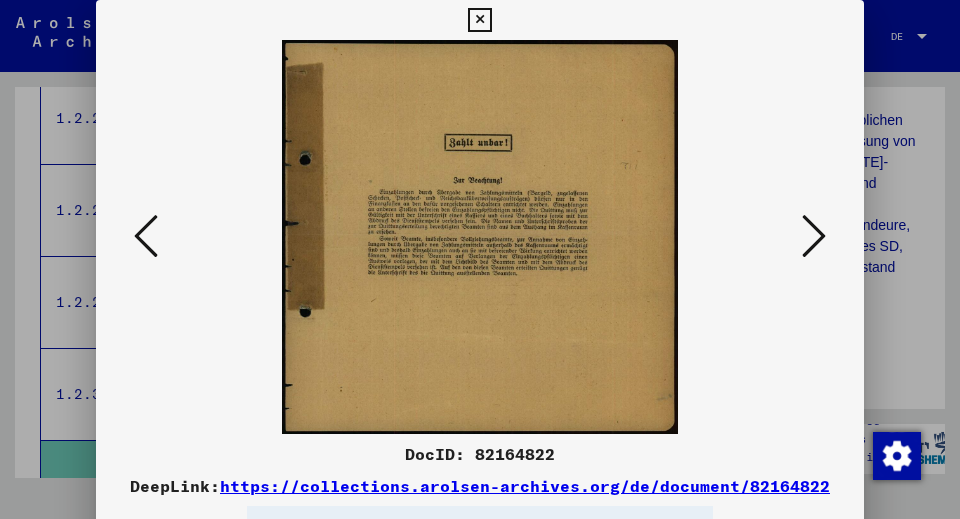 click at bounding box center (814, 236) 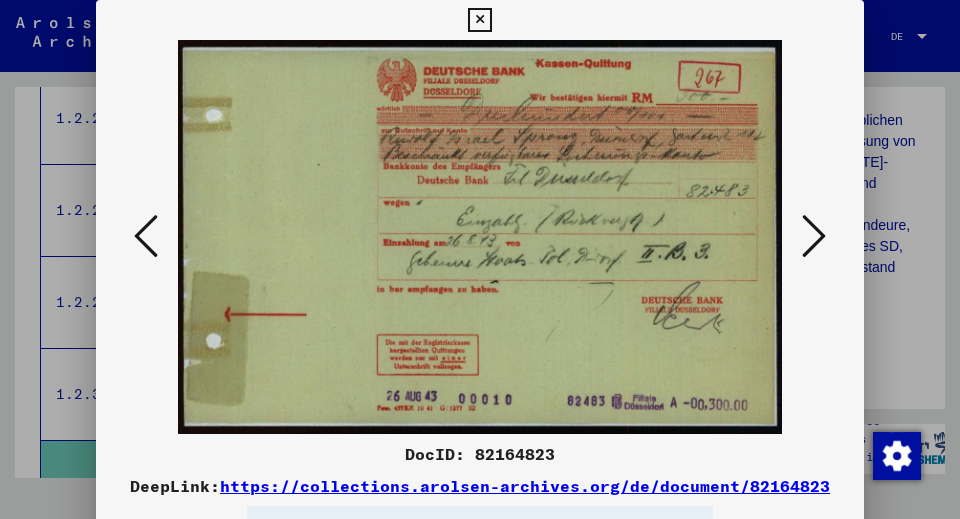 click at bounding box center [814, 236] 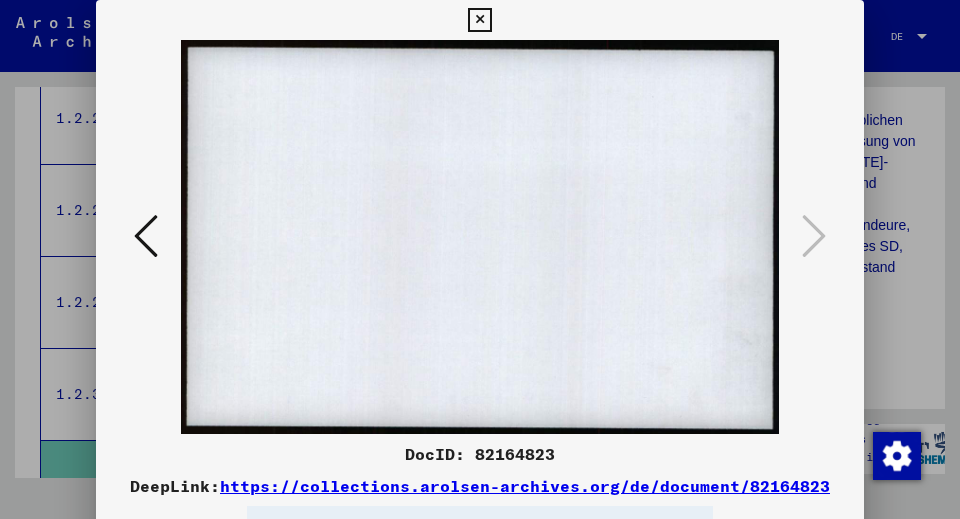 click at bounding box center (479, 20) 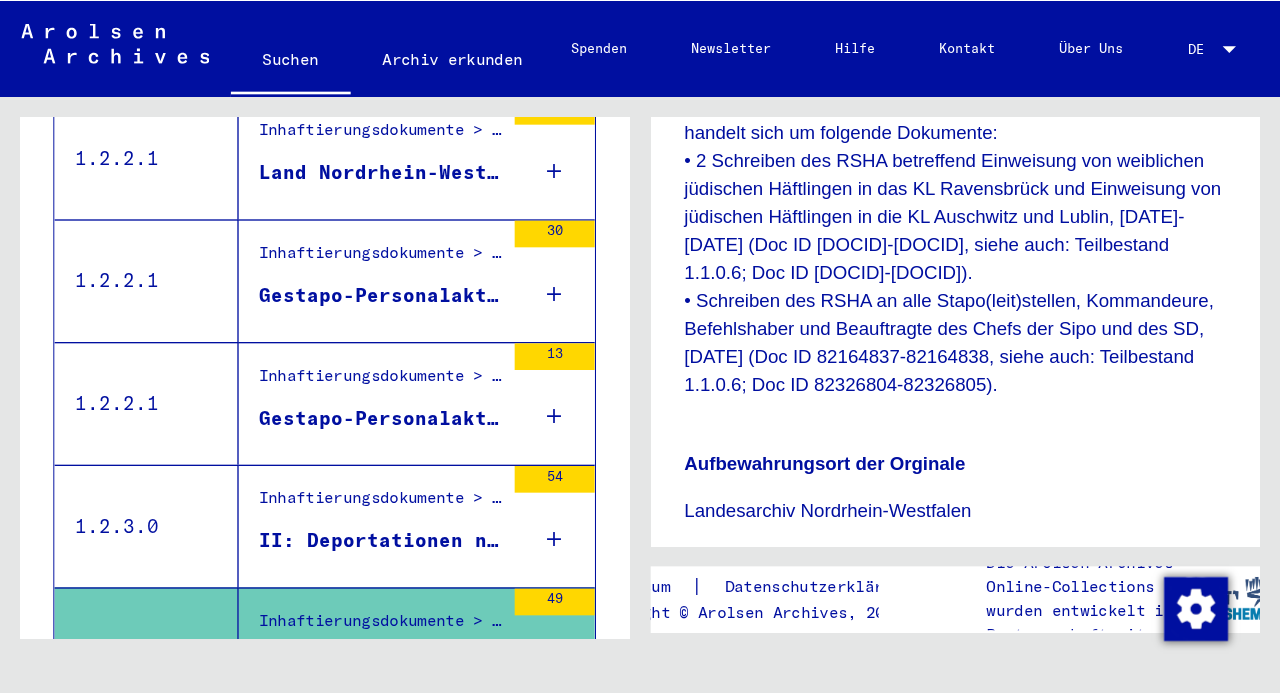 scroll, scrollTop: 2006, scrollLeft: 0, axis: vertical 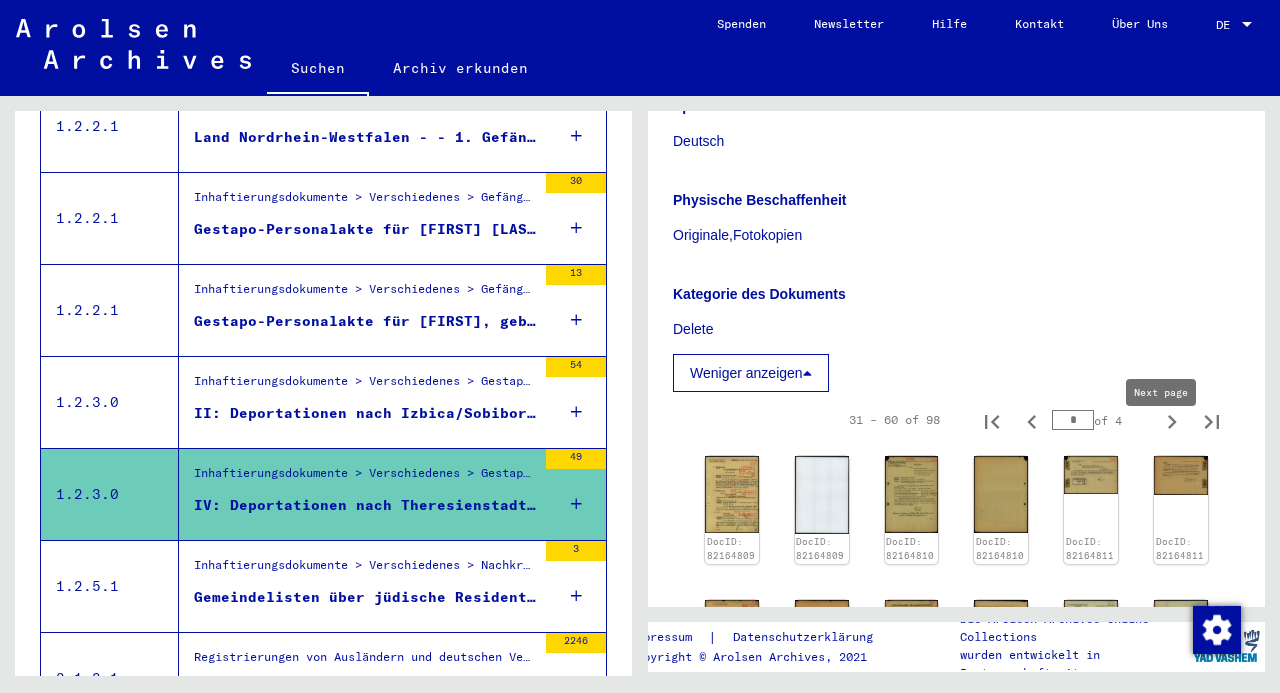 click 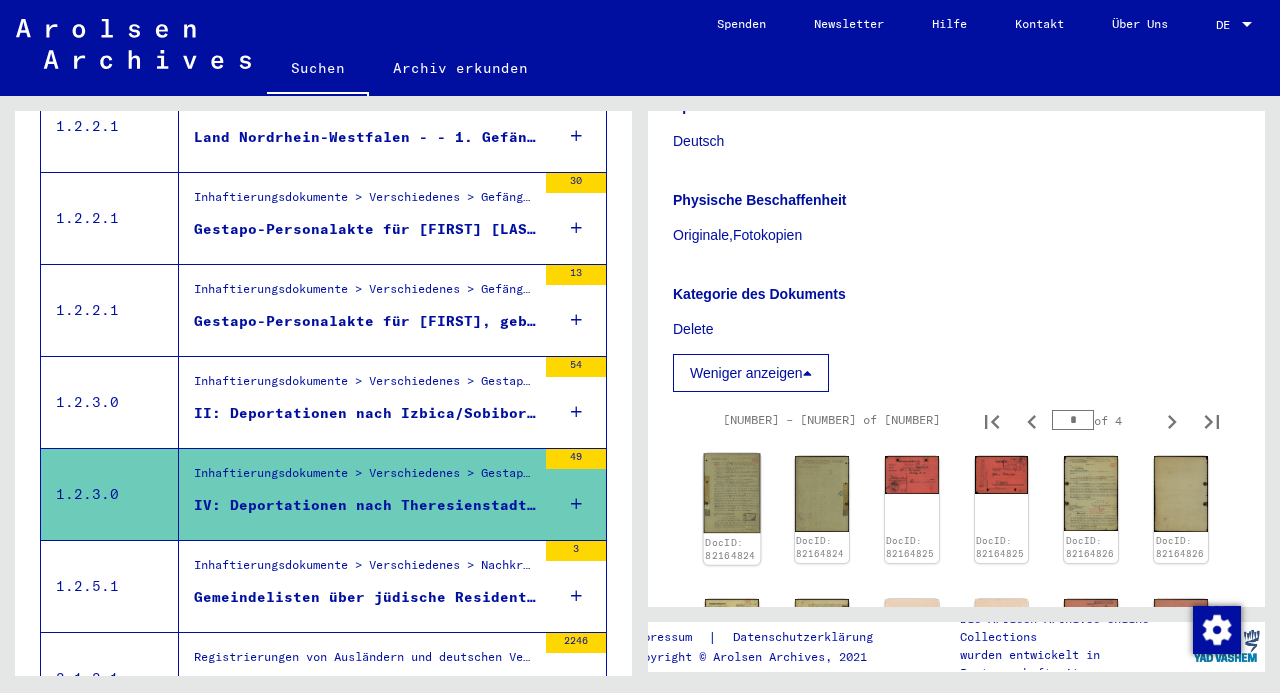 click 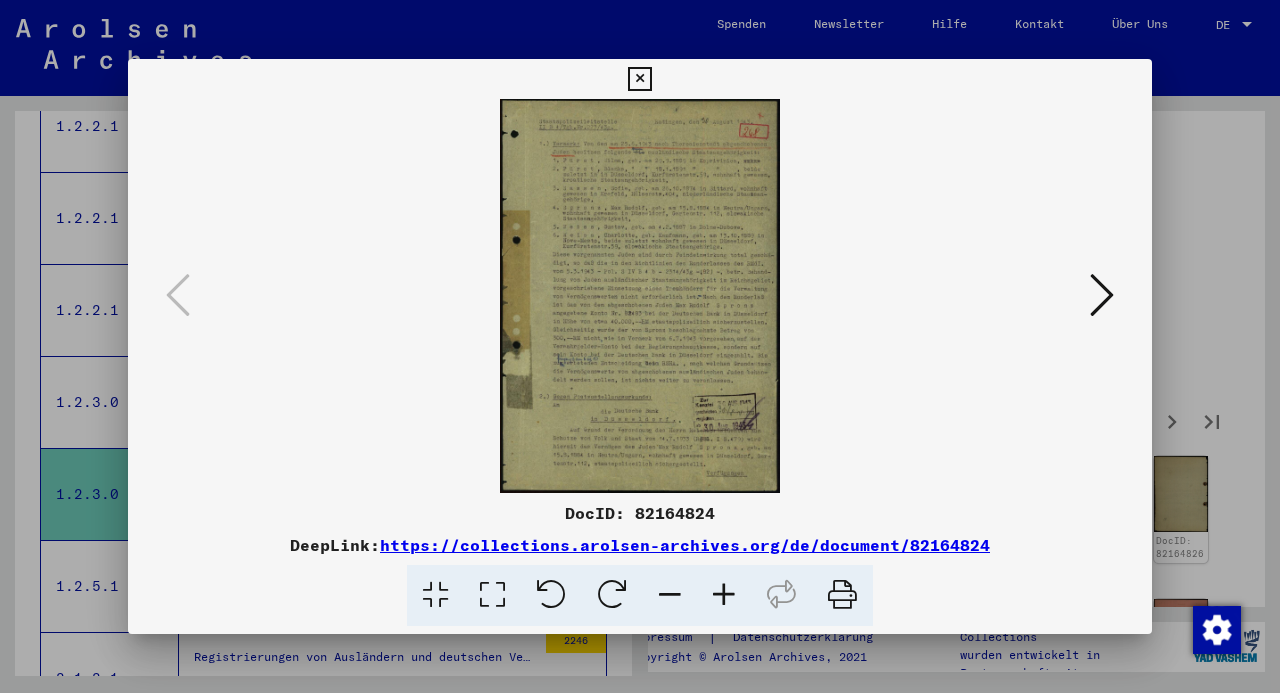type 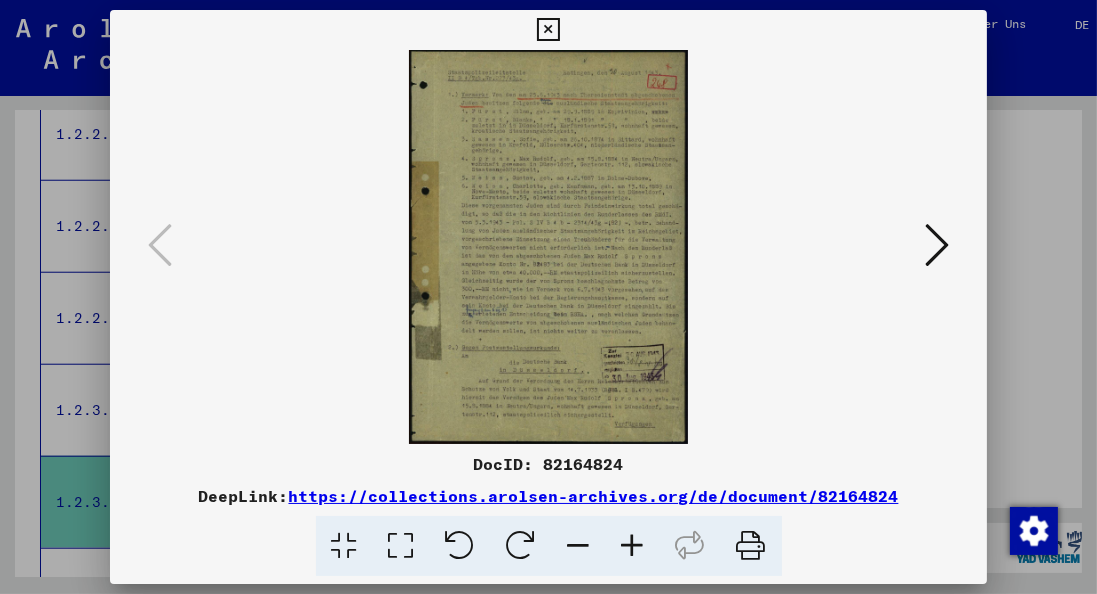 scroll, scrollTop: 2006, scrollLeft: 0, axis: vertical 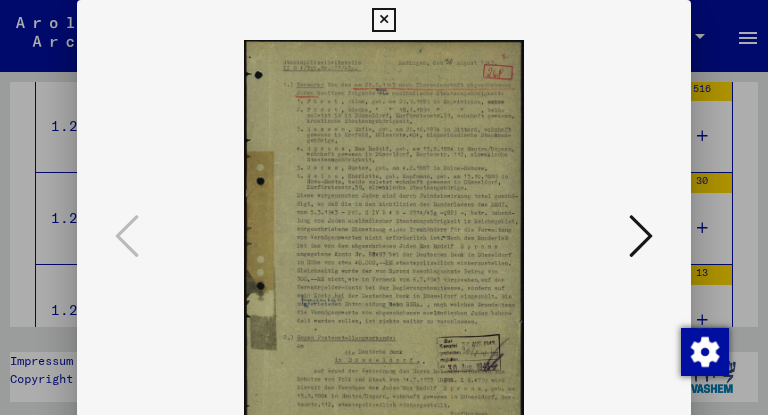 click at bounding box center (641, 236) 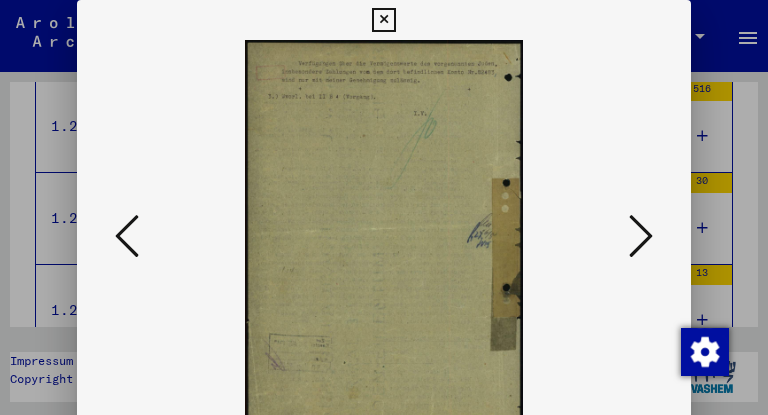 click at bounding box center [641, 236] 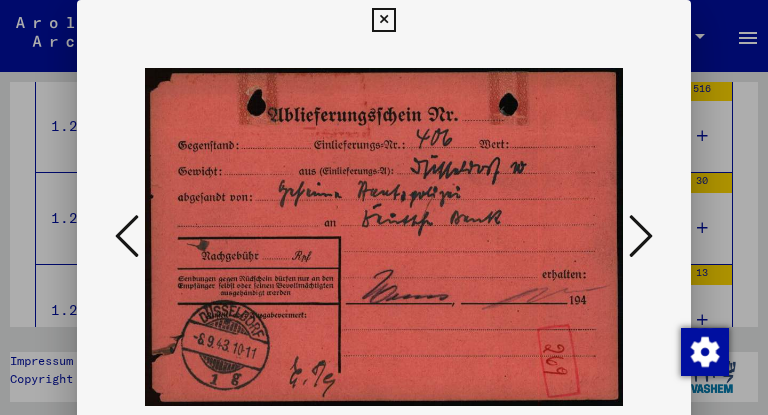 click at bounding box center [641, 236] 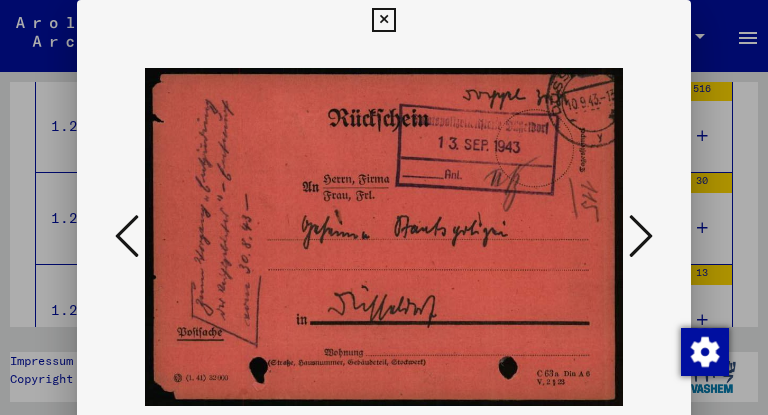 click at bounding box center (641, 236) 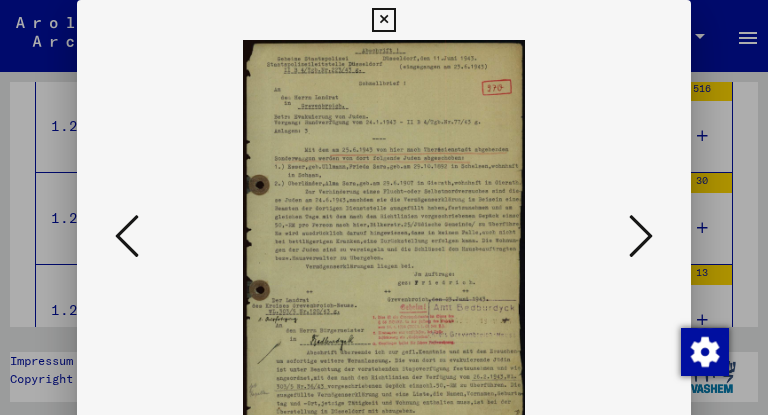click at bounding box center [641, 236] 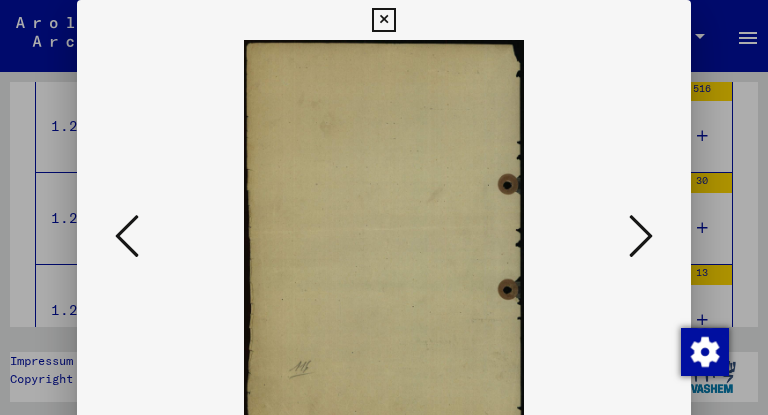 click at bounding box center [641, 236] 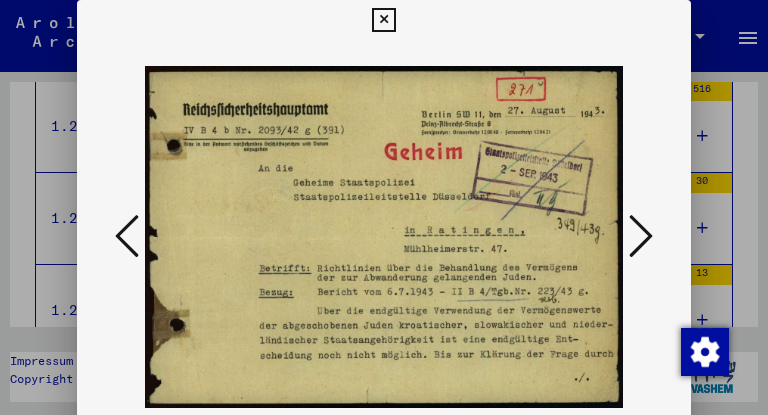 click at bounding box center [641, 236] 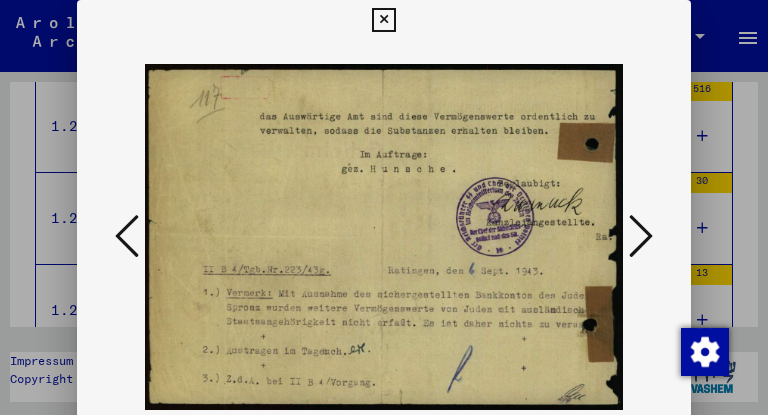click at bounding box center [641, 236] 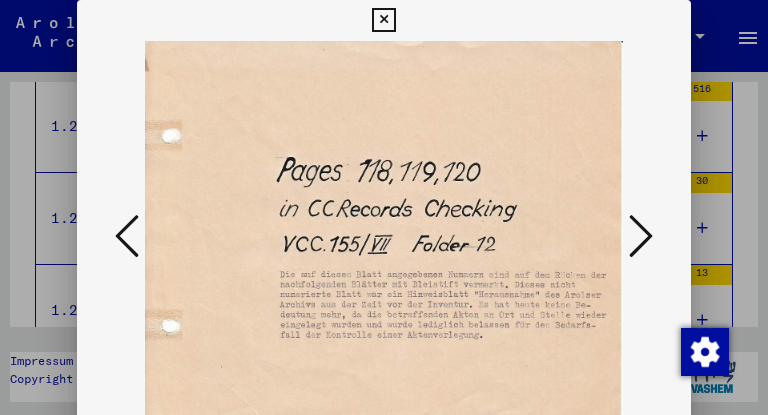 click at bounding box center [641, 236] 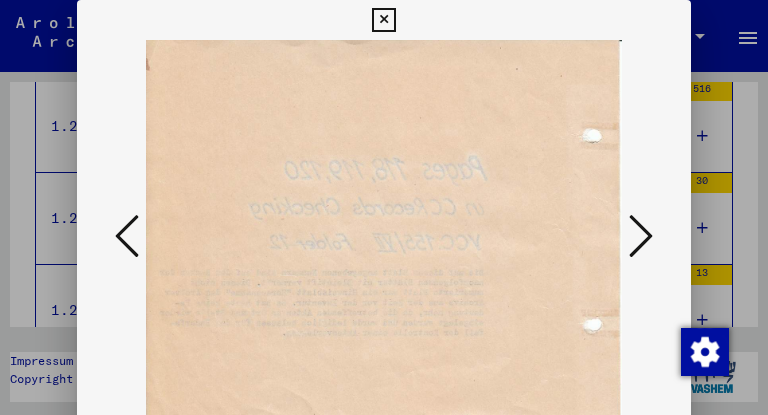 click at bounding box center [641, 236] 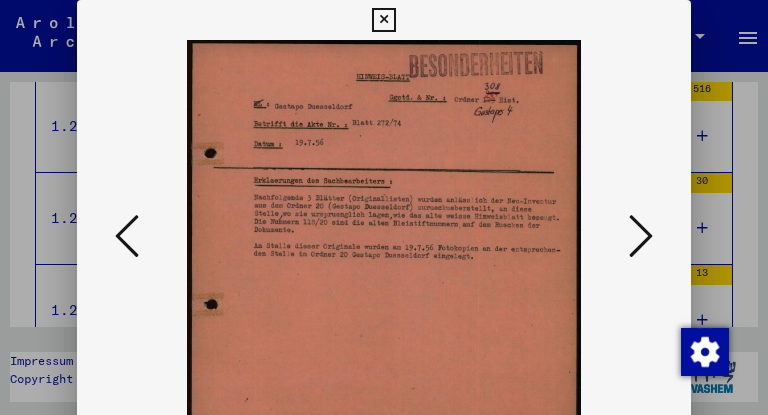 click at bounding box center (641, 236) 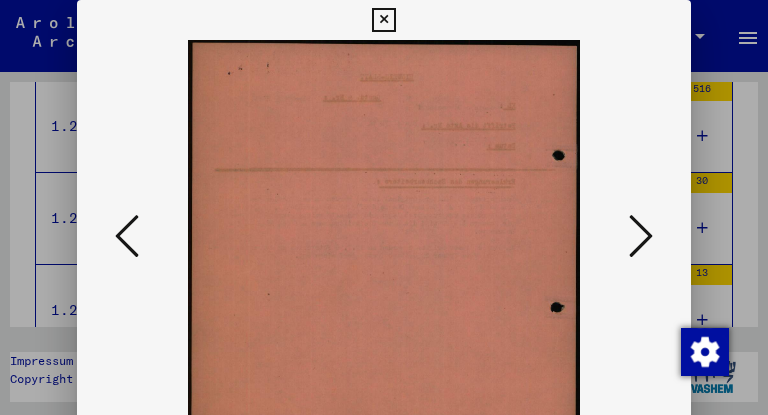 click at bounding box center [641, 236] 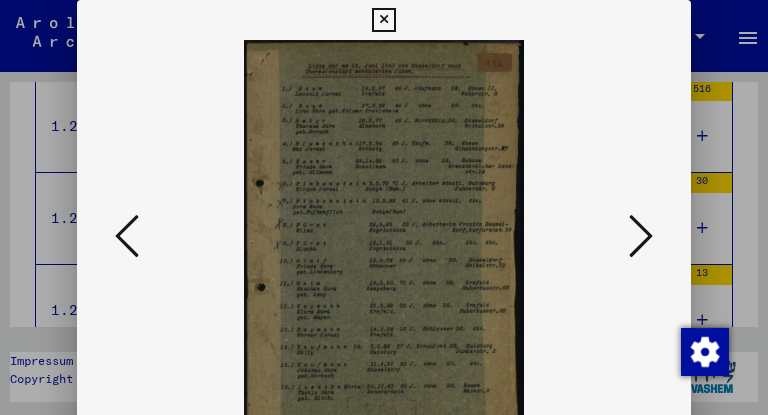 click at bounding box center [641, 236] 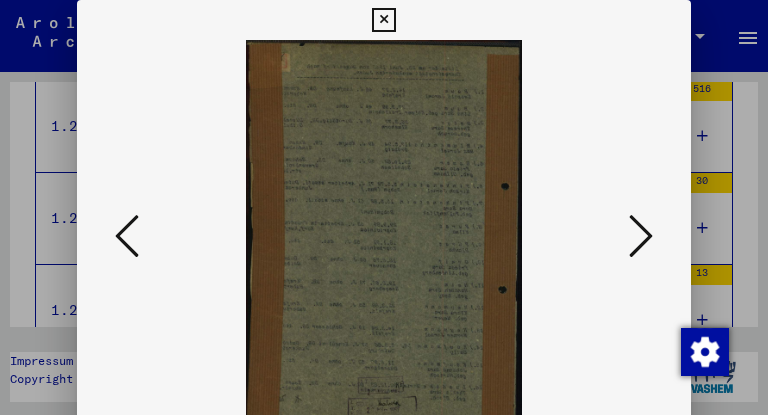 click at bounding box center [641, 236] 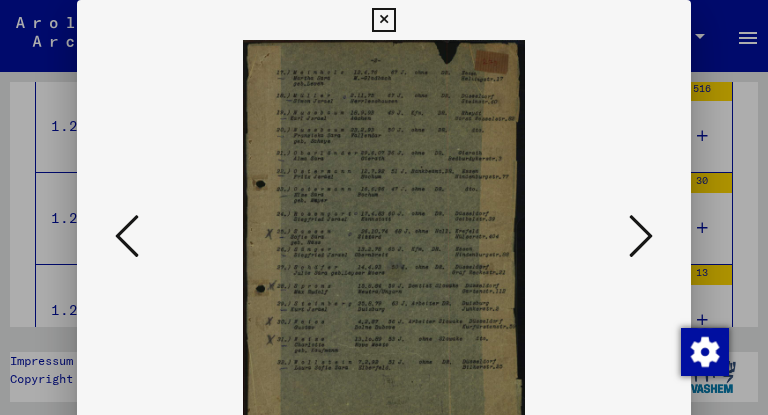 click at bounding box center [641, 236] 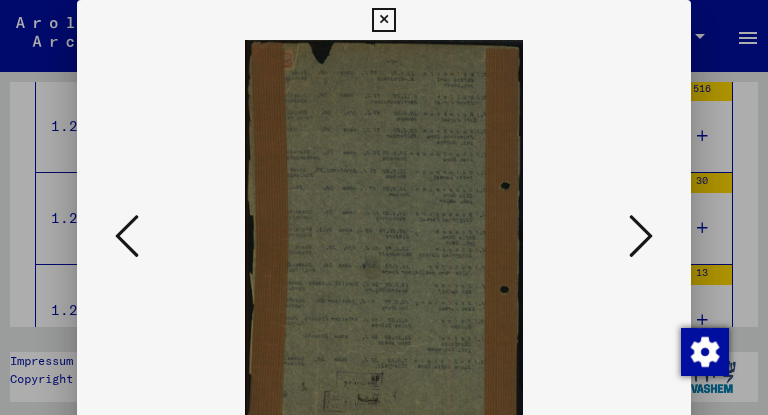click at bounding box center (641, 236) 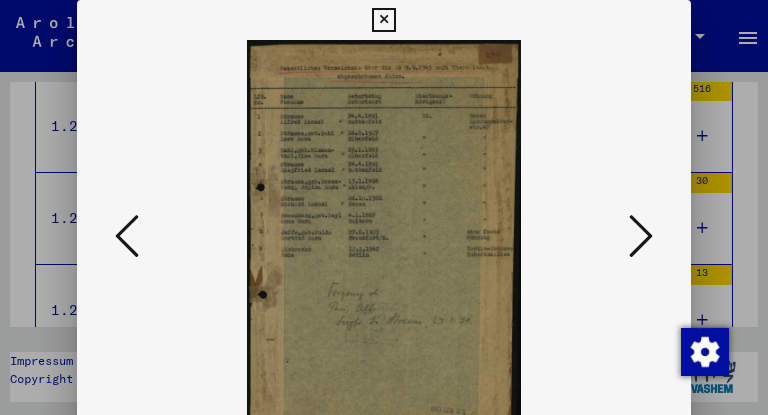 click at bounding box center [641, 236] 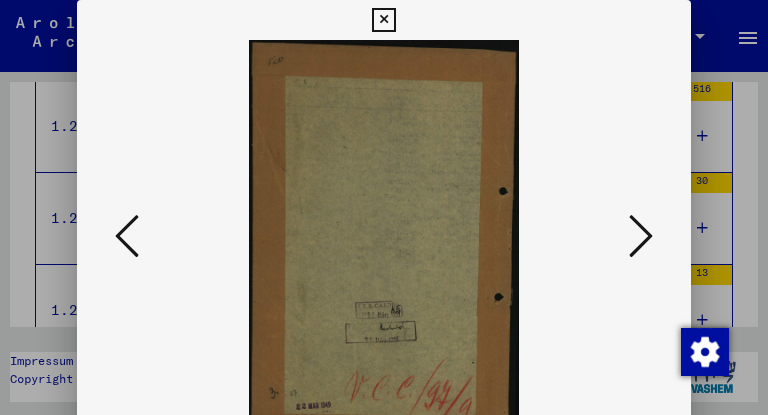 click at bounding box center [641, 236] 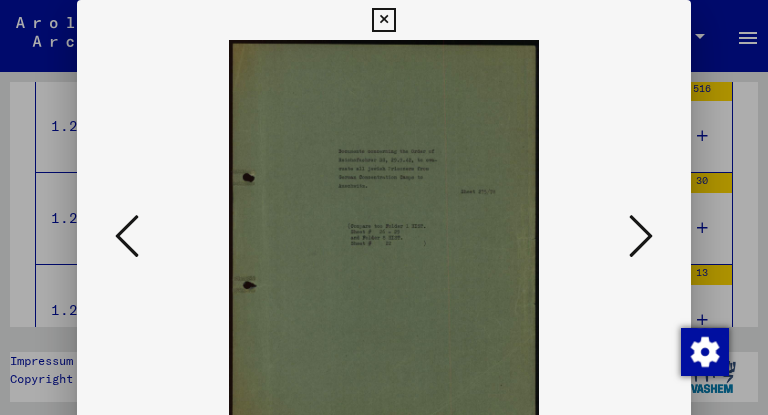 click at bounding box center (641, 236) 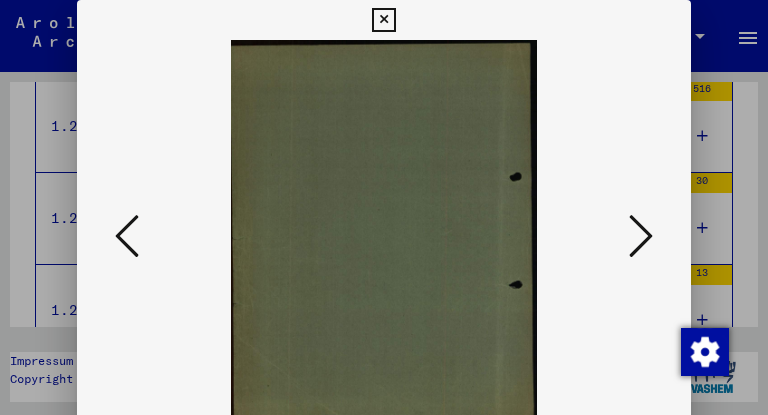 click at bounding box center [641, 236] 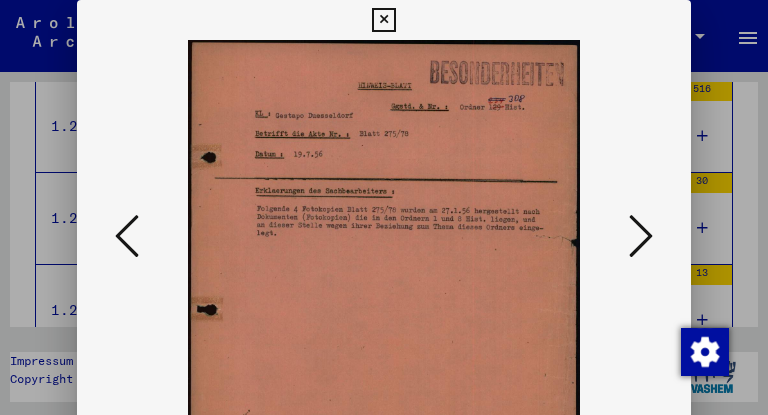 click at bounding box center (641, 236) 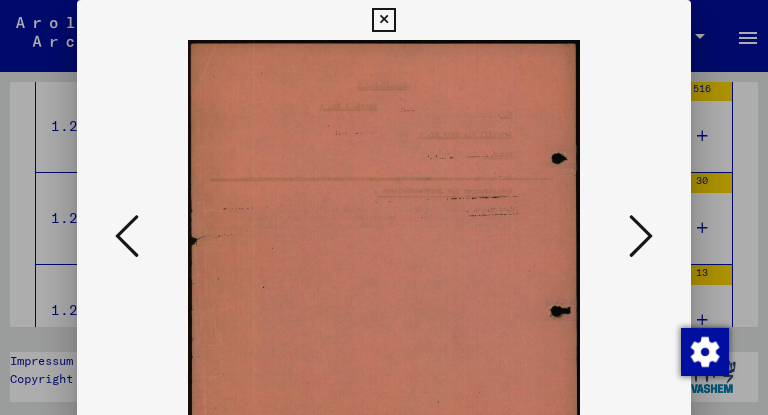 click at bounding box center [641, 236] 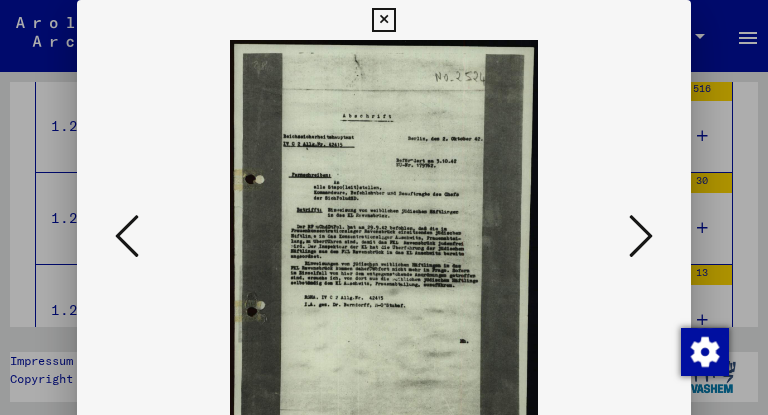 click at bounding box center (641, 236) 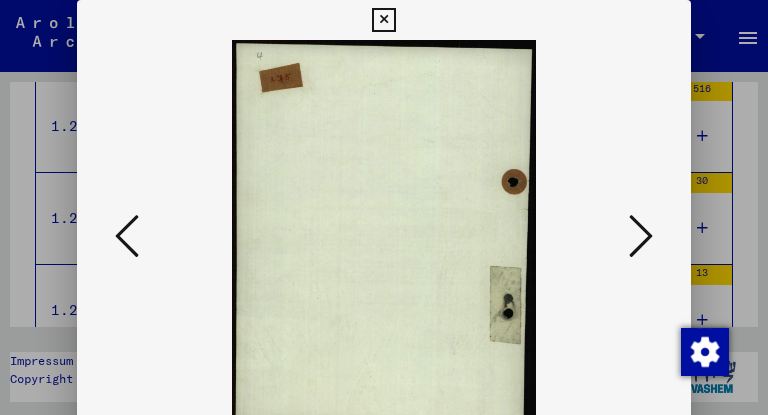 click at bounding box center [641, 236] 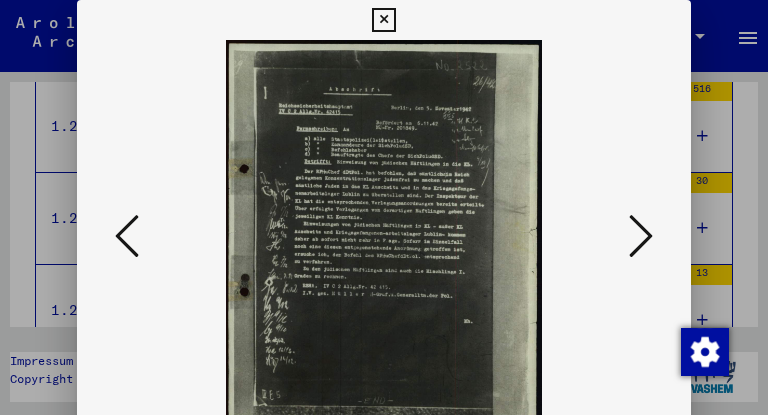 click at bounding box center (641, 236) 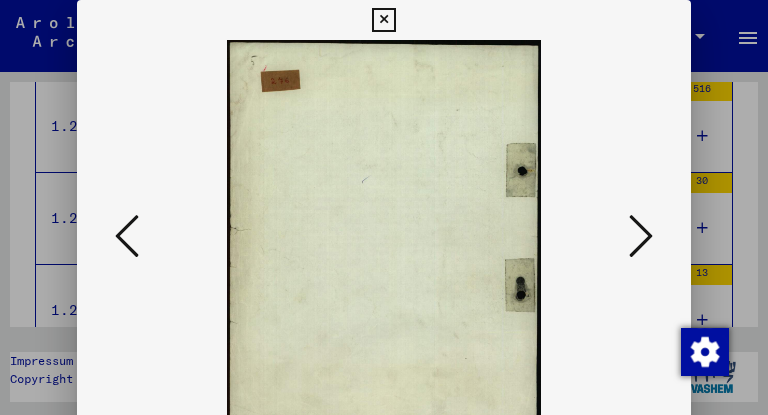 click at bounding box center [641, 236] 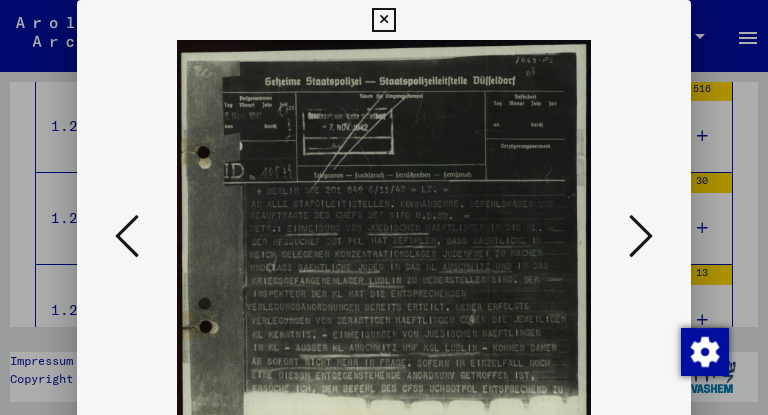 click at bounding box center [641, 236] 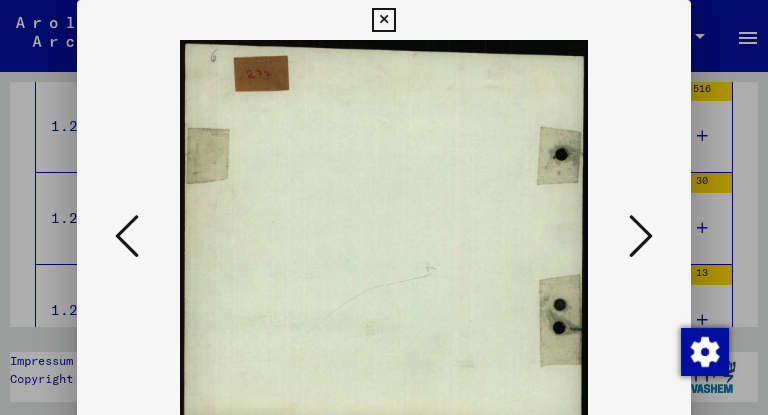 click at bounding box center (641, 237) 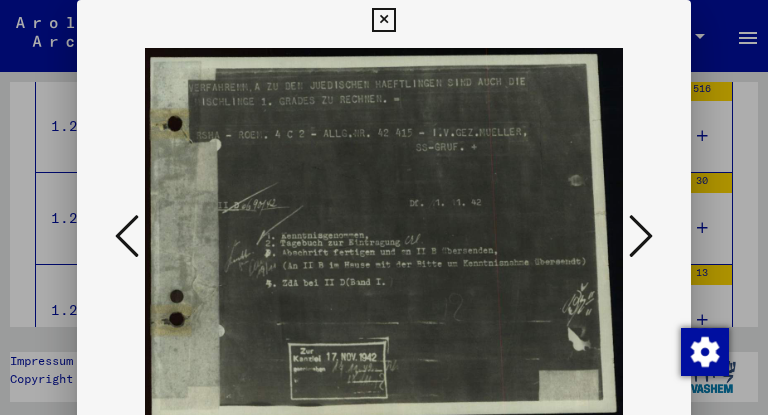 click at bounding box center [641, 237] 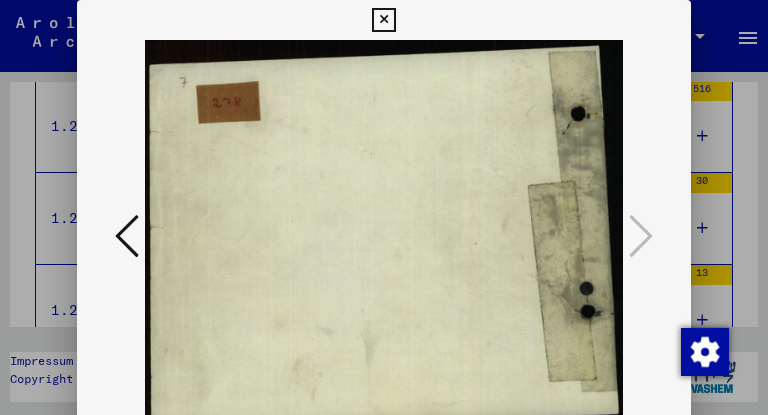 click at bounding box center (383, 20) 